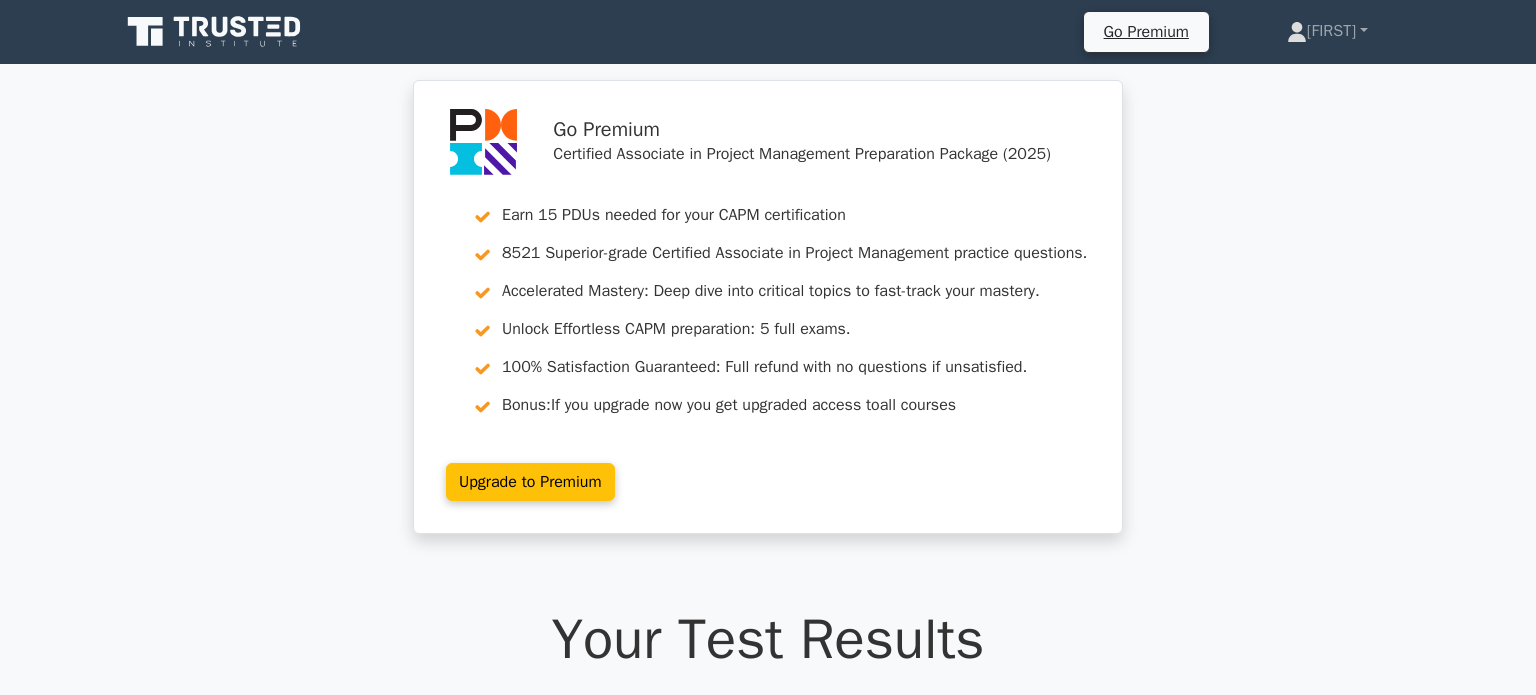 scroll, scrollTop: 2000, scrollLeft: 0, axis: vertical 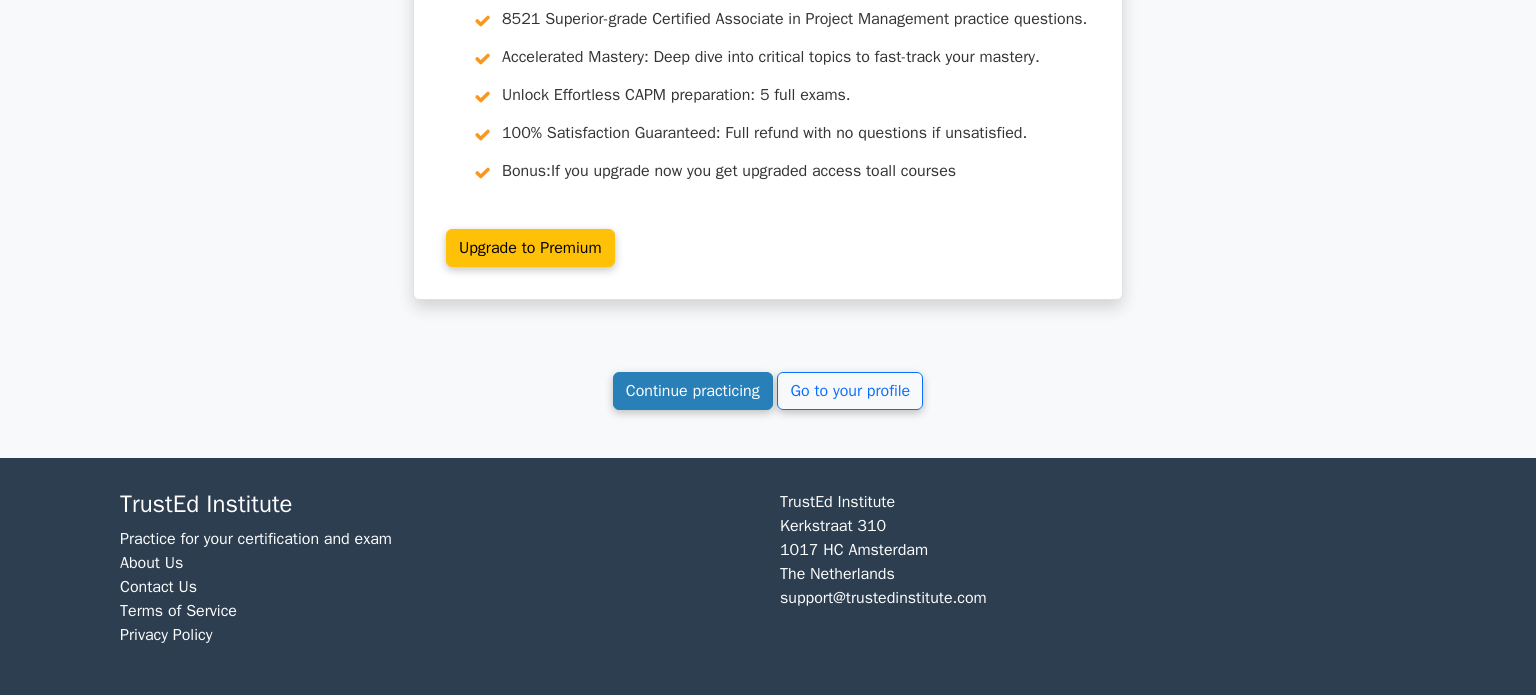 click on "Continue practicing" at bounding box center [693, 391] 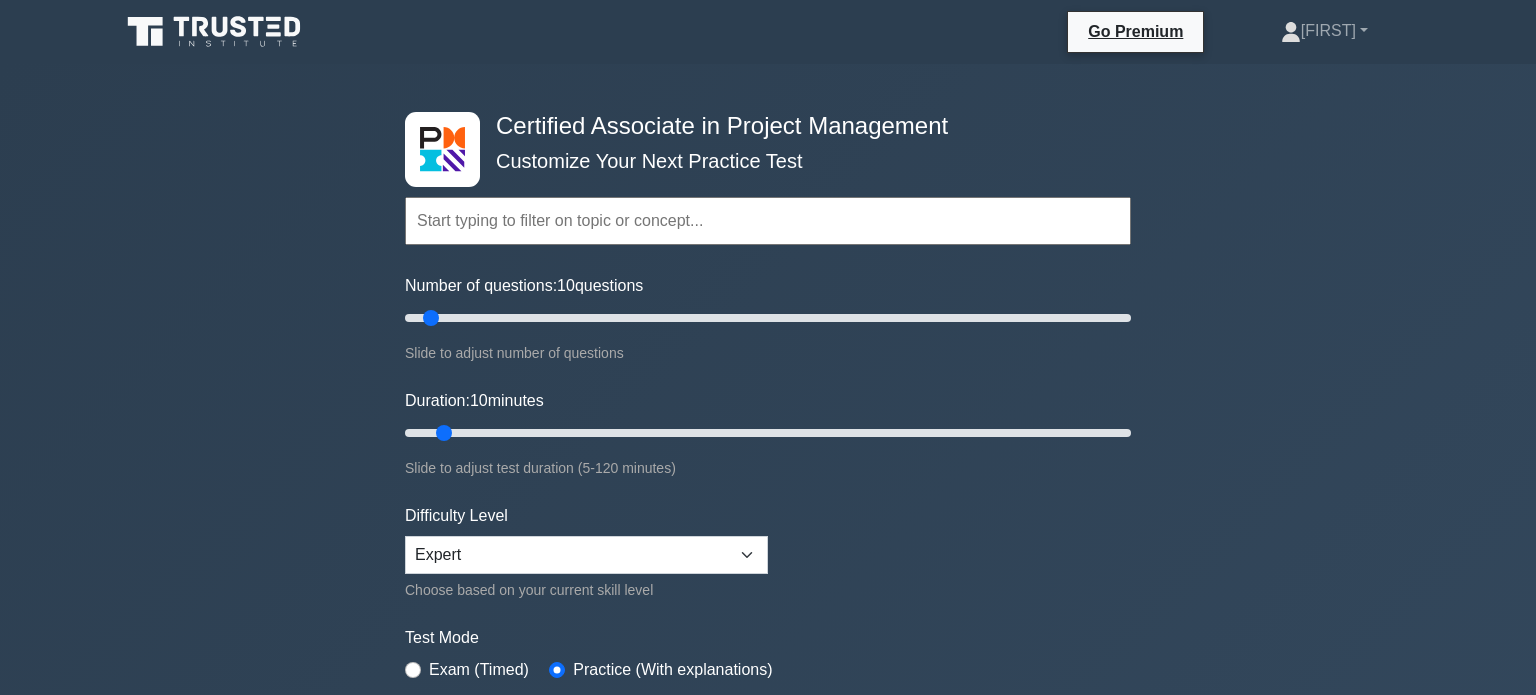scroll, scrollTop: 0, scrollLeft: 0, axis: both 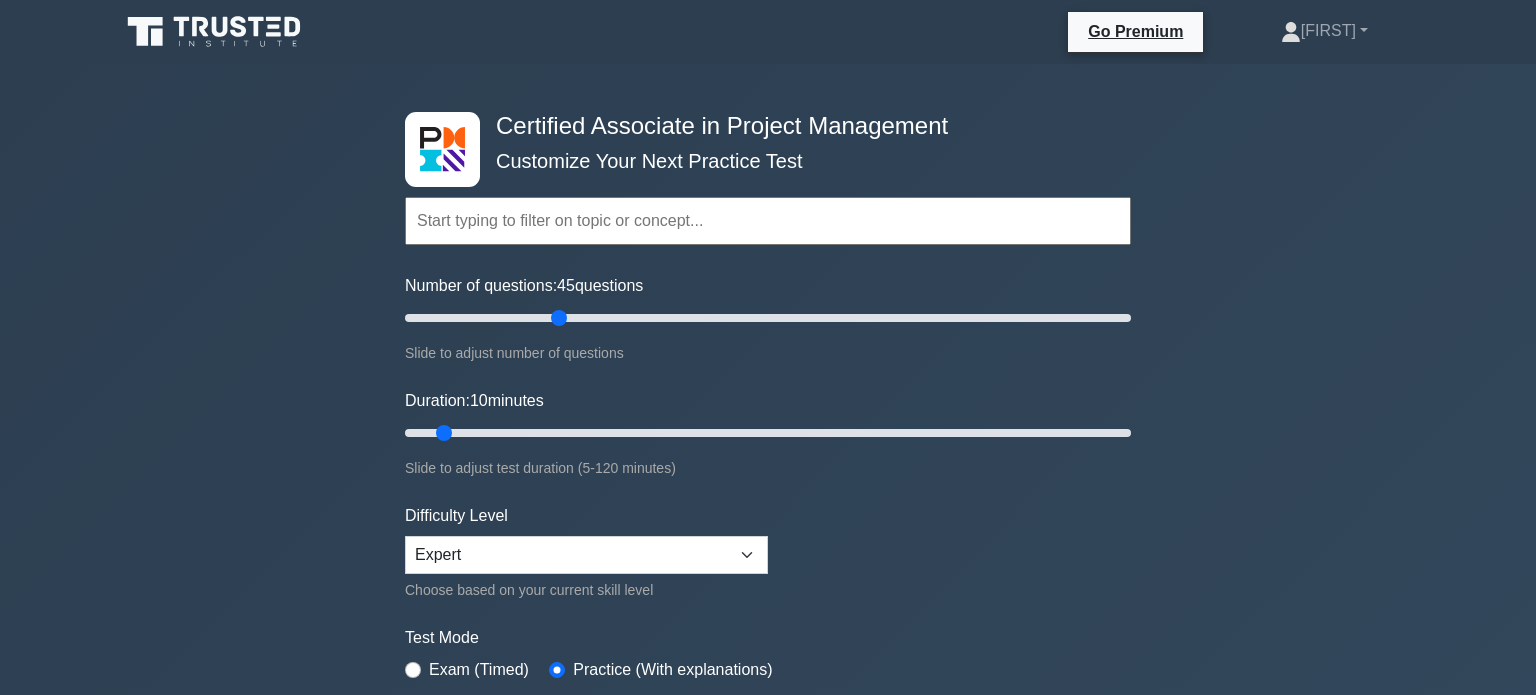 type on "45" 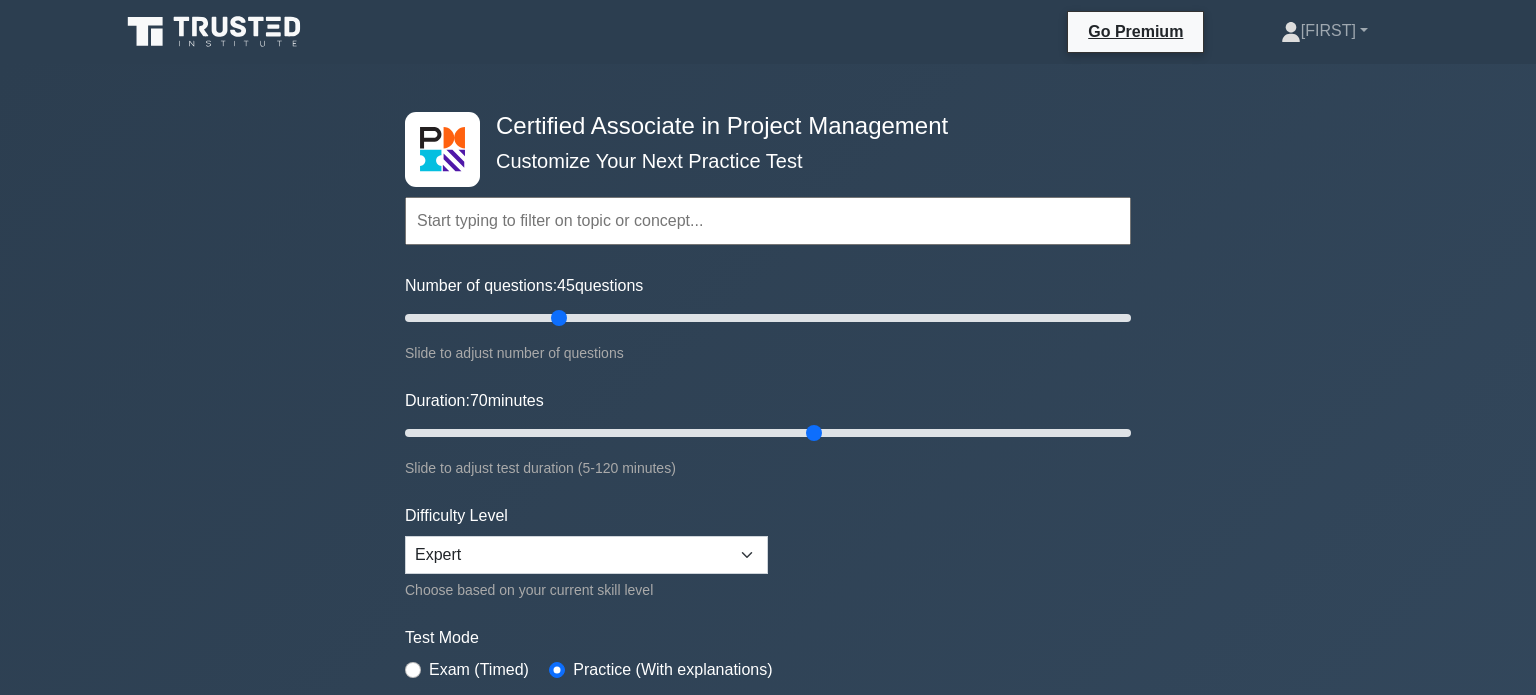 type on "70" 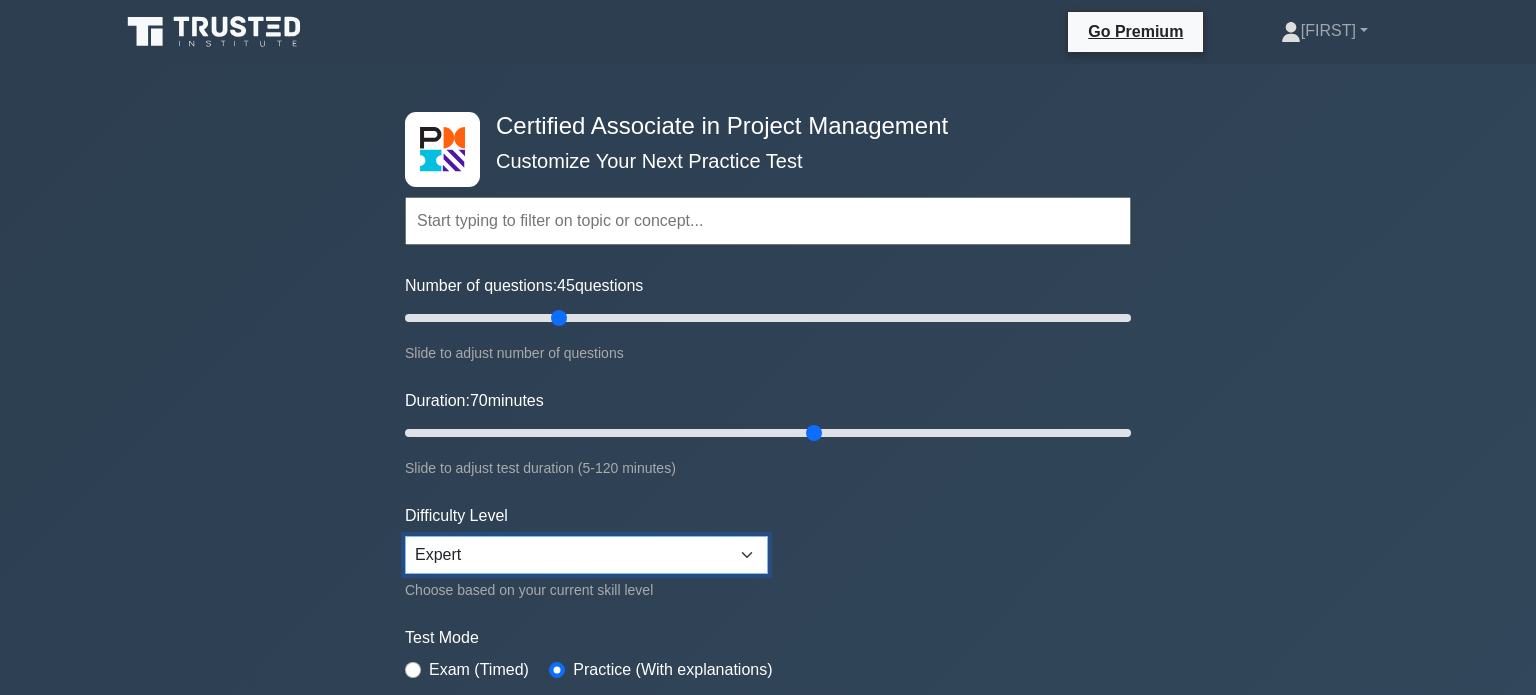 click on "Beginner
Intermediate
Expert" at bounding box center (586, 555) 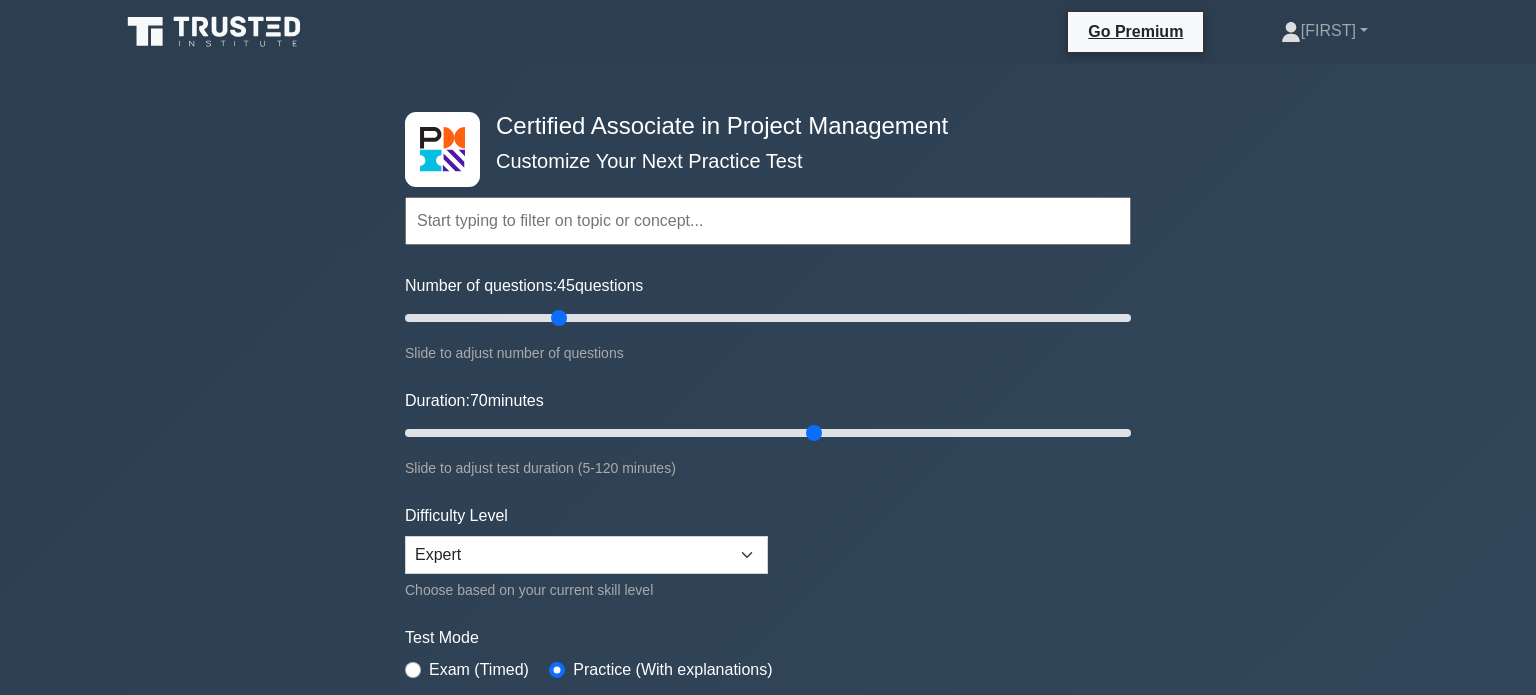 click on "Topics
Project Scope Management
Project Time Management
Project Cost Management
Project Quality Management
Project Risk Management
Project Integration Management
Project Communication Management
Project Human Resource Management
Project Procurement Management" at bounding box center (768, 445) 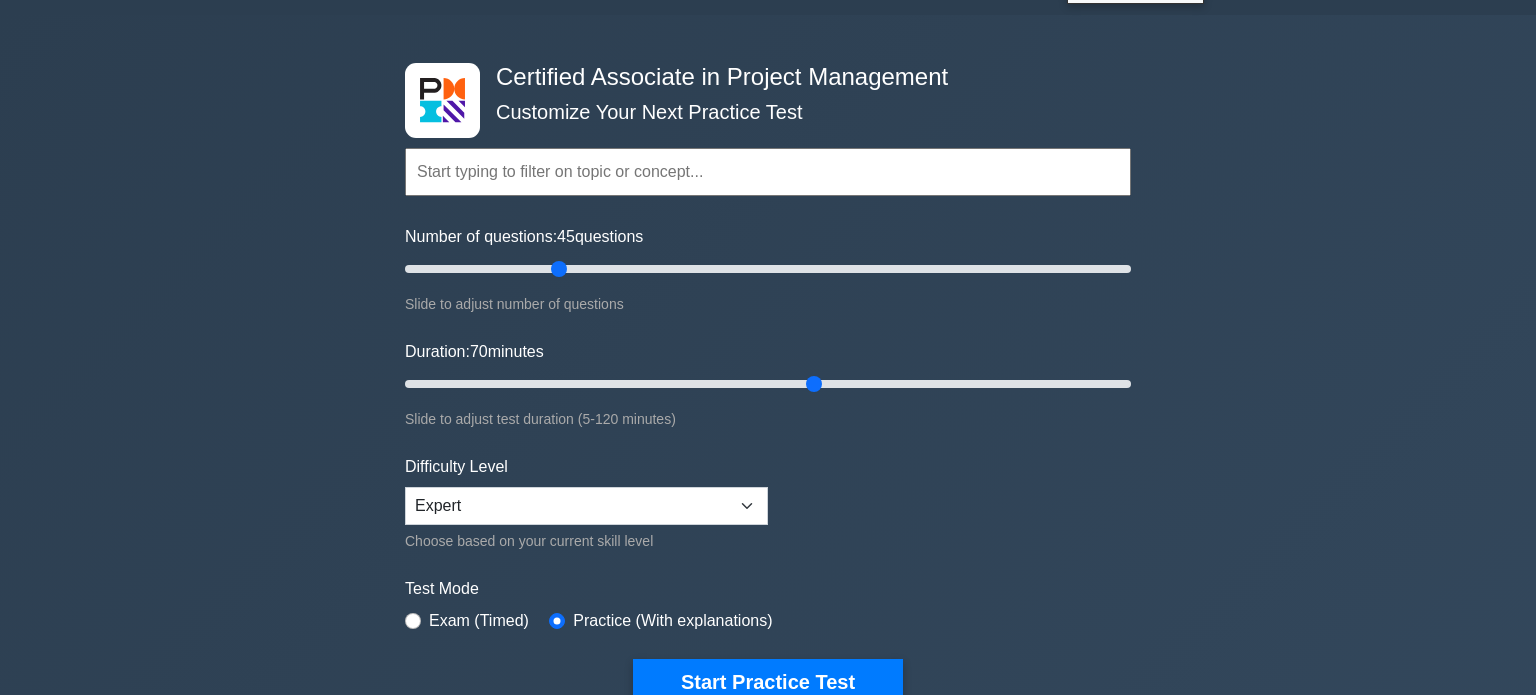 scroll, scrollTop: 195, scrollLeft: 0, axis: vertical 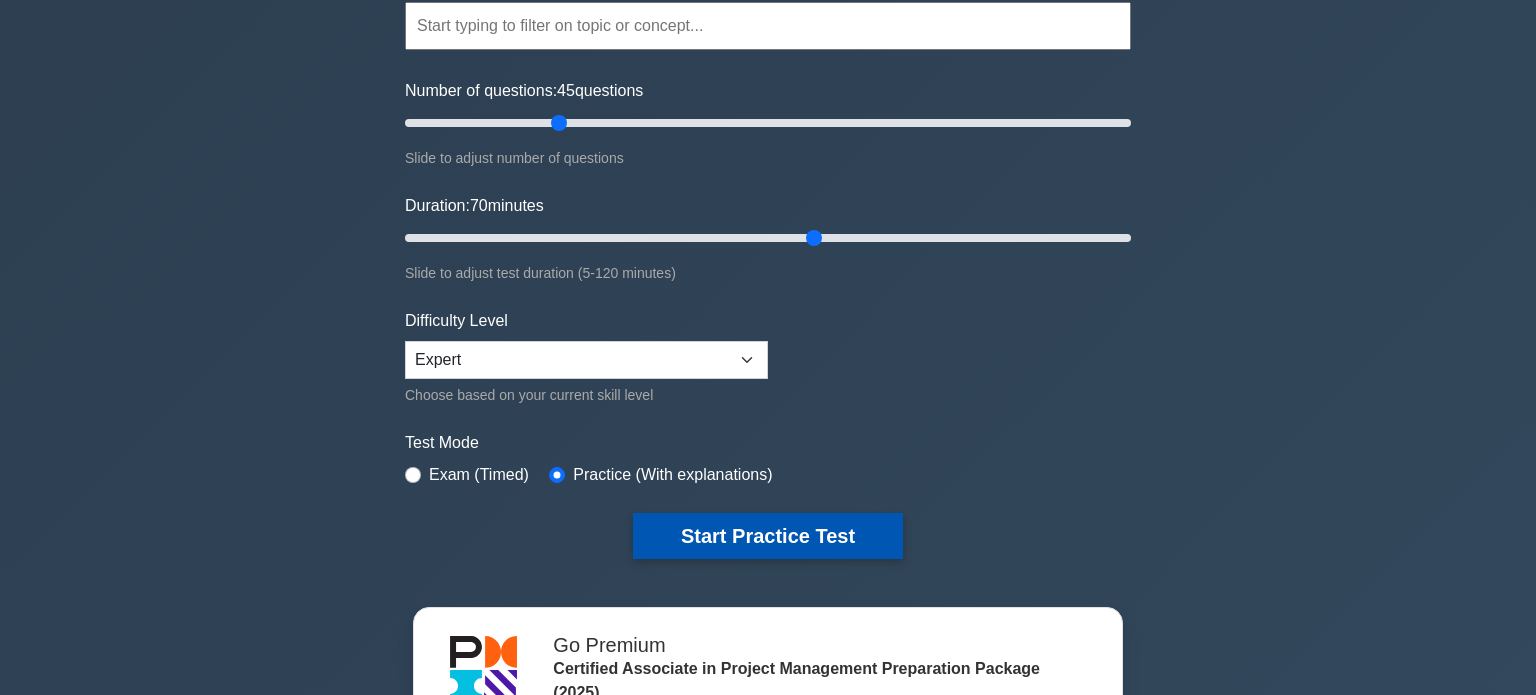 click on "Start Practice Test" at bounding box center (768, 536) 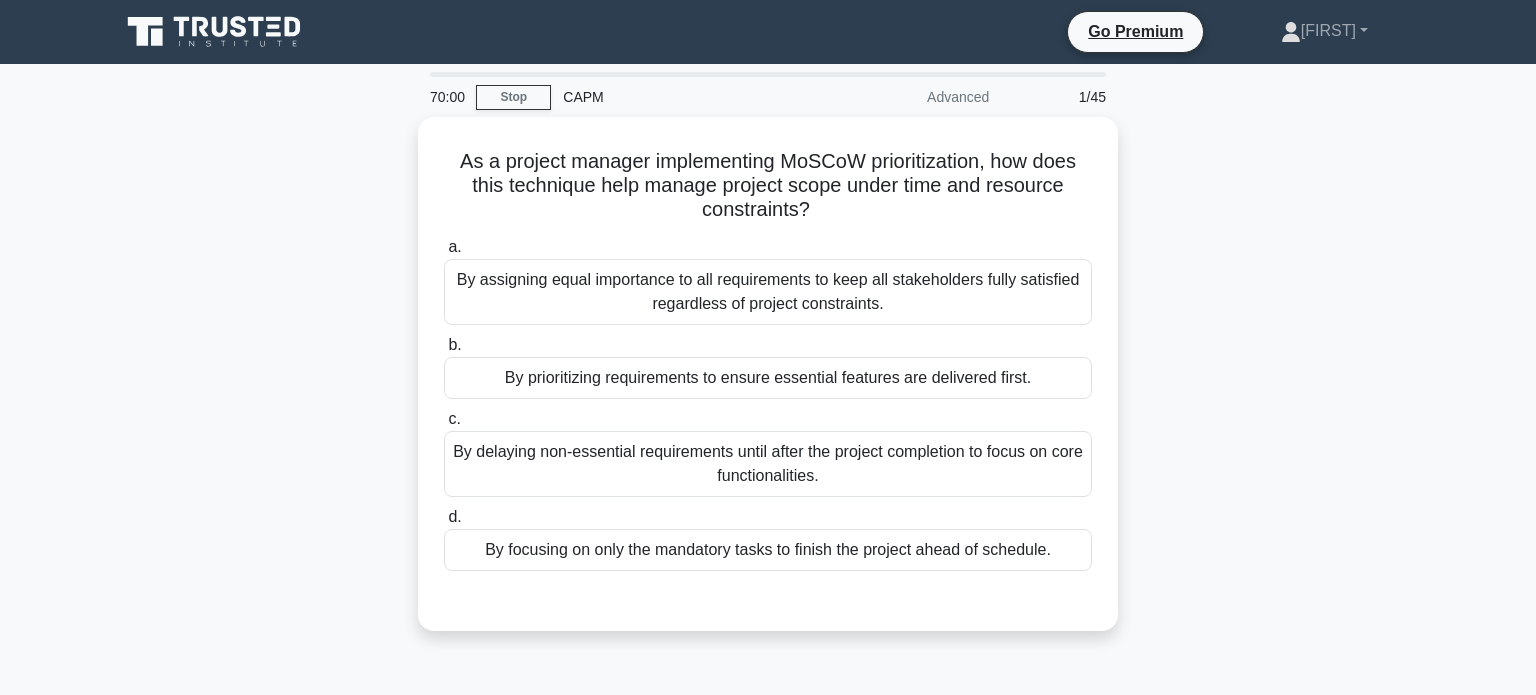 scroll, scrollTop: 0, scrollLeft: 0, axis: both 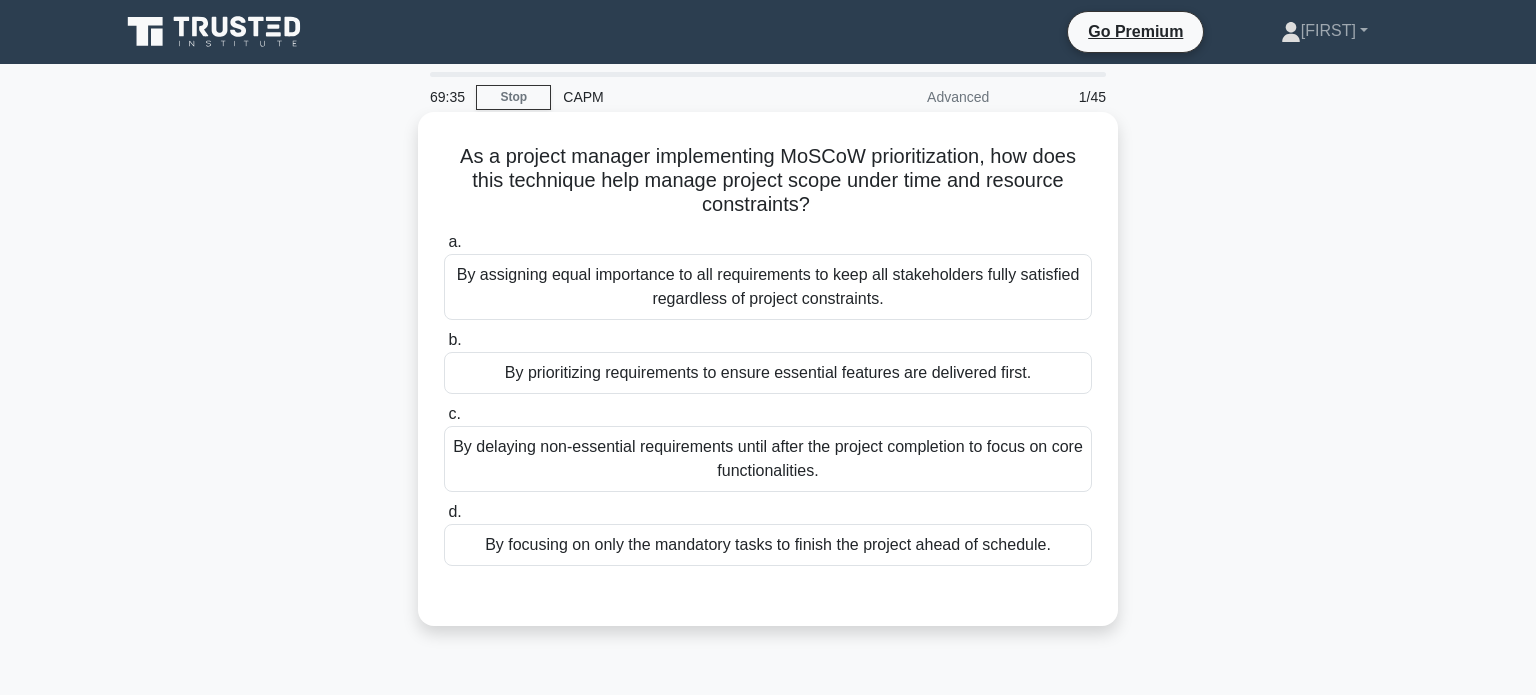 click on "By assigning equal importance to all requirements to keep all stakeholders fully satisfied regardless of project constraints." at bounding box center [768, 287] 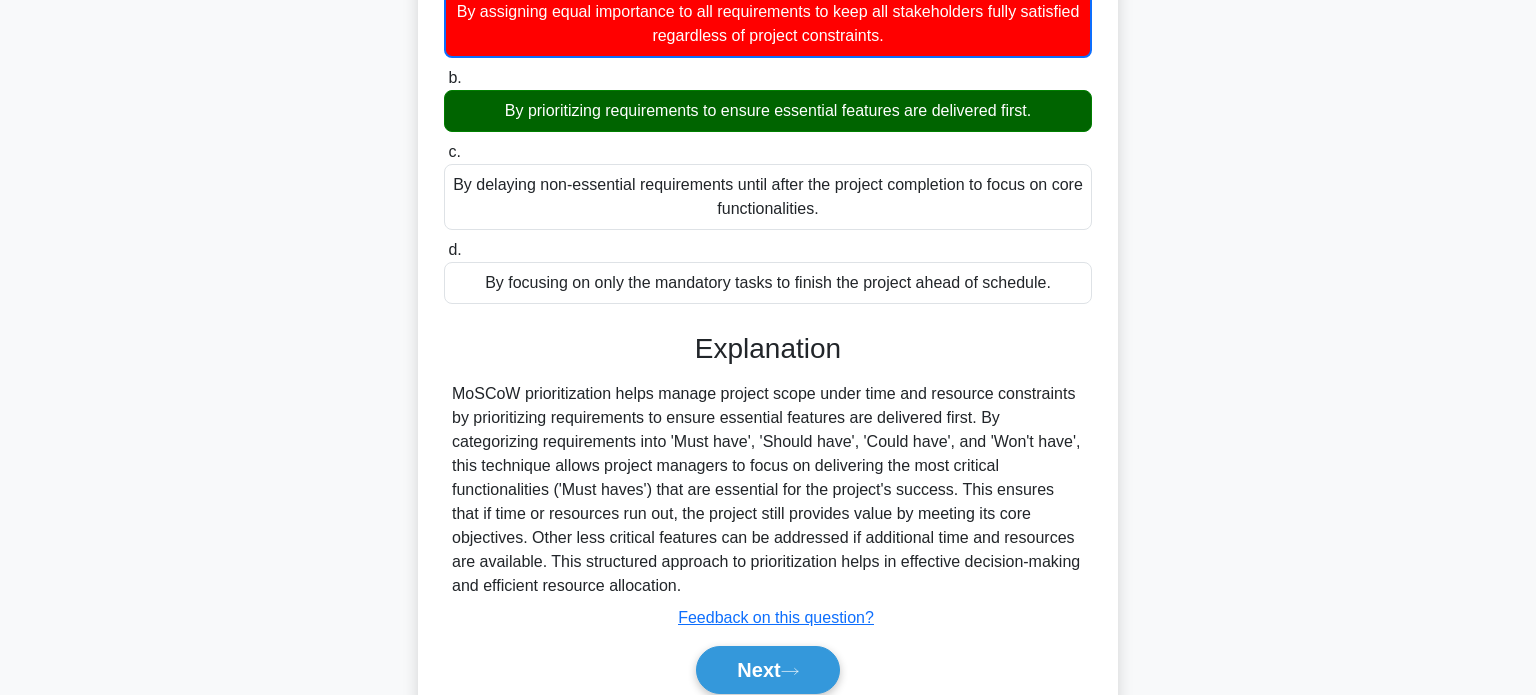 scroll, scrollTop: 385, scrollLeft: 0, axis: vertical 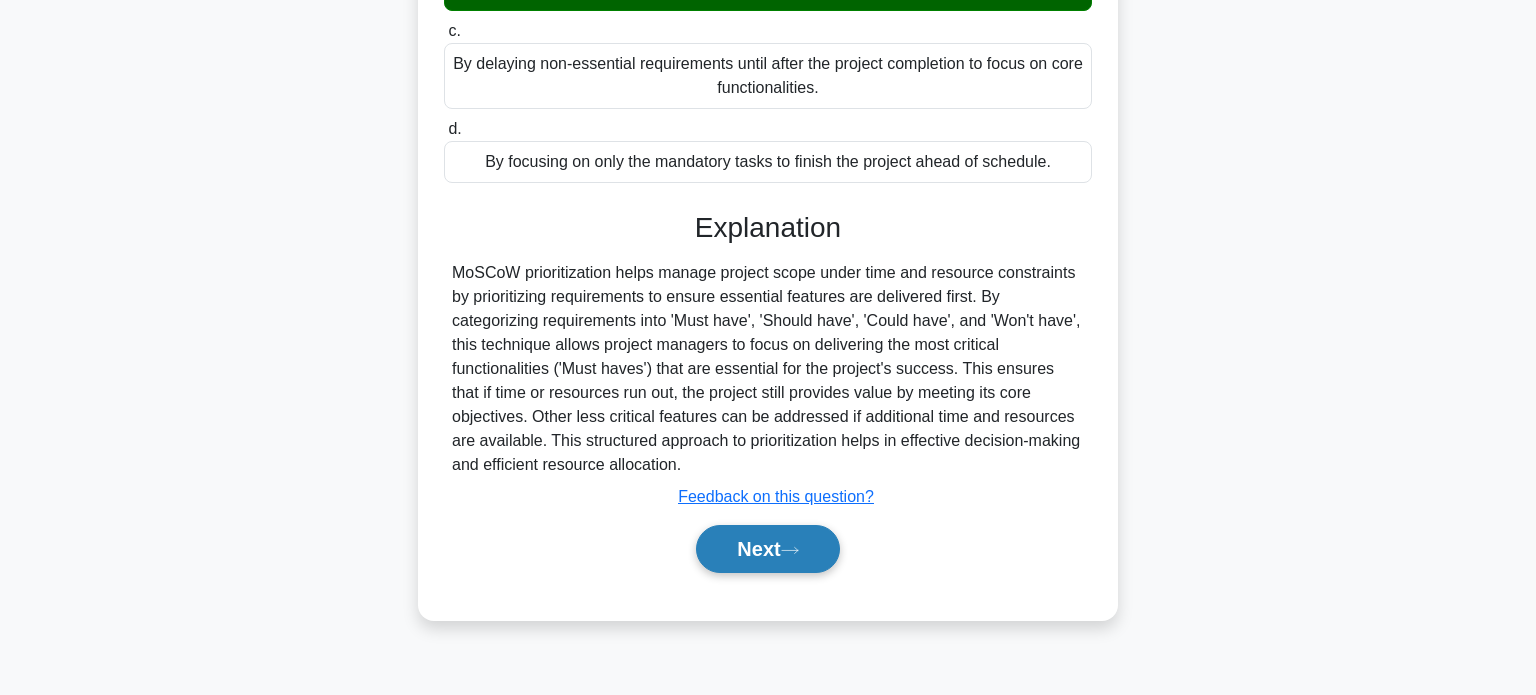 click on "Next" at bounding box center (767, 549) 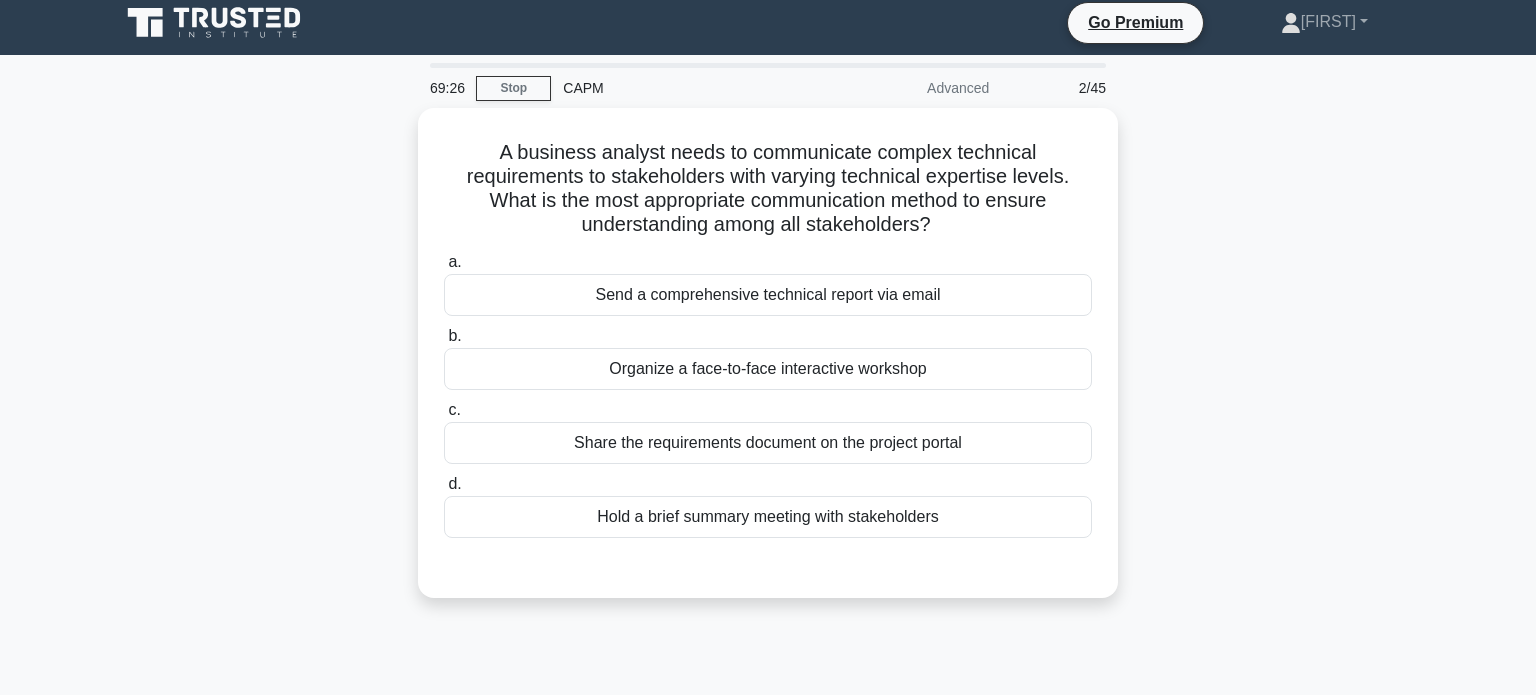 scroll, scrollTop: 14, scrollLeft: 0, axis: vertical 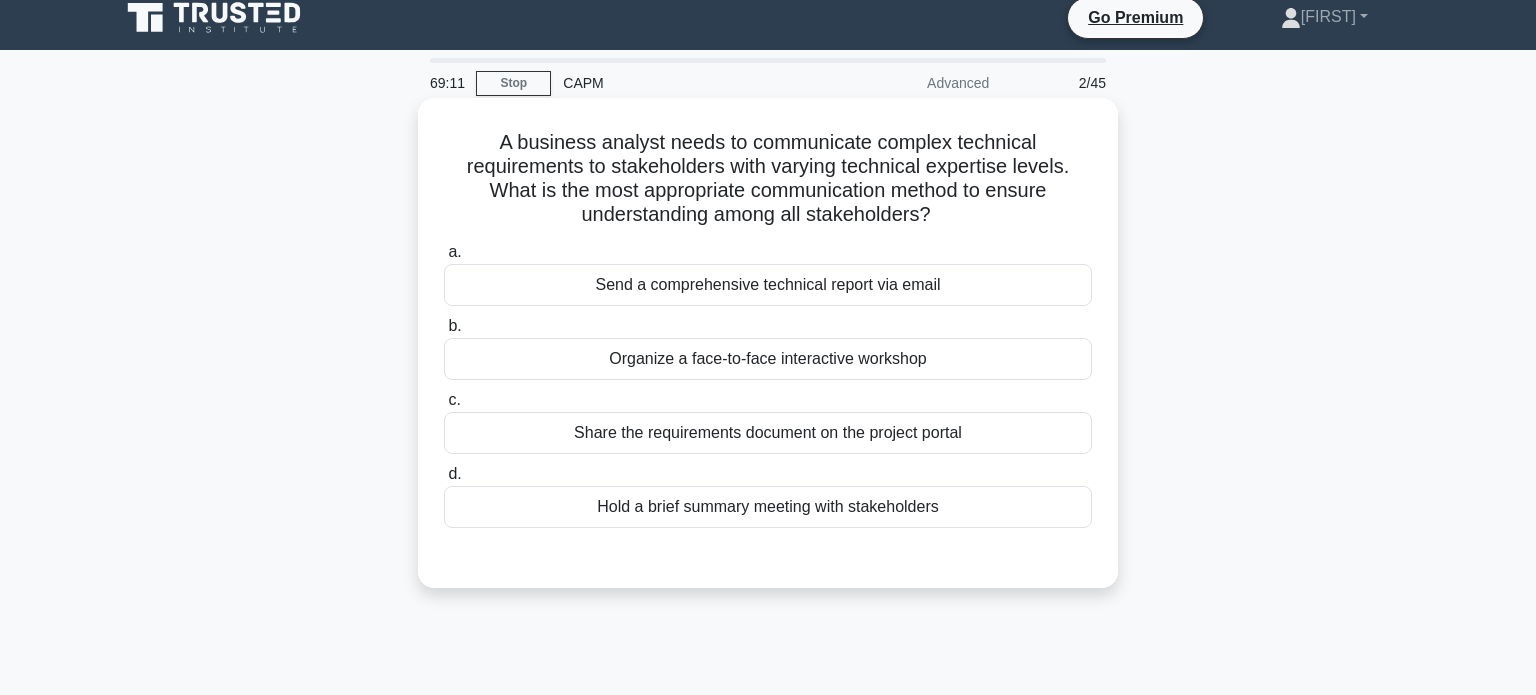 click on "Hold a brief summary meeting with stakeholders" at bounding box center (768, 507) 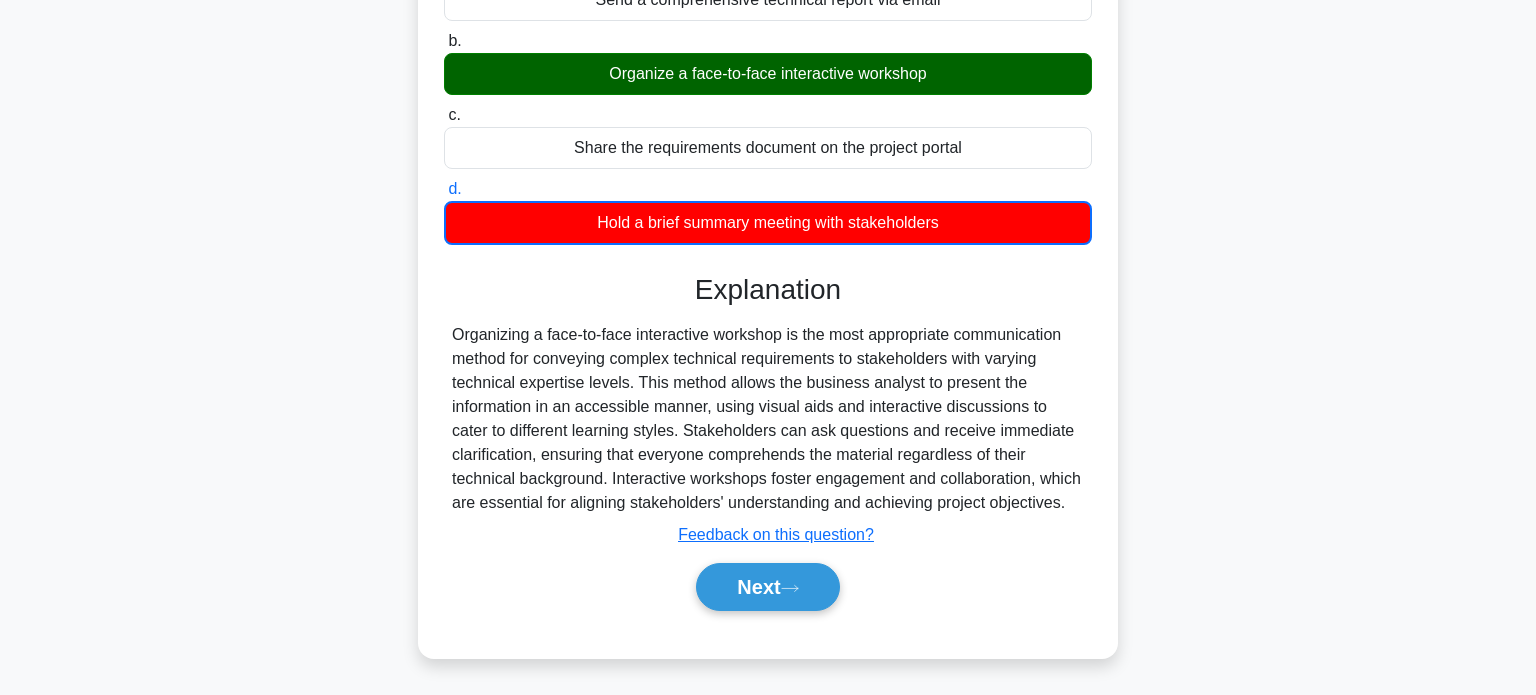 scroll, scrollTop: 304, scrollLeft: 0, axis: vertical 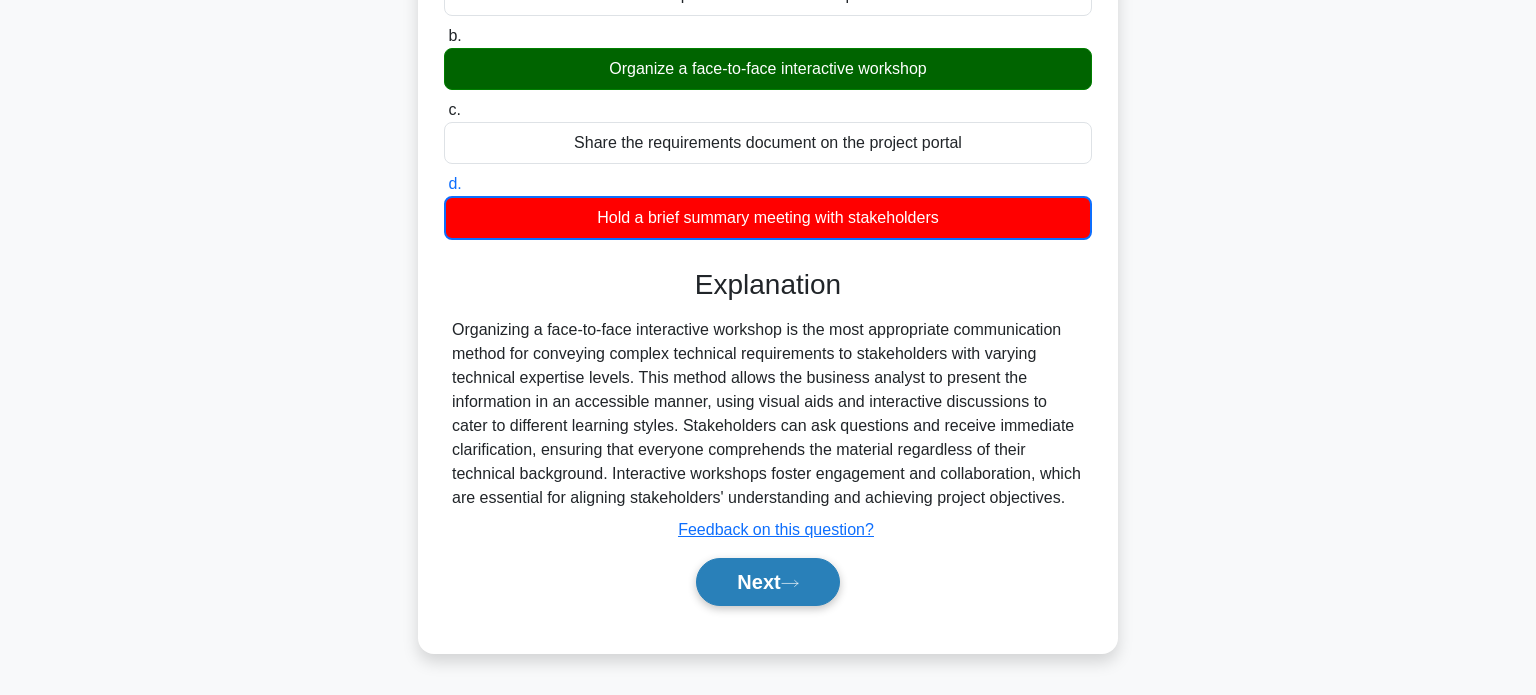 click on "Next" at bounding box center [767, 582] 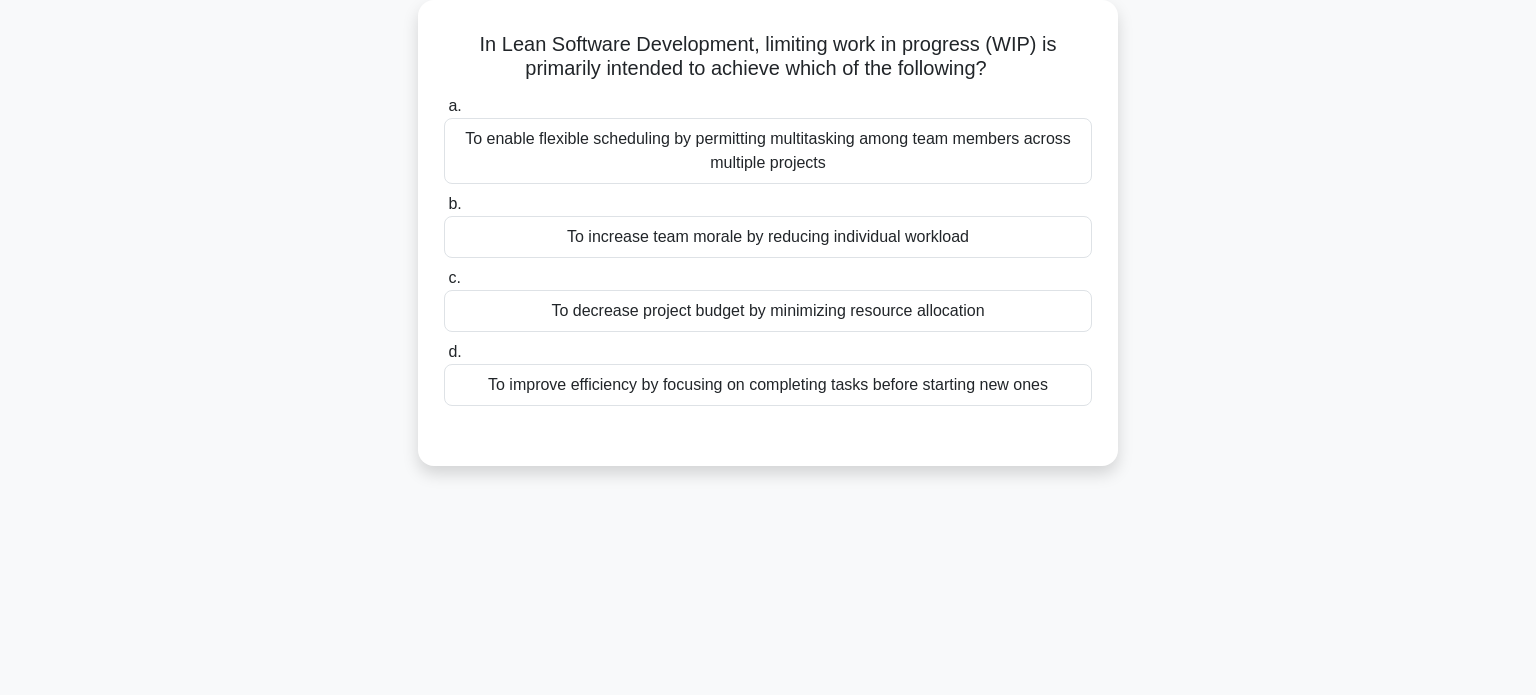 scroll, scrollTop: 0, scrollLeft: 0, axis: both 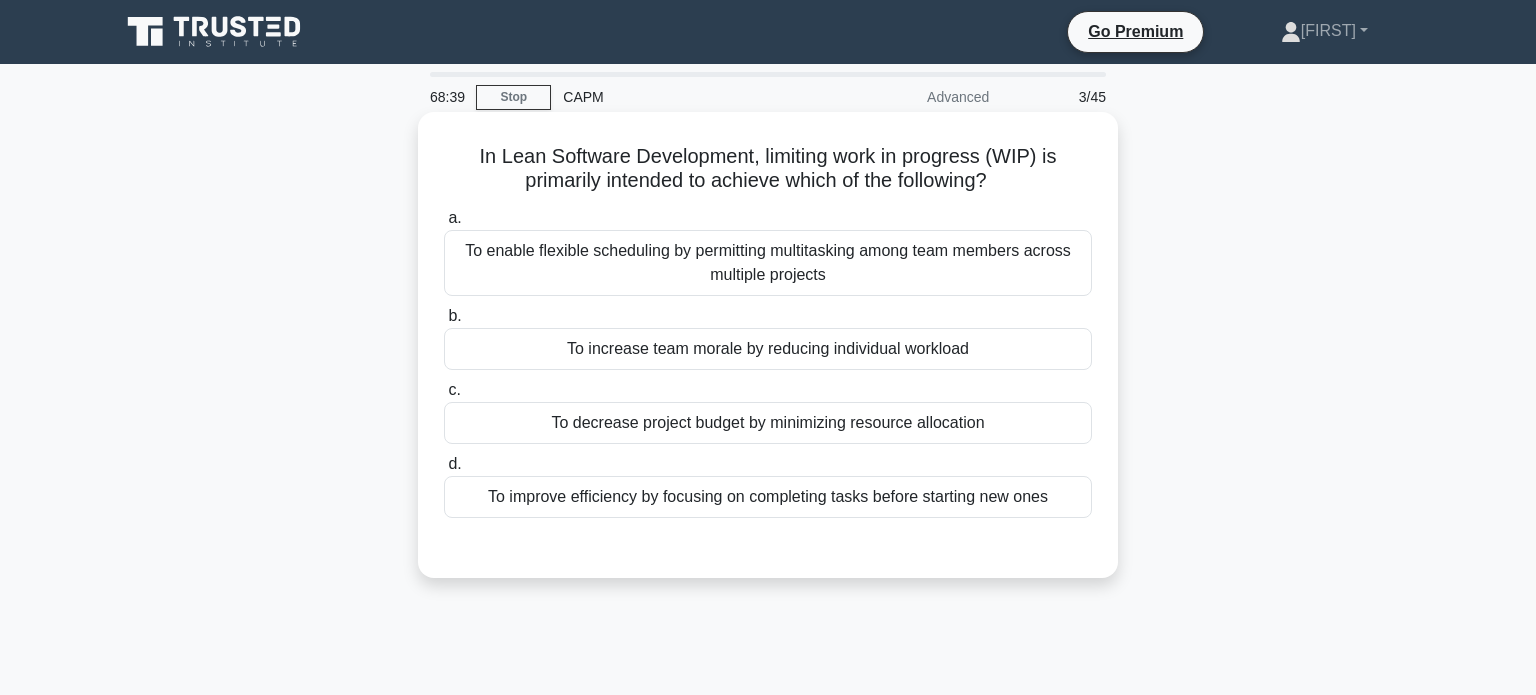 click on "To enable flexible scheduling by permitting multitasking among team members across multiple projects" at bounding box center (768, 263) 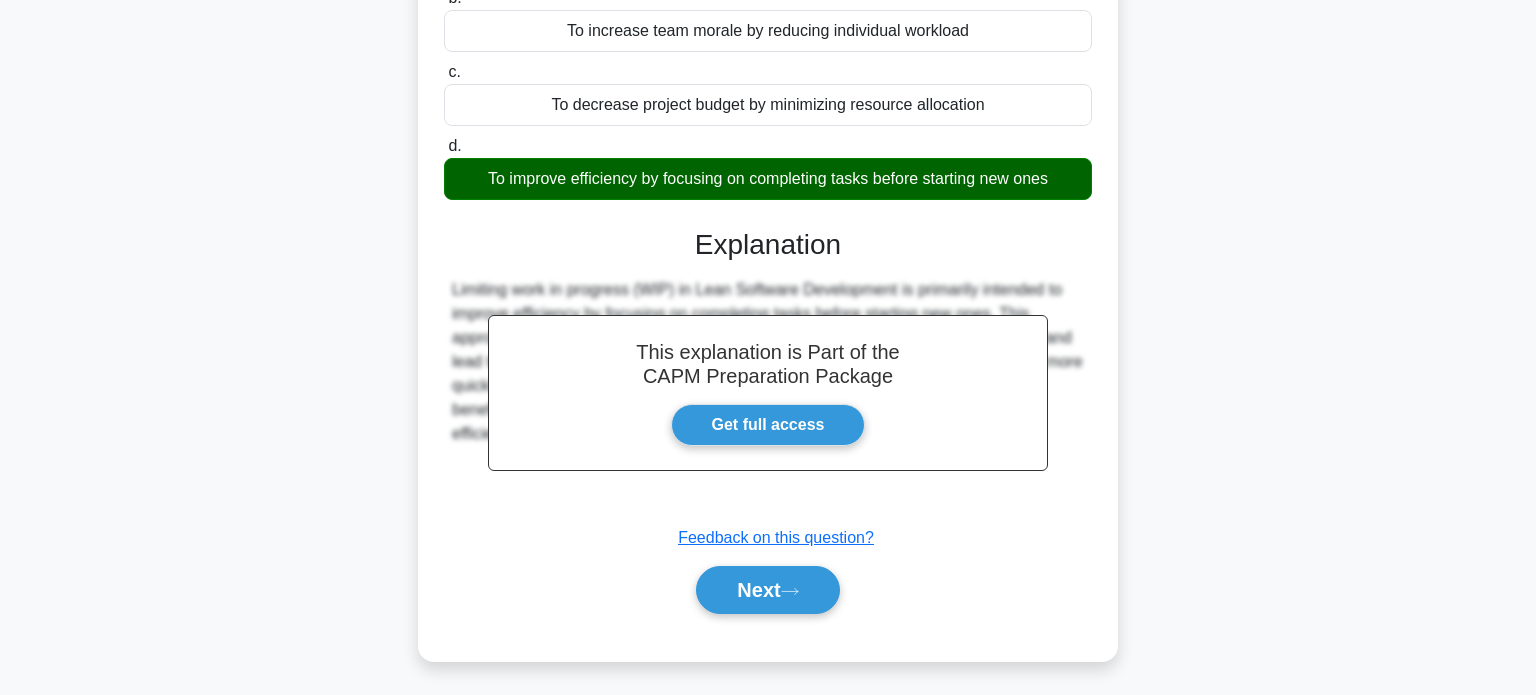 scroll, scrollTop: 385, scrollLeft: 0, axis: vertical 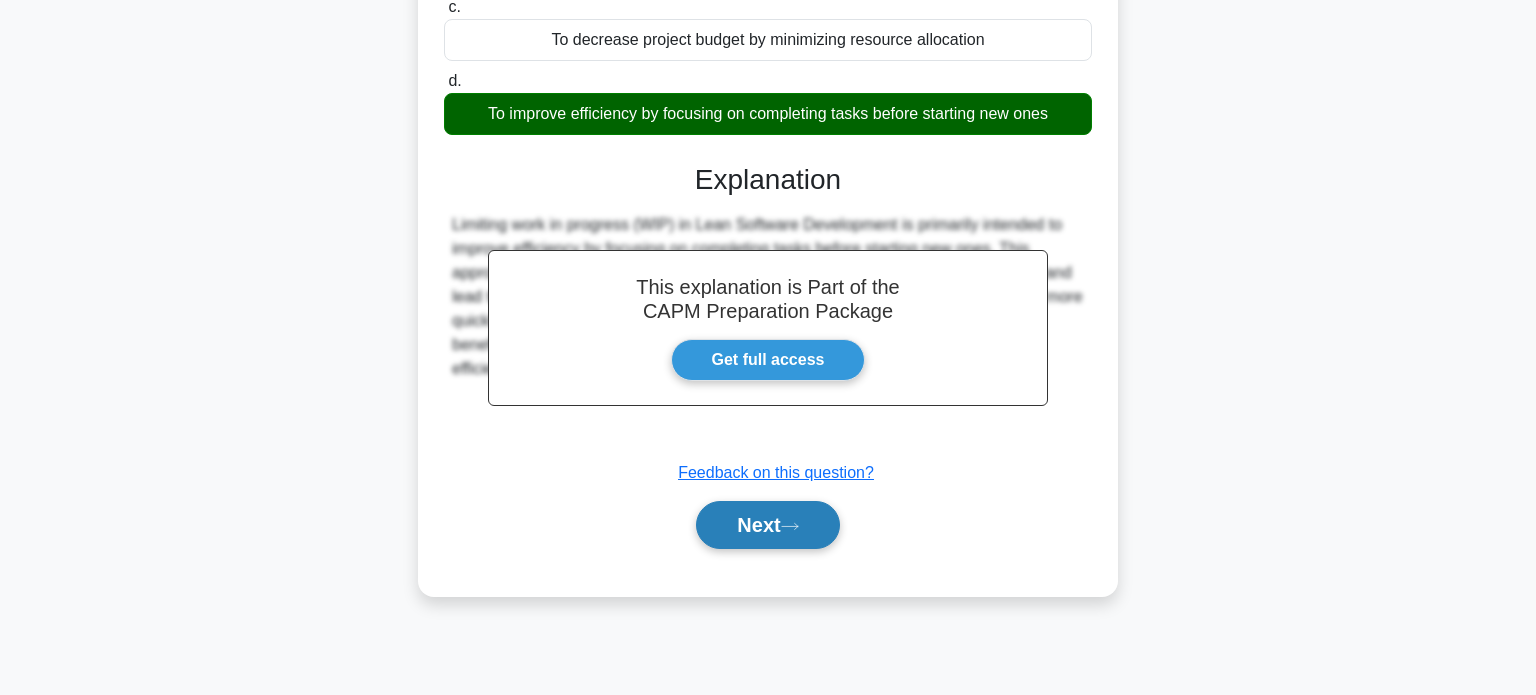 click on "Next" at bounding box center (767, 525) 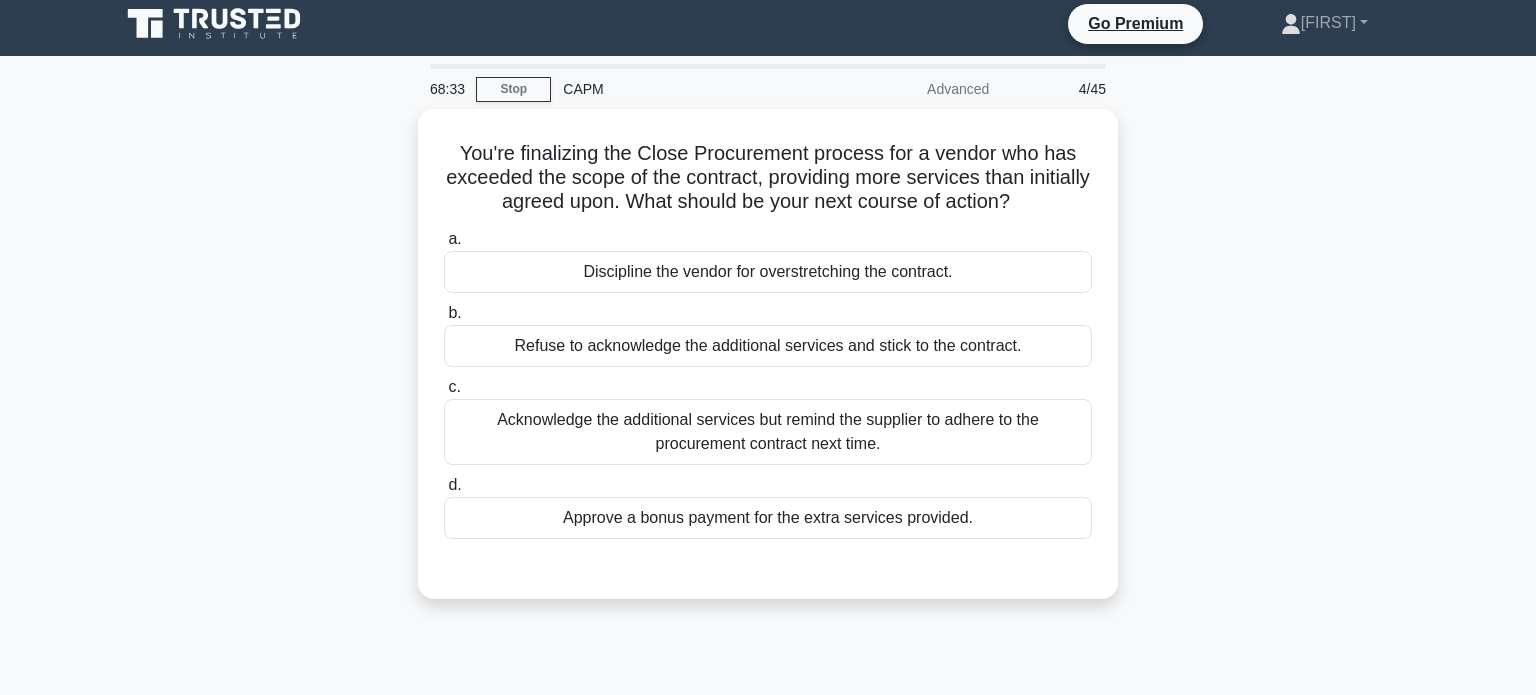 scroll, scrollTop: 8, scrollLeft: 0, axis: vertical 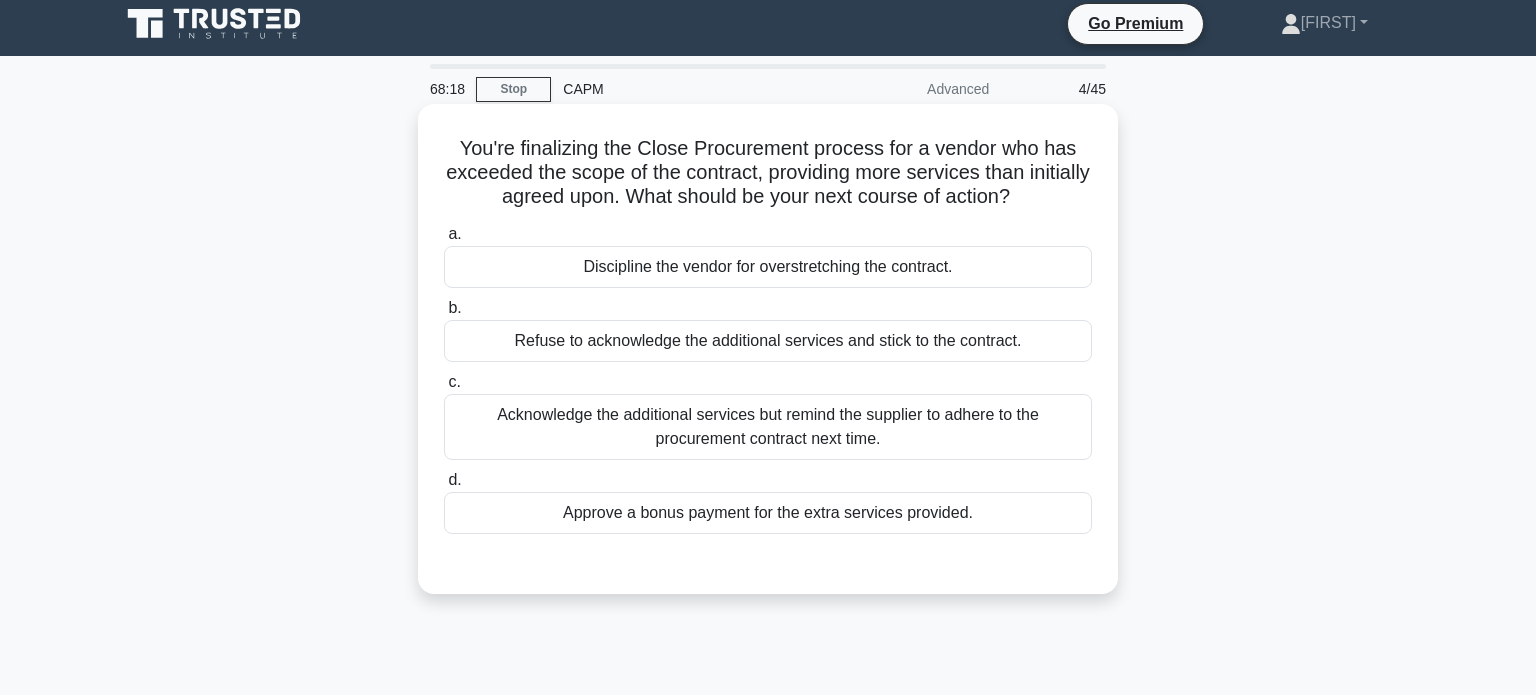 click on "Acknowledge the additional services but remind the supplier to adhere to the procurement contract next time." at bounding box center [768, 427] 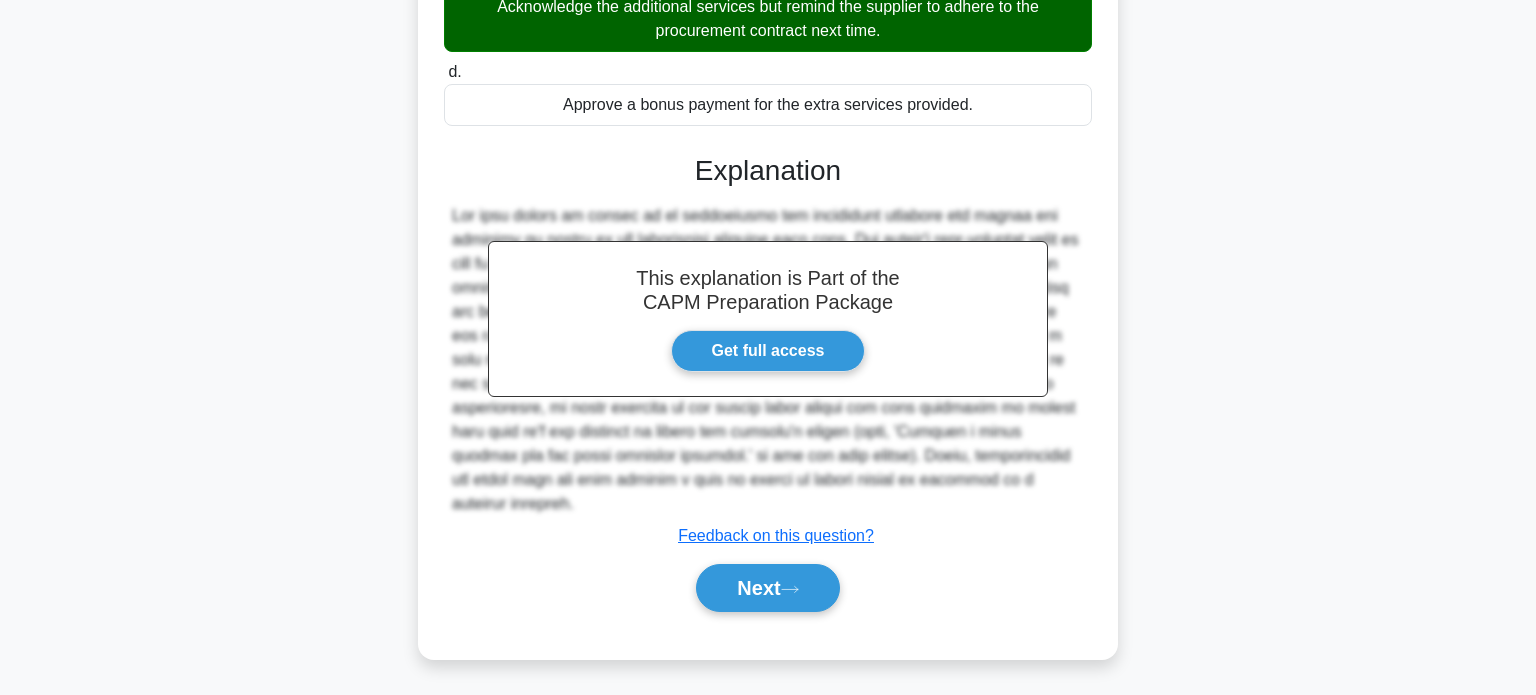scroll, scrollTop: 415, scrollLeft: 0, axis: vertical 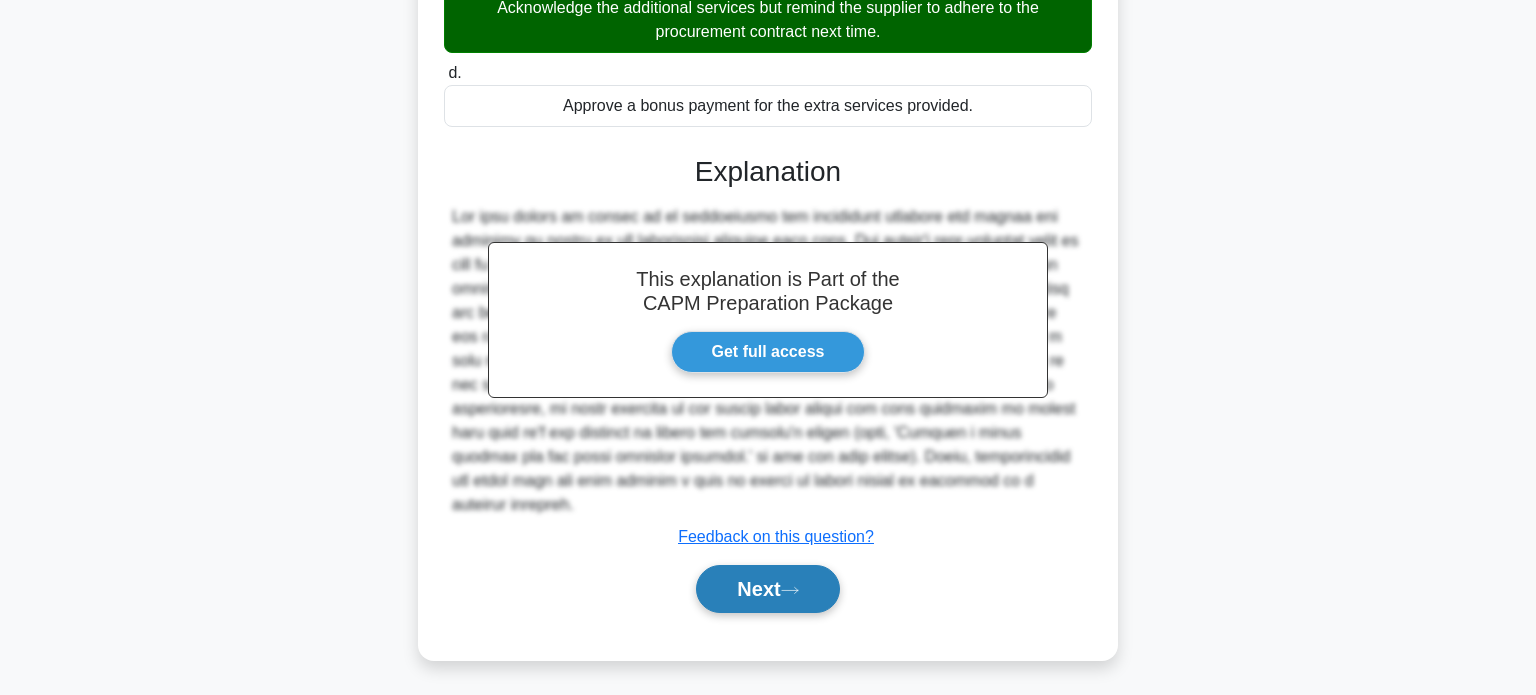 click on "Next" at bounding box center [767, 589] 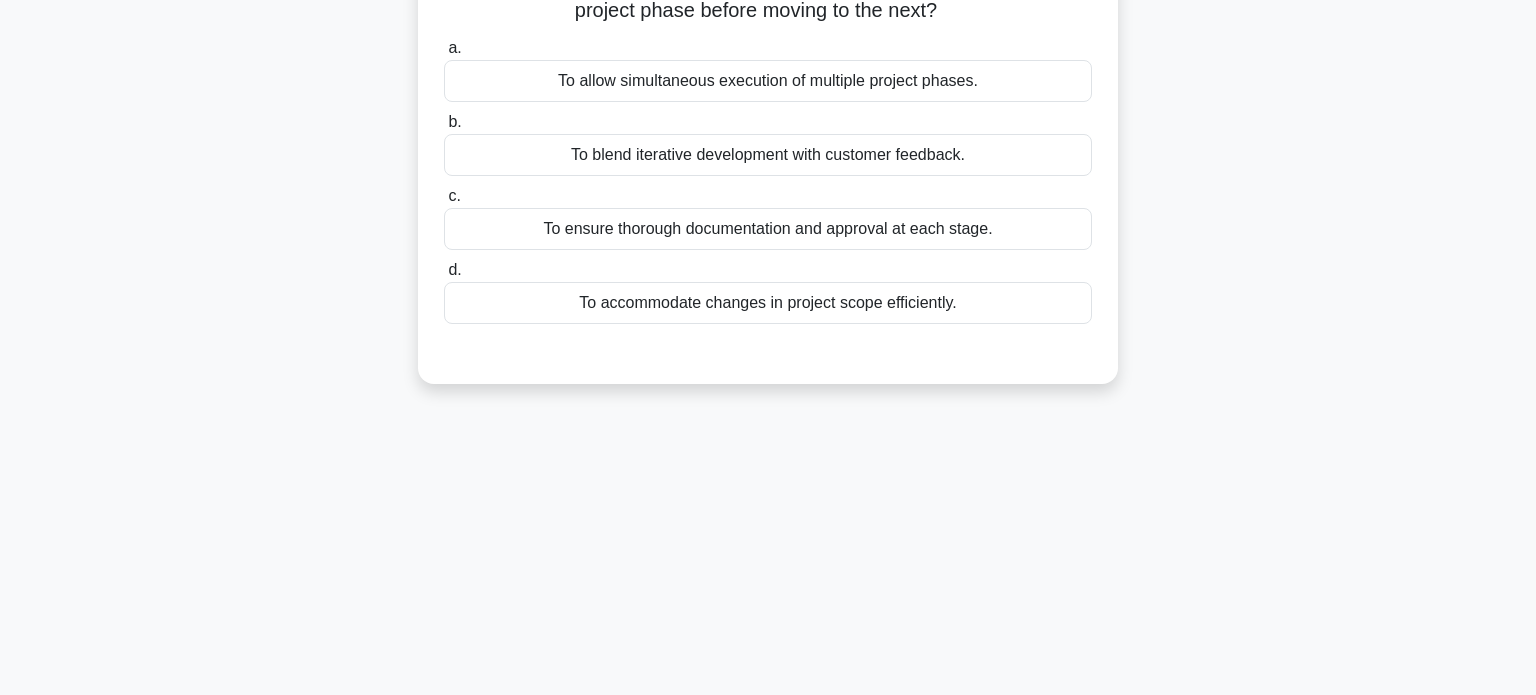 scroll, scrollTop: 0, scrollLeft: 0, axis: both 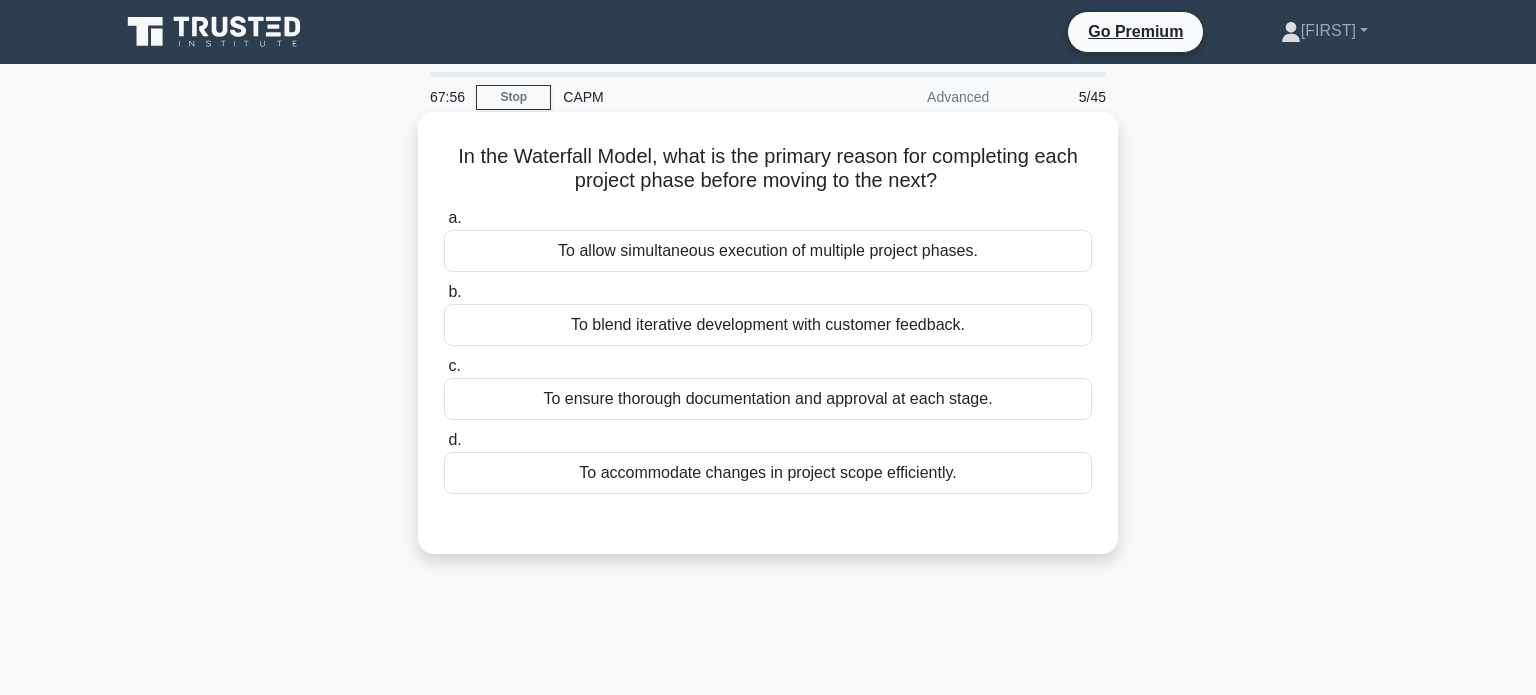click on "To allow simultaneous execution of multiple project phases." at bounding box center [768, 251] 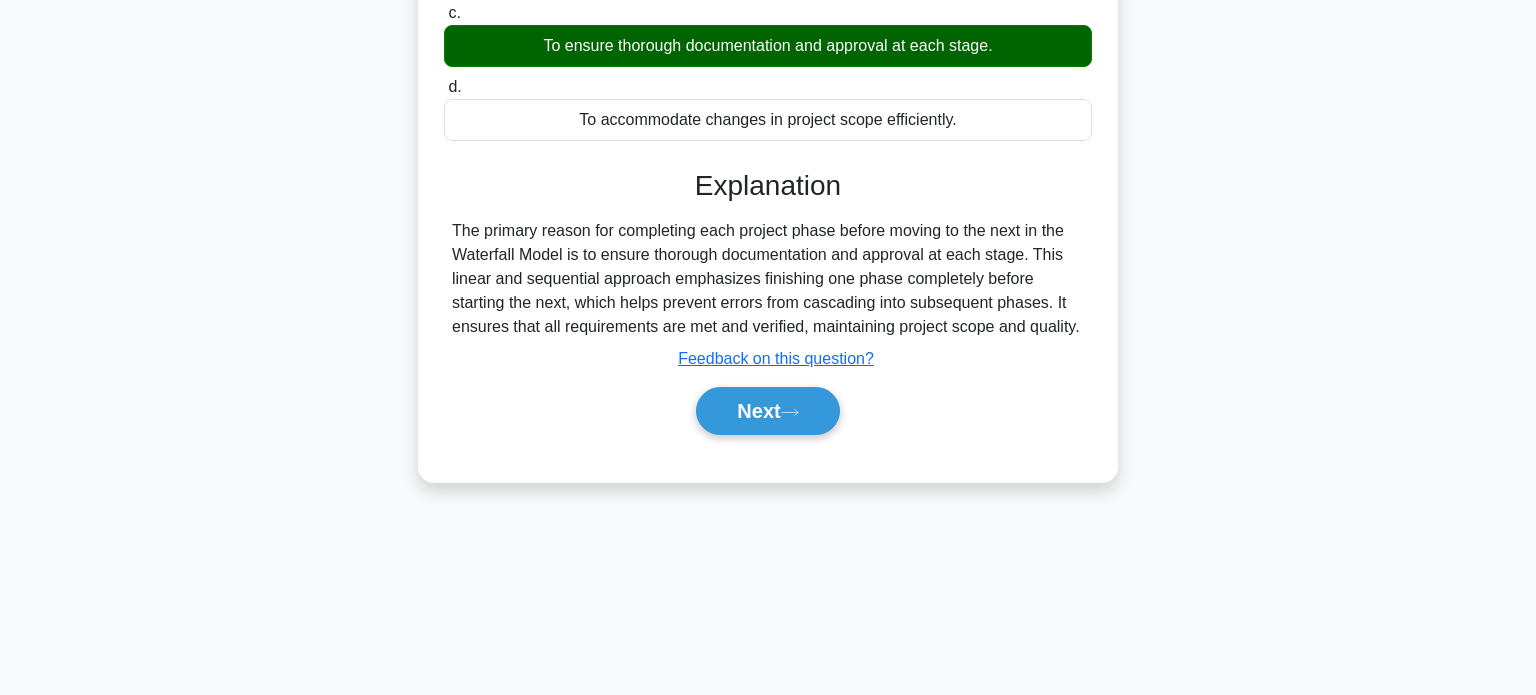 scroll, scrollTop: 377, scrollLeft: 0, axis: vertical 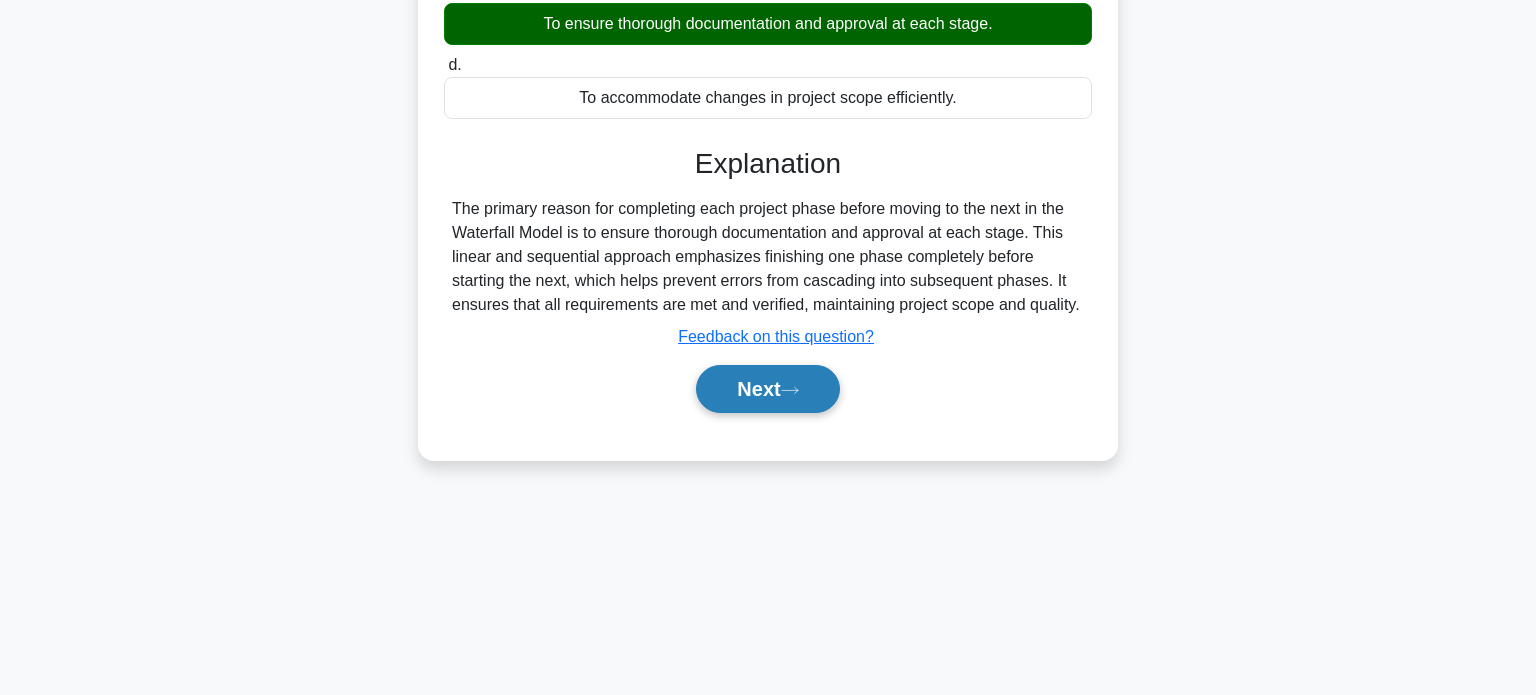 click on "Next" at bounding box center (767, 389) 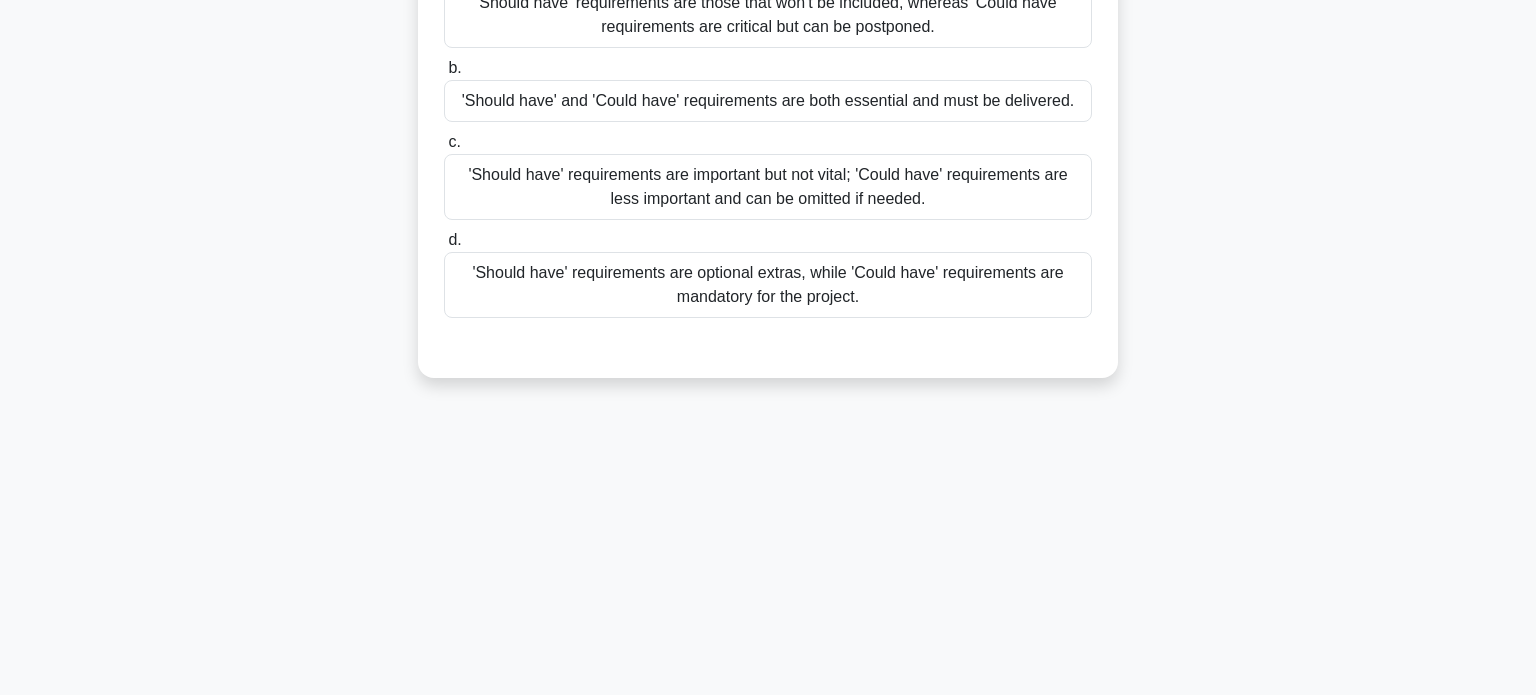 scroll, scrollTop: 0, scrollLeft: 0, axis: both 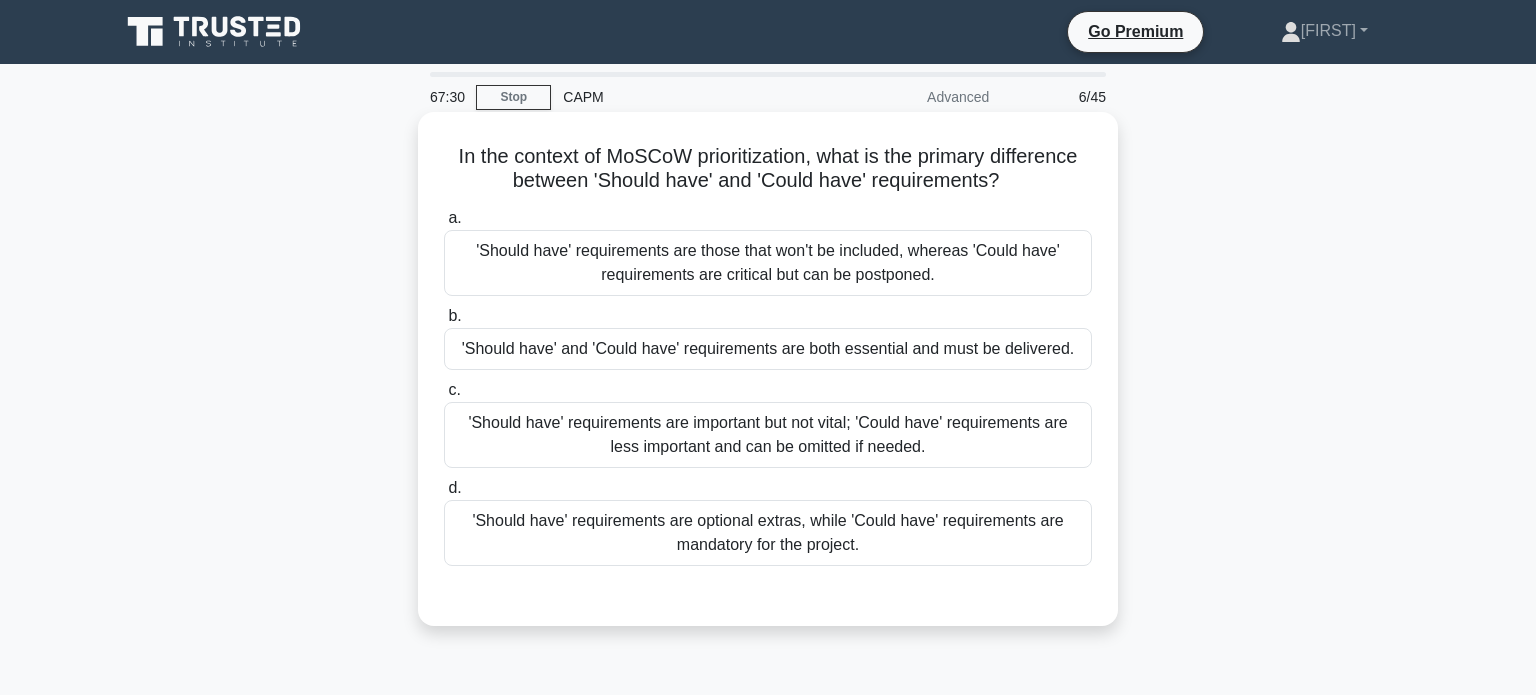 click on "'Should have' requirements are important but not vital; 'Could have' requirements are less important and can be omitted if needed." at bounding box center [768, 435] 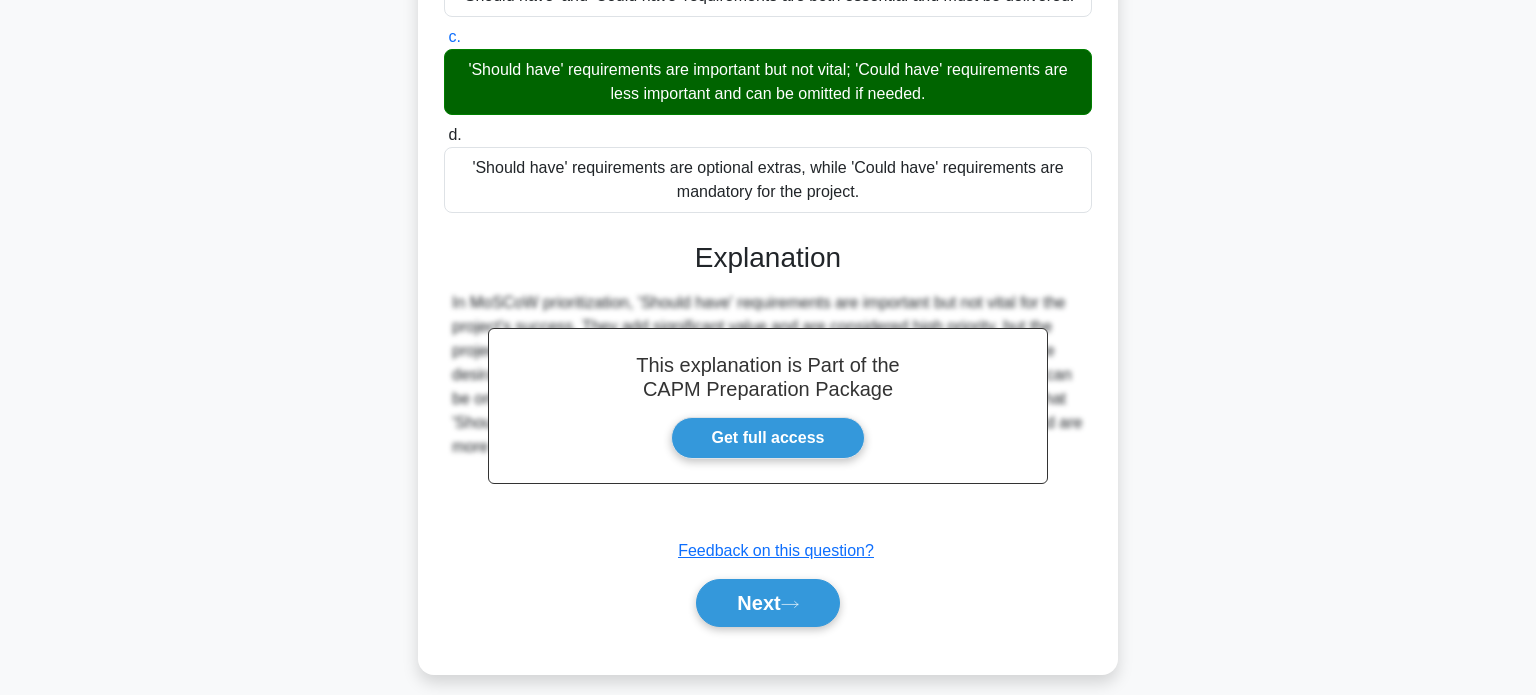 scroll, scrollTop: 354, scrollLeft: 0, axis: vertical 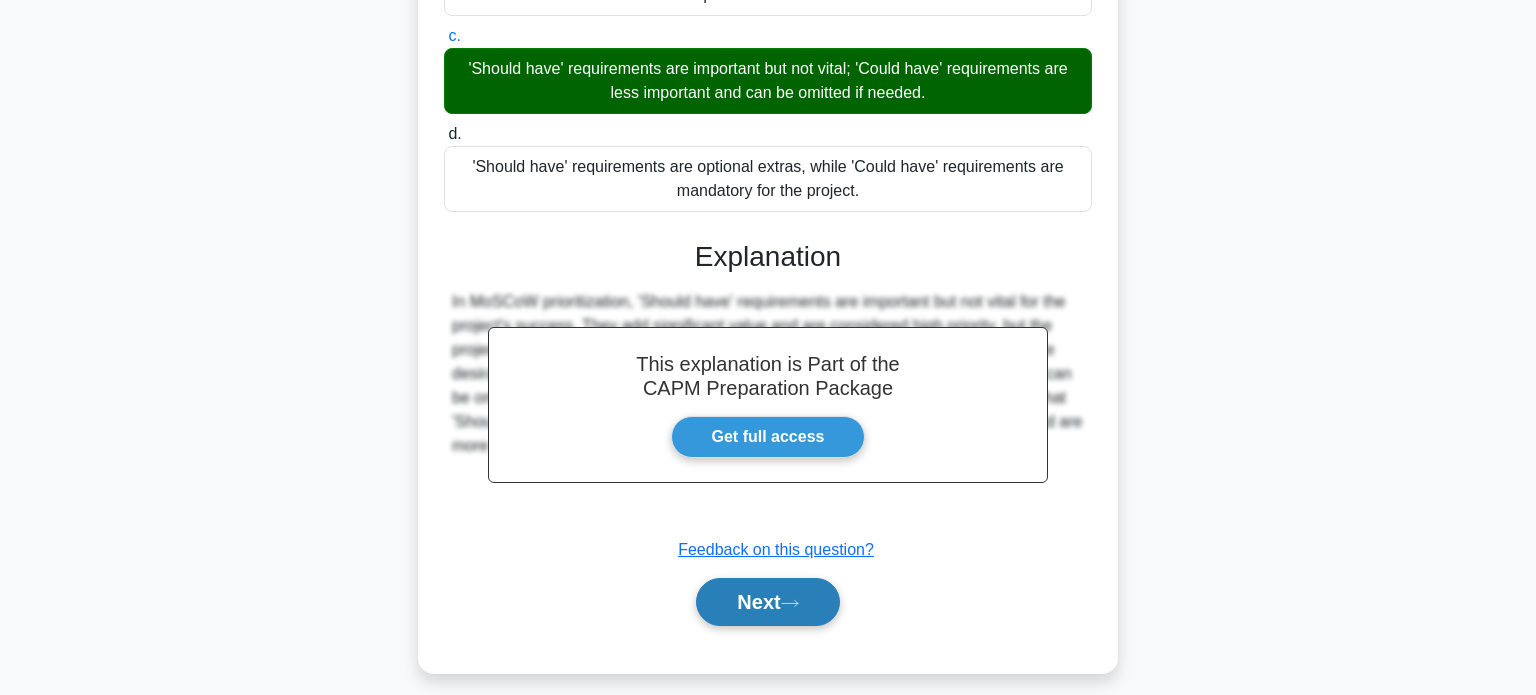 click on "Next" at bounding box center (767, 602) 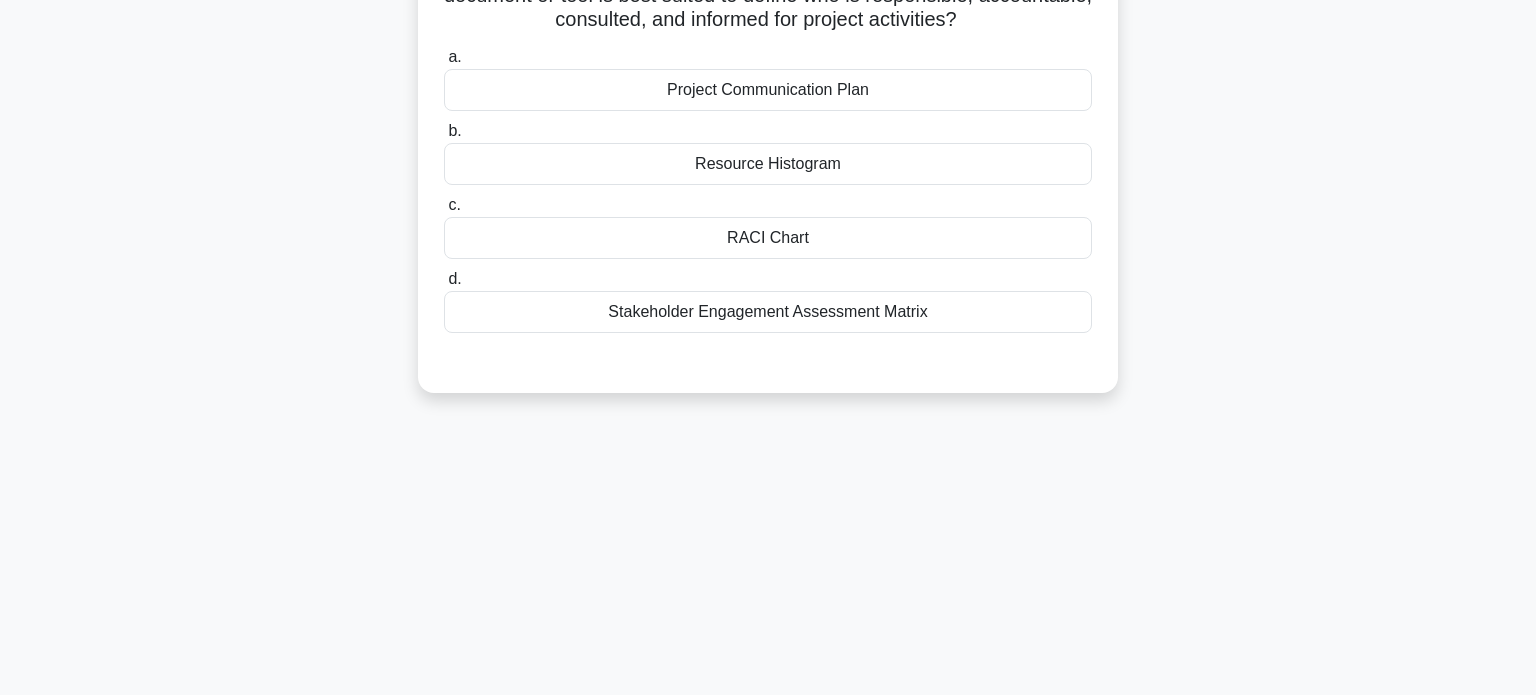 scroll, scrollTop: 0, scrollLeft: 0, axis: both 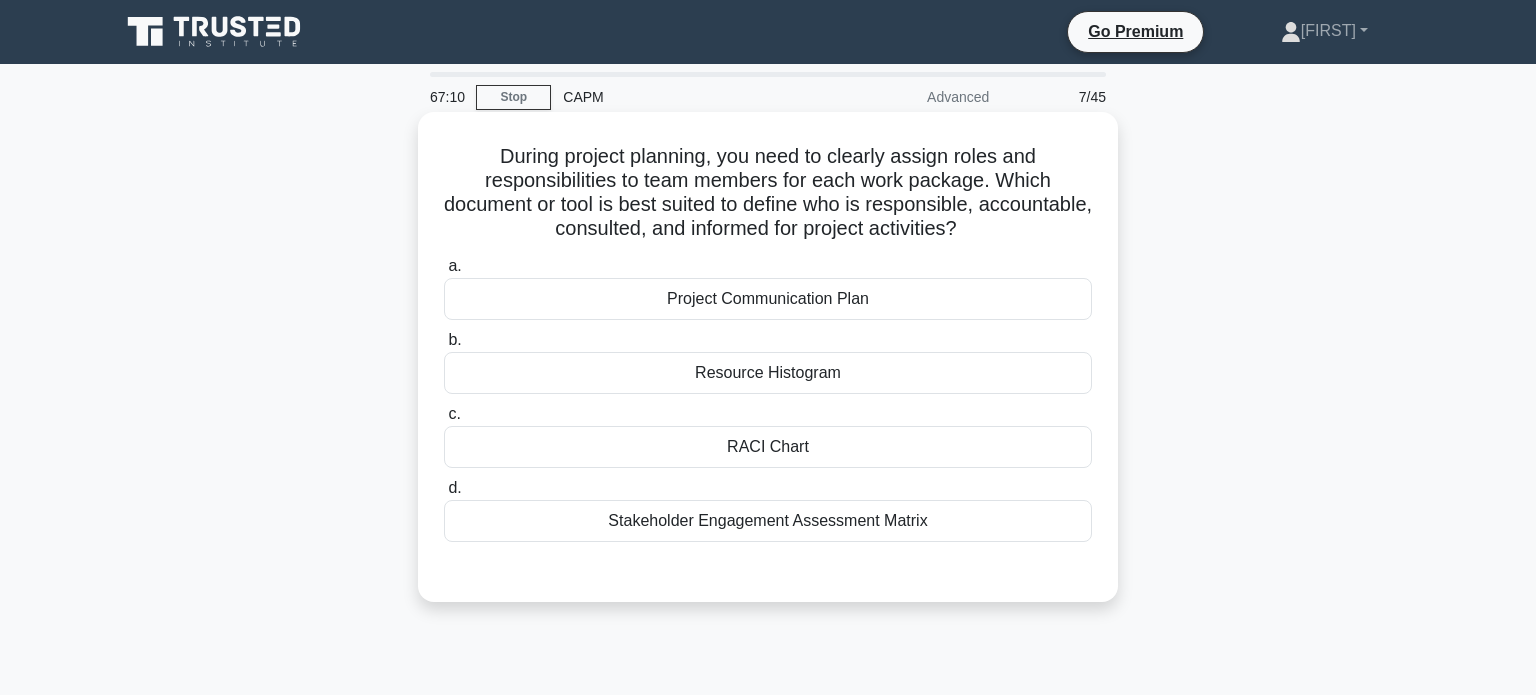 click on "Project Communication Plan" at bounding box center [768, 299] 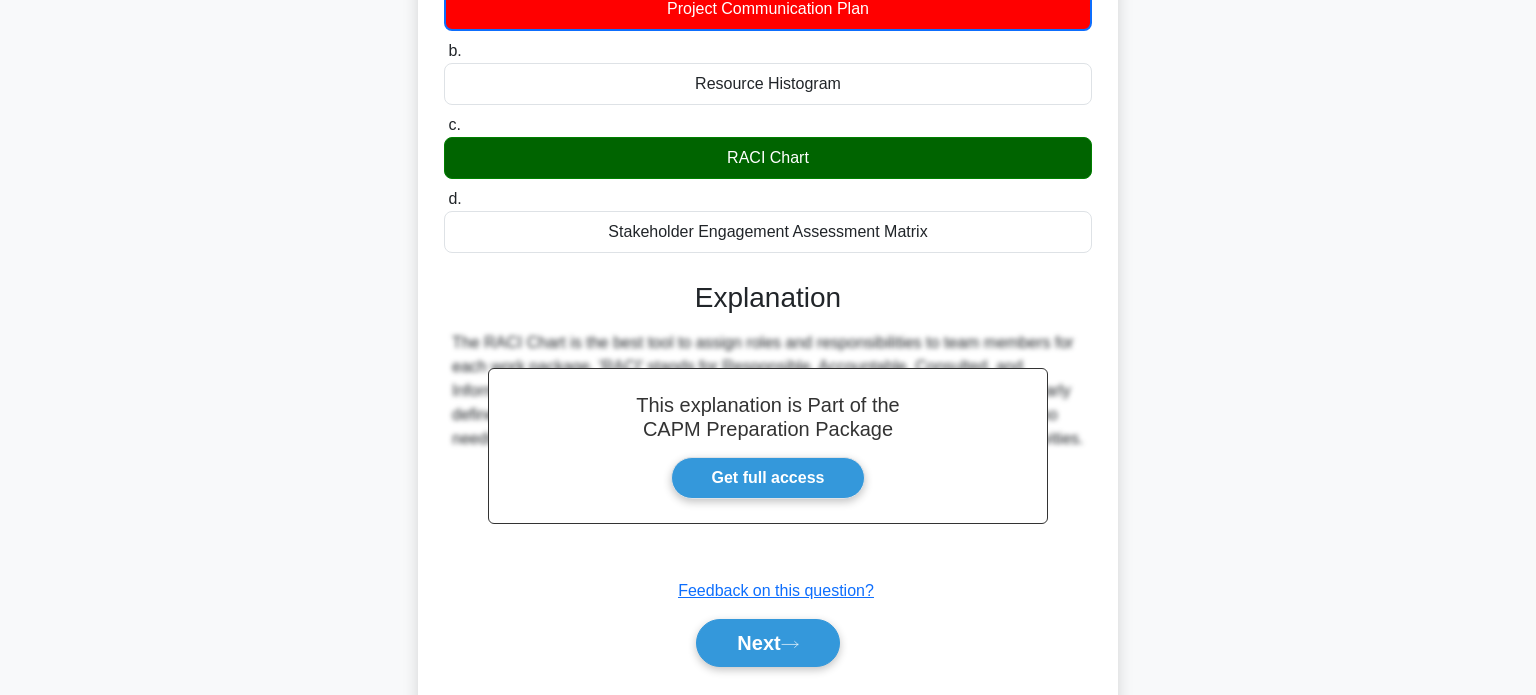scroll, scrollTop: 287, scrollLeft: 0, axis: vertical 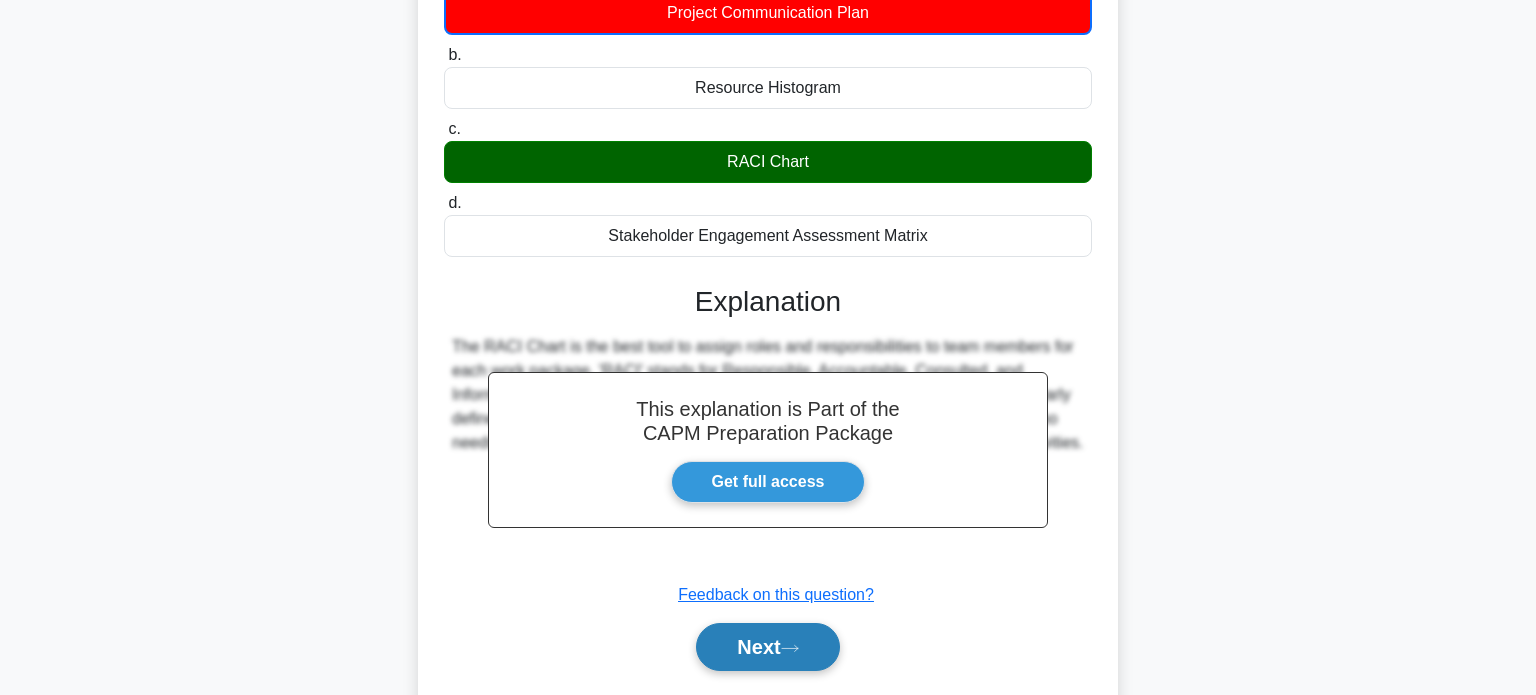 click on "Next" at bounding box center [767, 647] 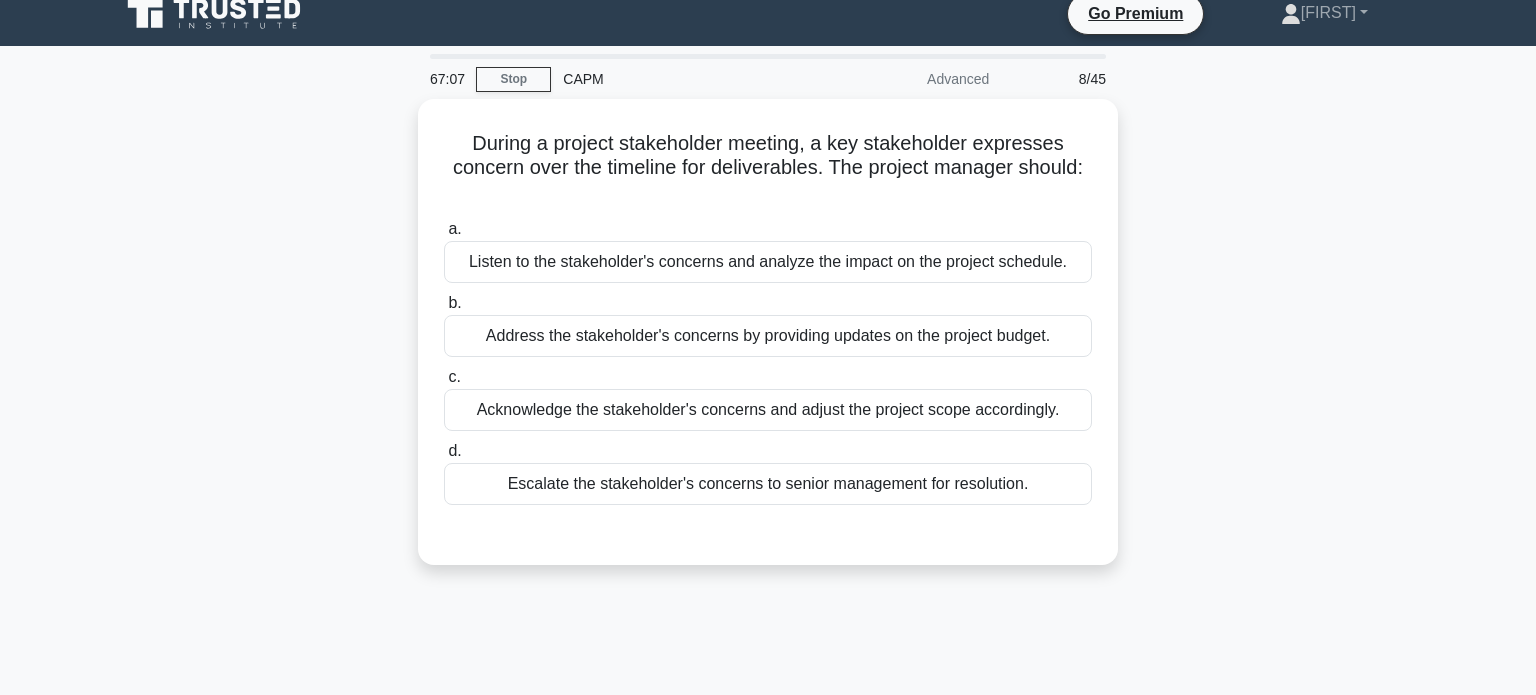 scroll, scrollTop: 0, scrollLeft: 0, axis: both 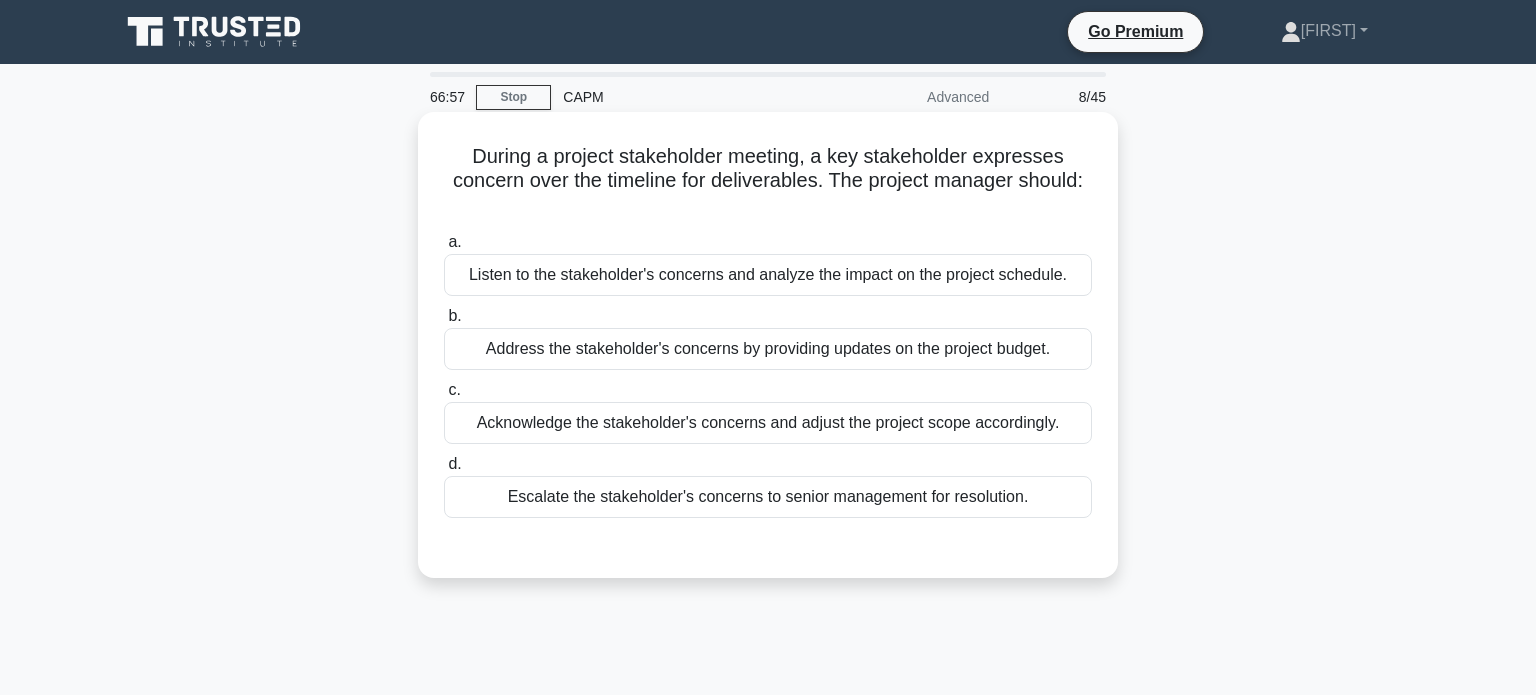 click on "Listen to the stakeholder's concerns and analyze the impact on the project schedule." at bounding box center [768, 275] 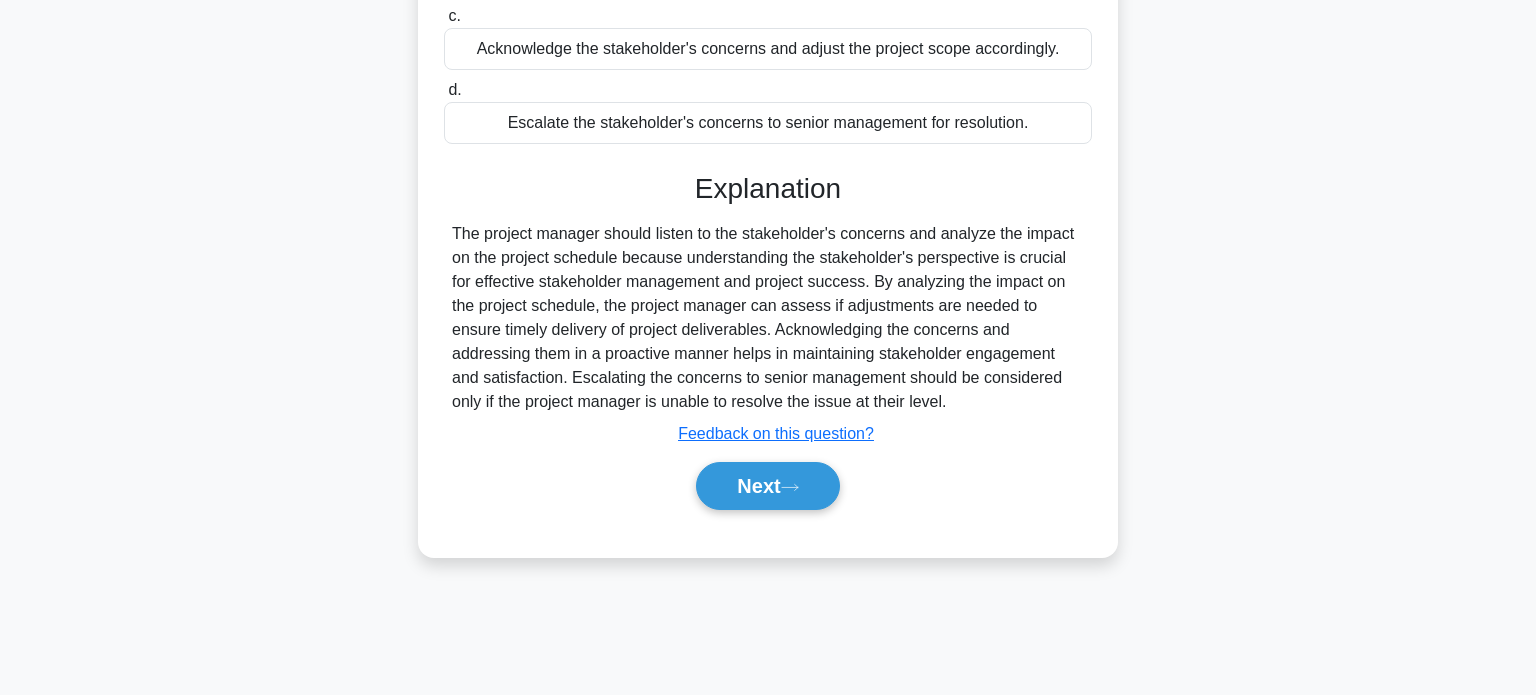 scroll, scrollTop: 376, scrollLeft: 0, axis: vertical 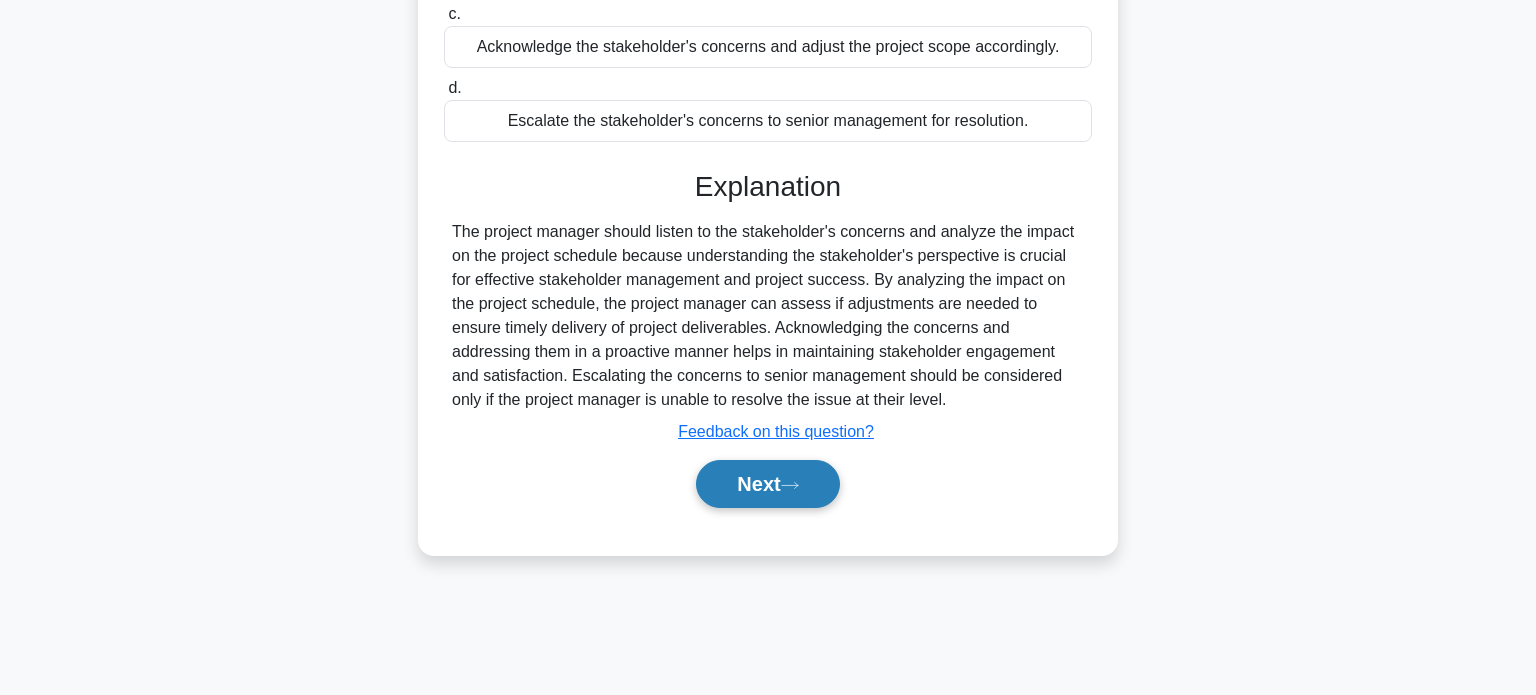 click on "Next" at bounding box center (767, 484) 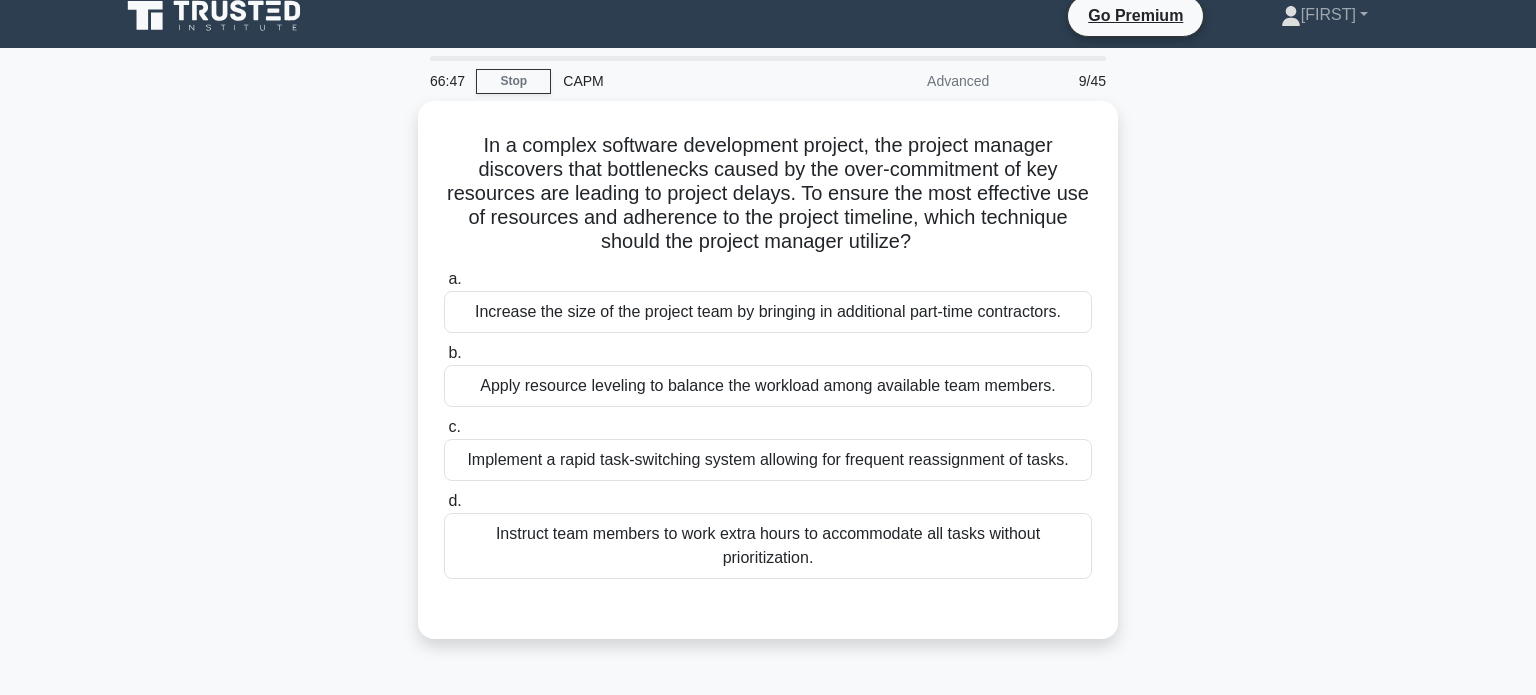 scroll, scrollTop: 11, scrollLeft: 0, axis: vertical 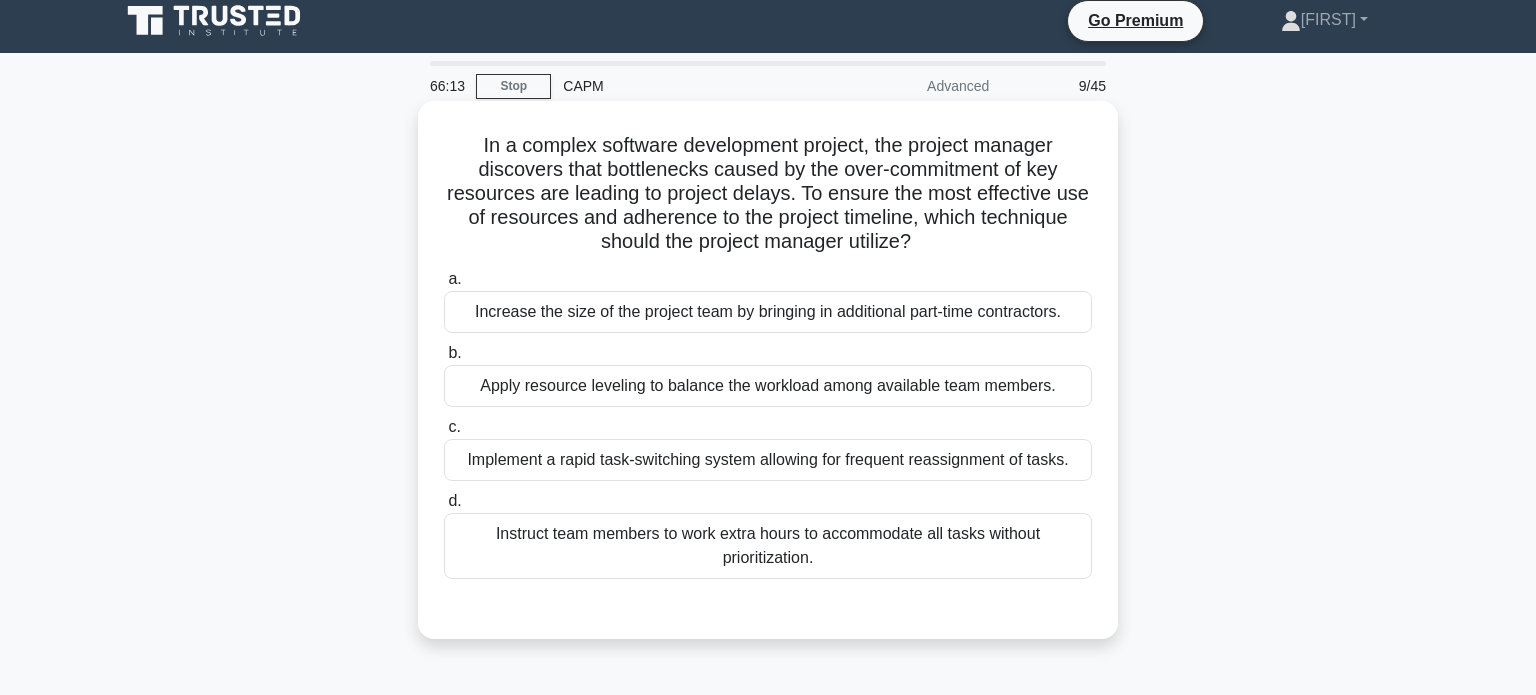 click on "Instruct team members to work extra hours to accommodate all tasks without prioritization." at bounding box center (768, 546) 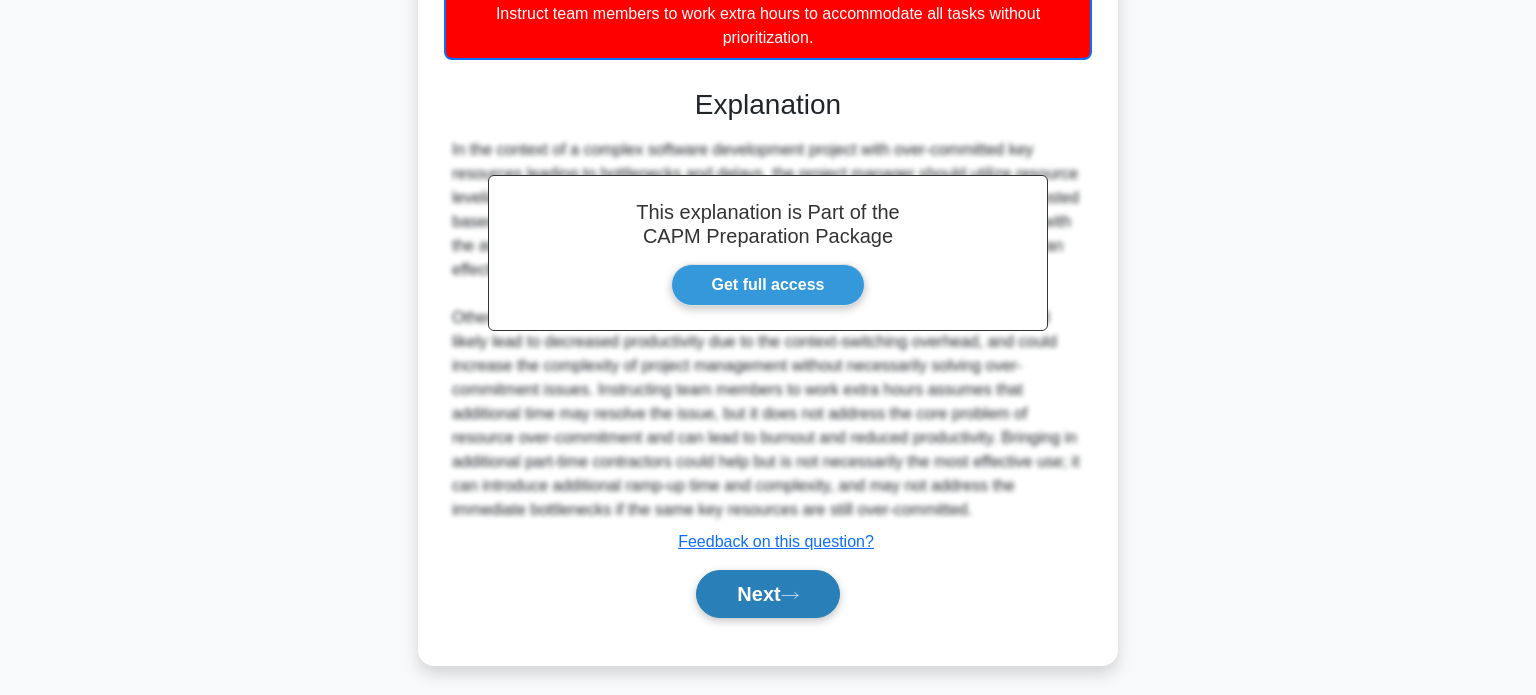 click on "Next" at bounding box center (767, 594) 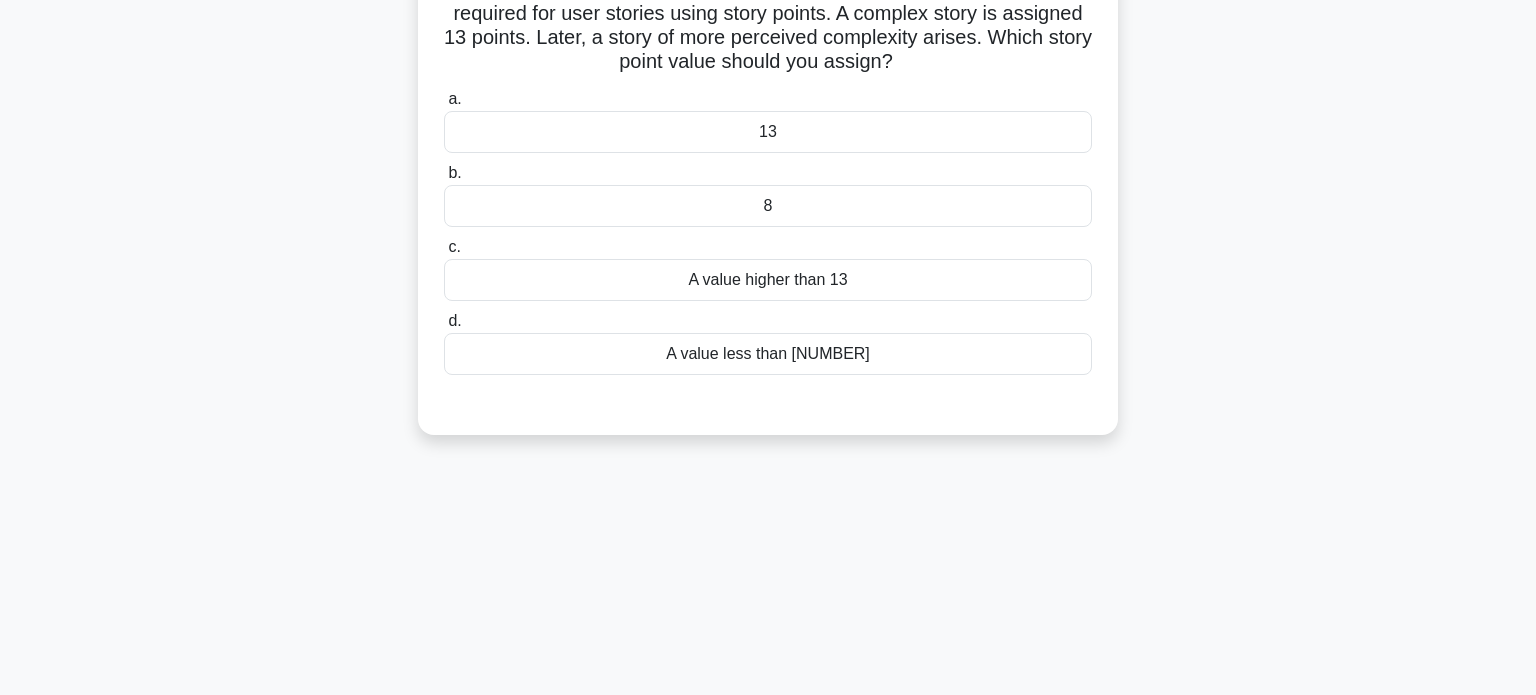 scroll, scrollTop: 0, scrollLeft: 0, axis: both 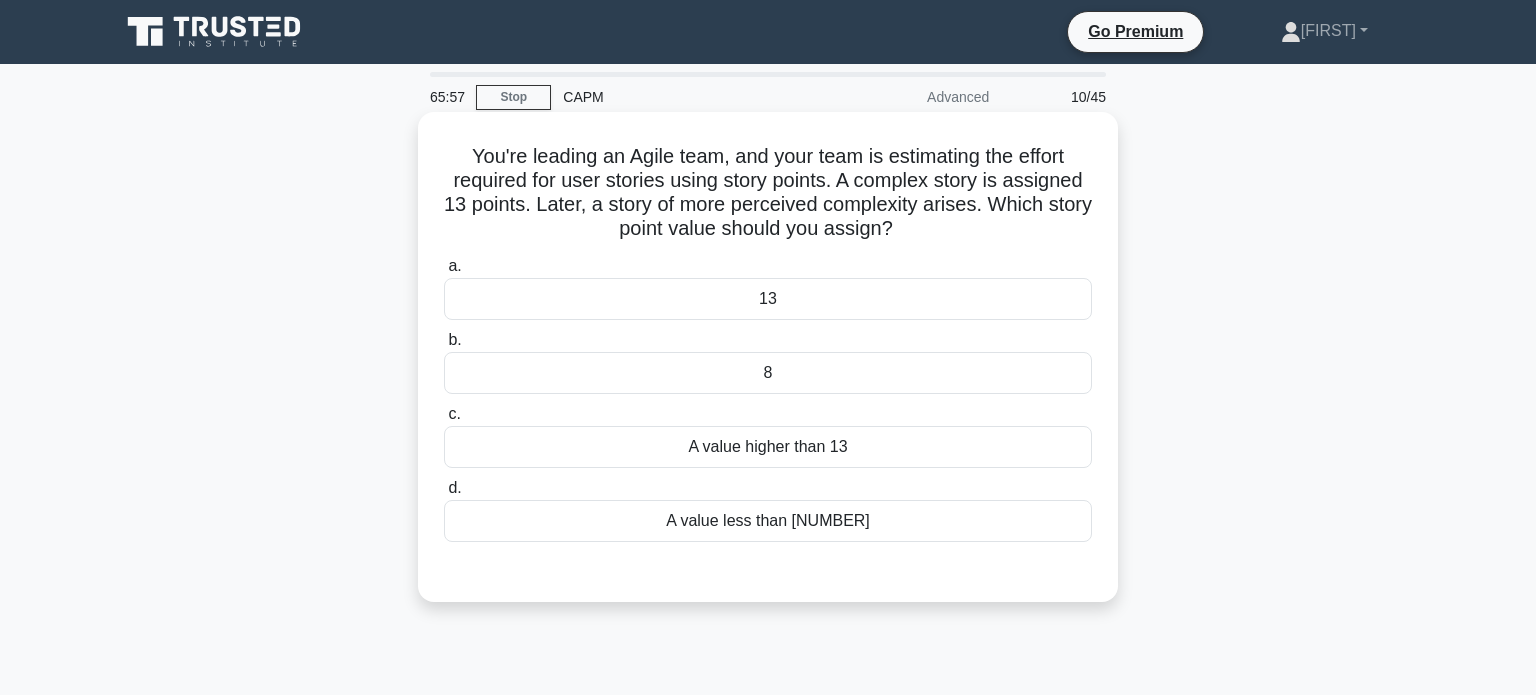 click on "A value higher than 13" at bounding box center (768, 447) 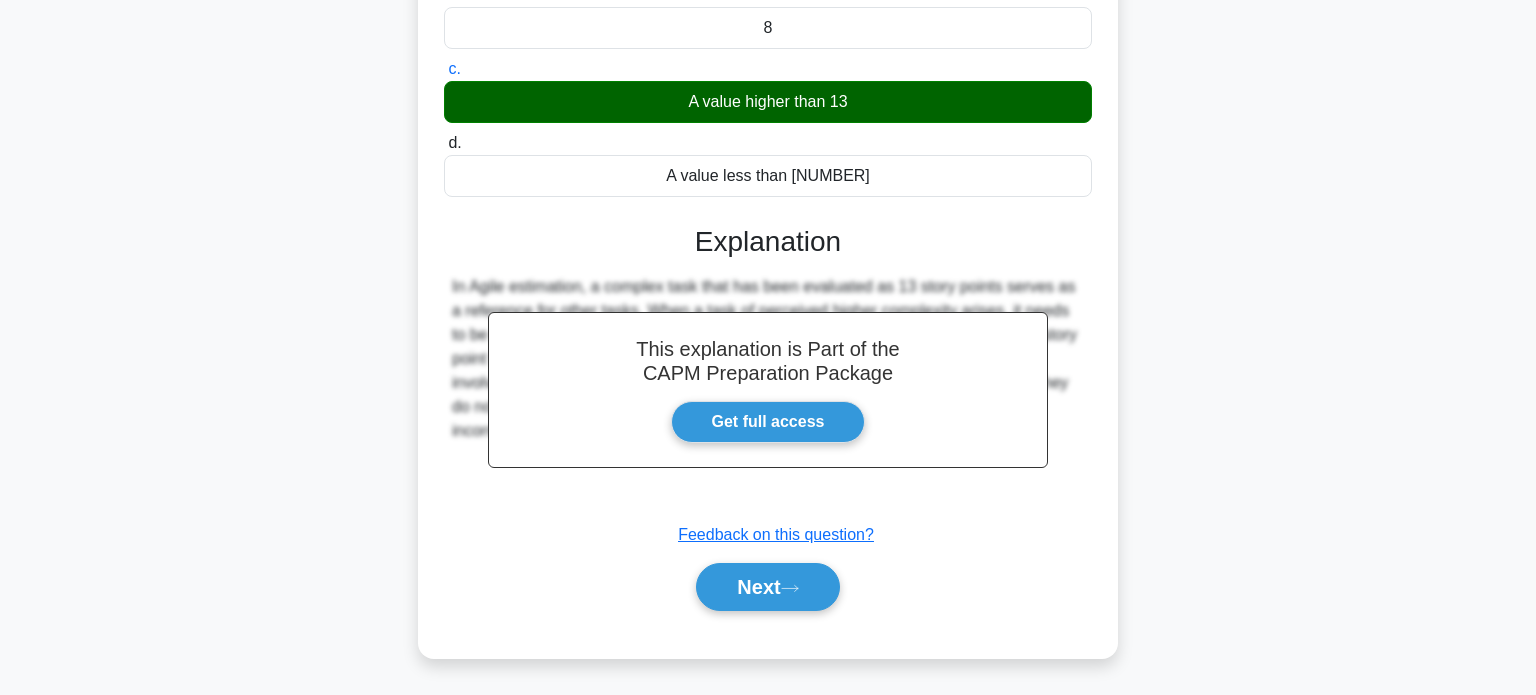 scroll, scrollTop: 385, scrollLeft: 0, axis: vertical 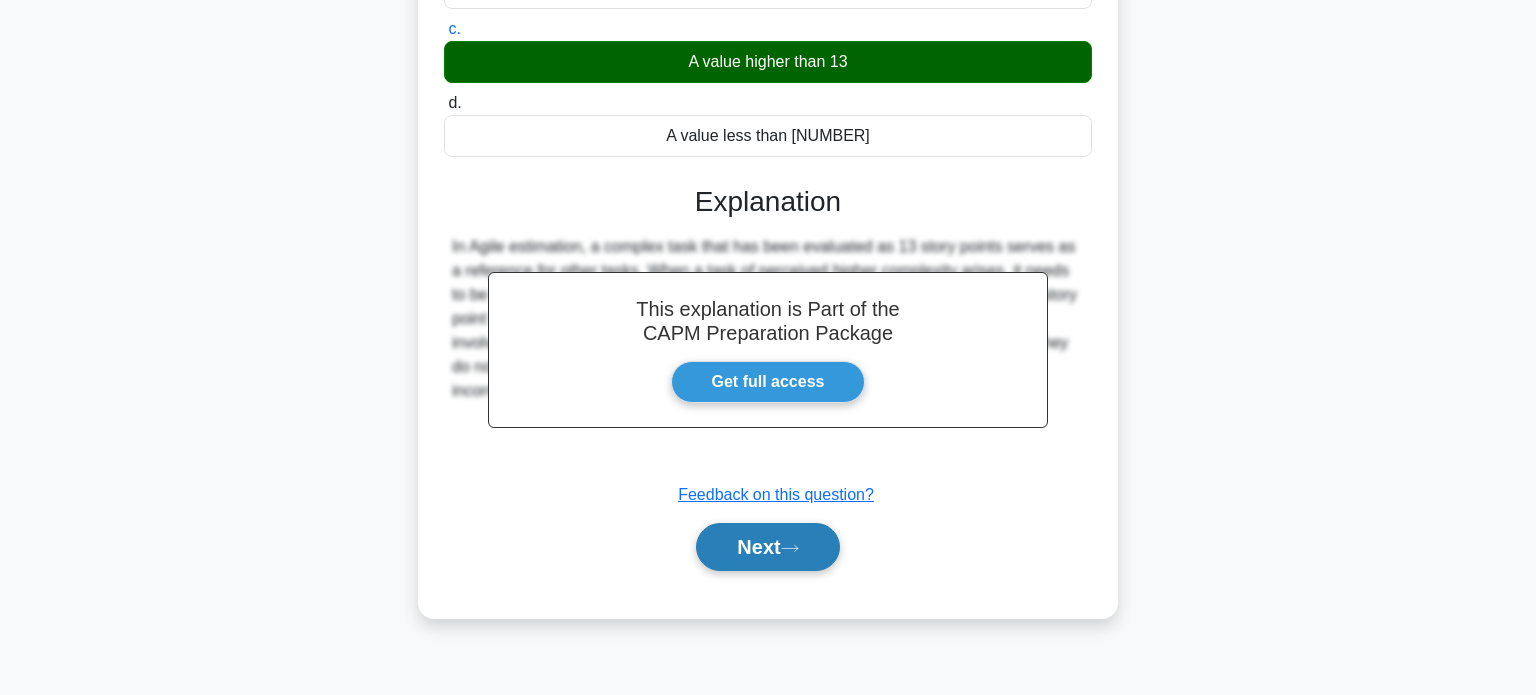 click on "Next" at bounding box center [767, 547] 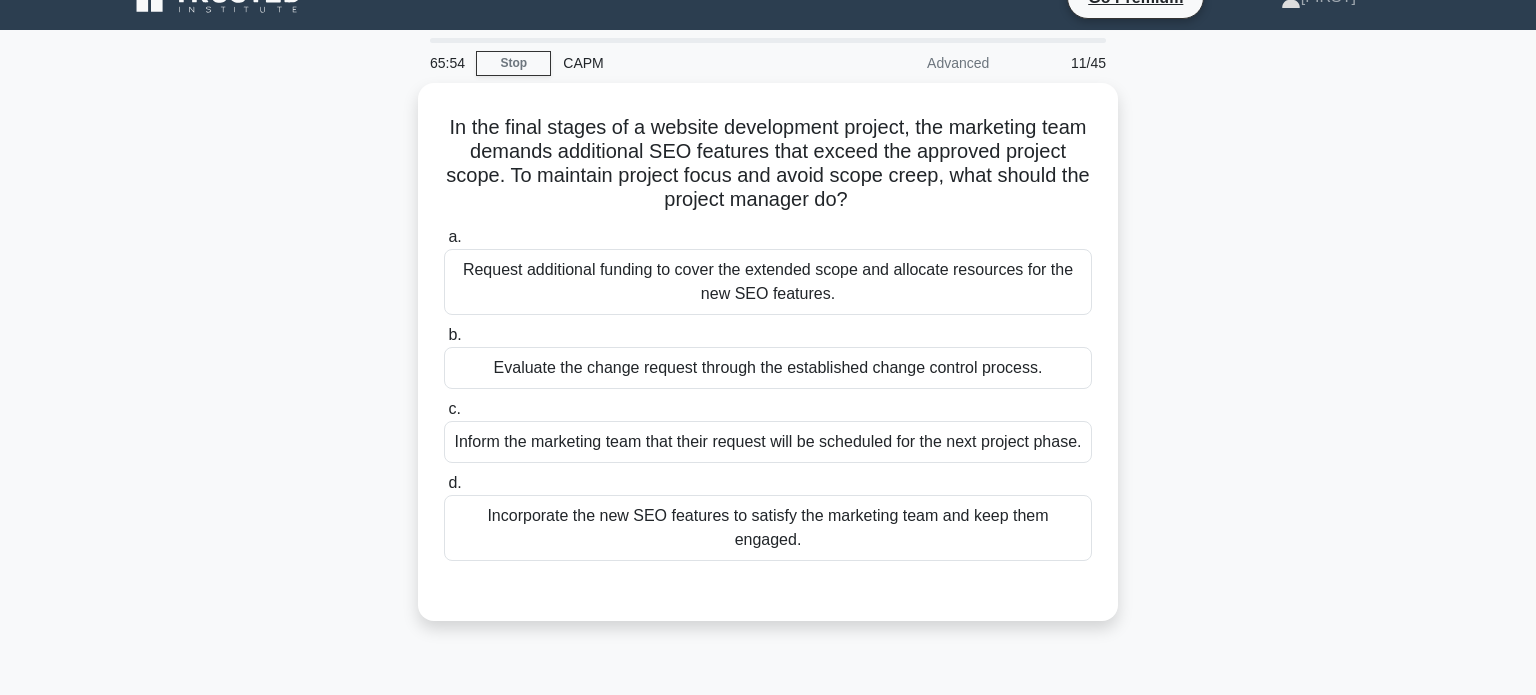 scroll, scrollTop: 0, scrollLeft: 0, axis: both 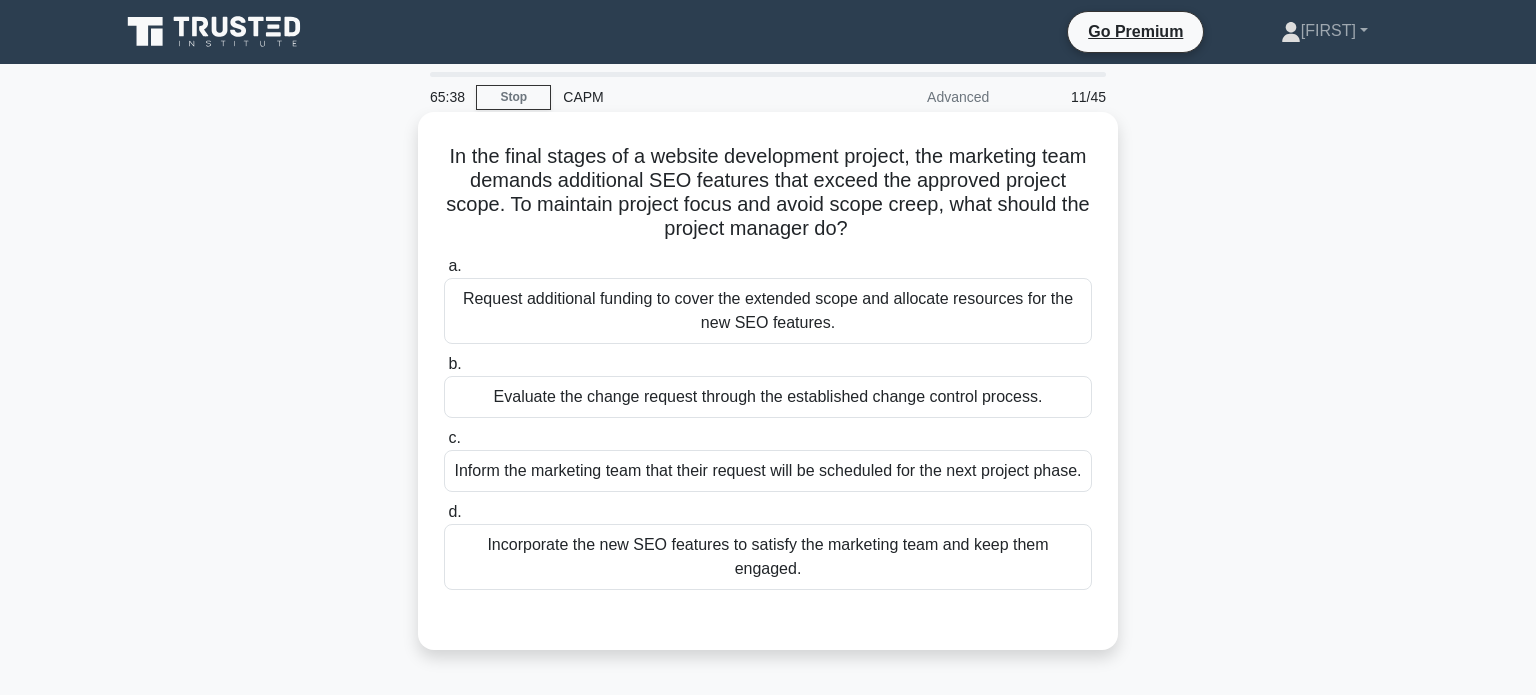 click on "Request additional funding to cover the extended scope and allocate resources for the new SEO features." at bounding box center (768, 311) 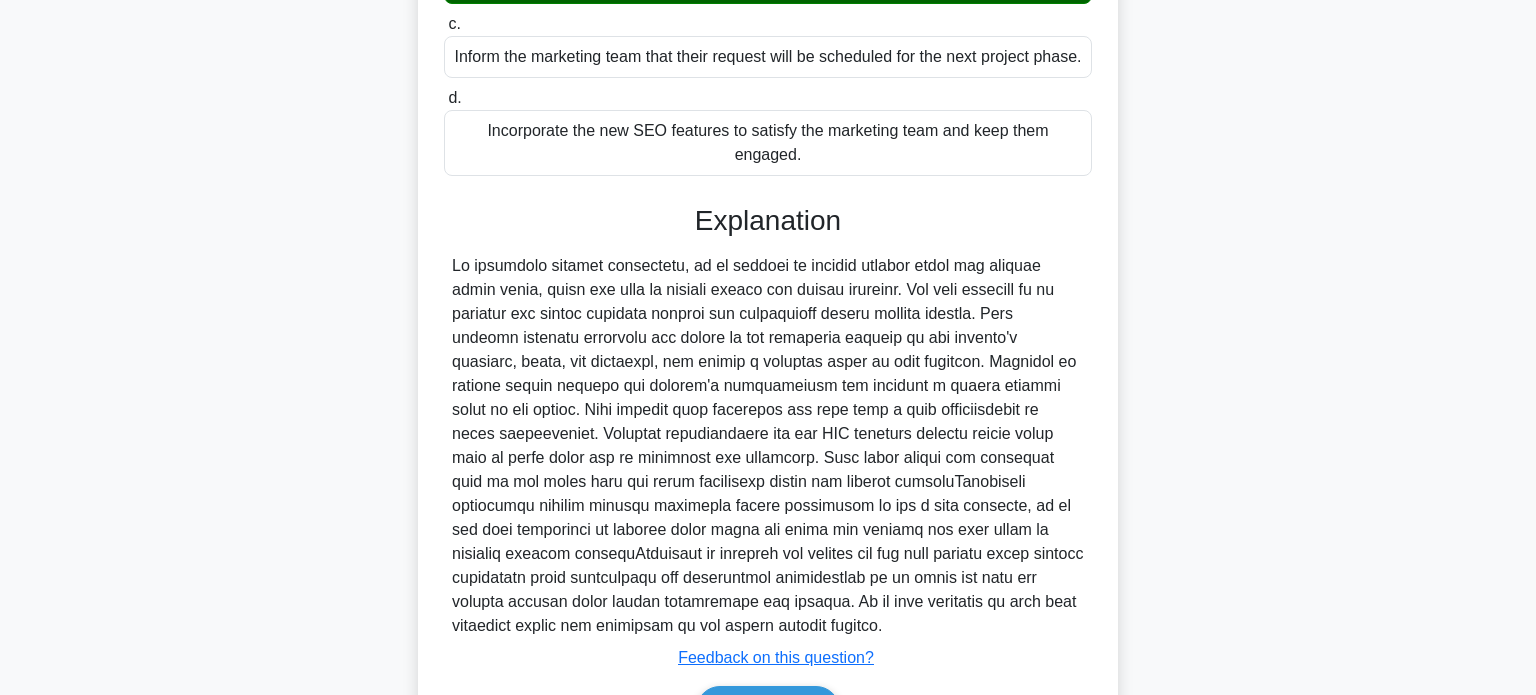 scroll, scrollTop: 488, scrollLeft: 0, axis: vertical 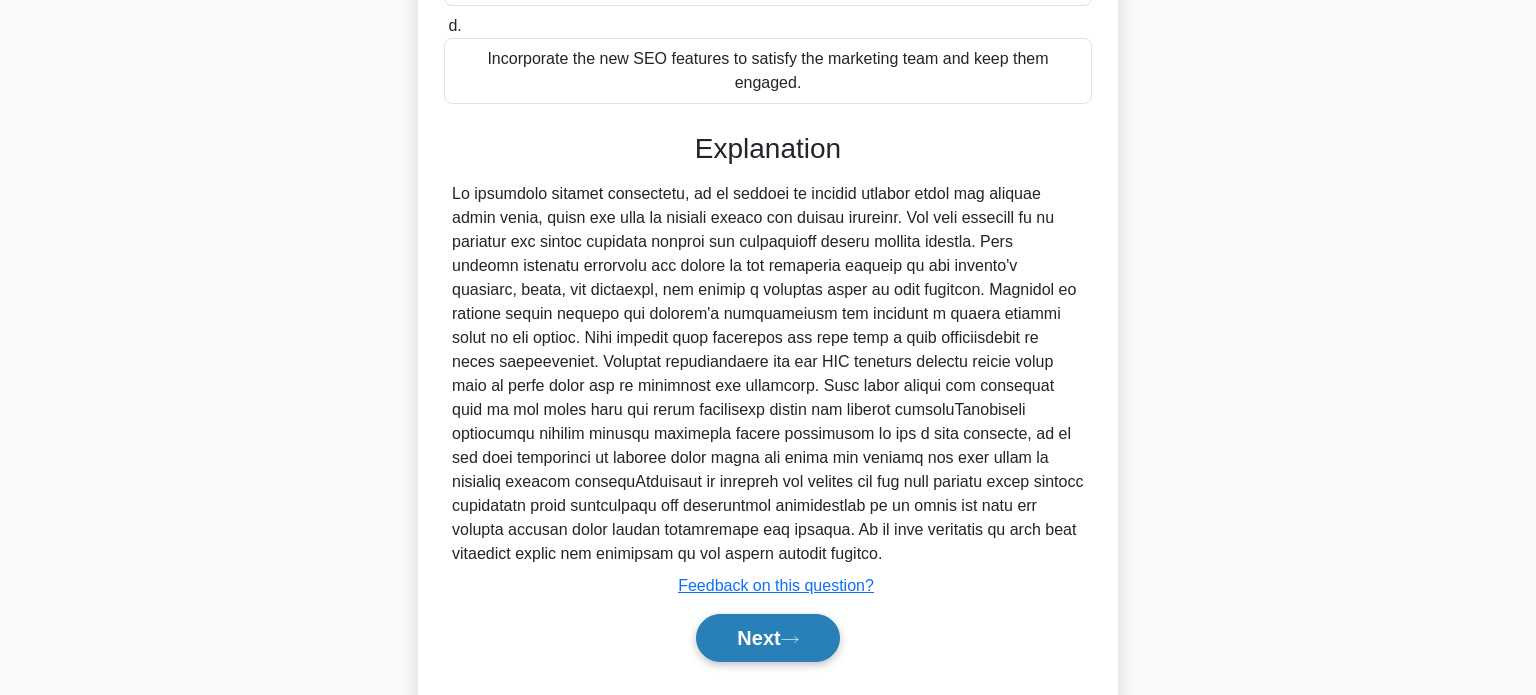click on "Next" at bounding box center (767, 638) 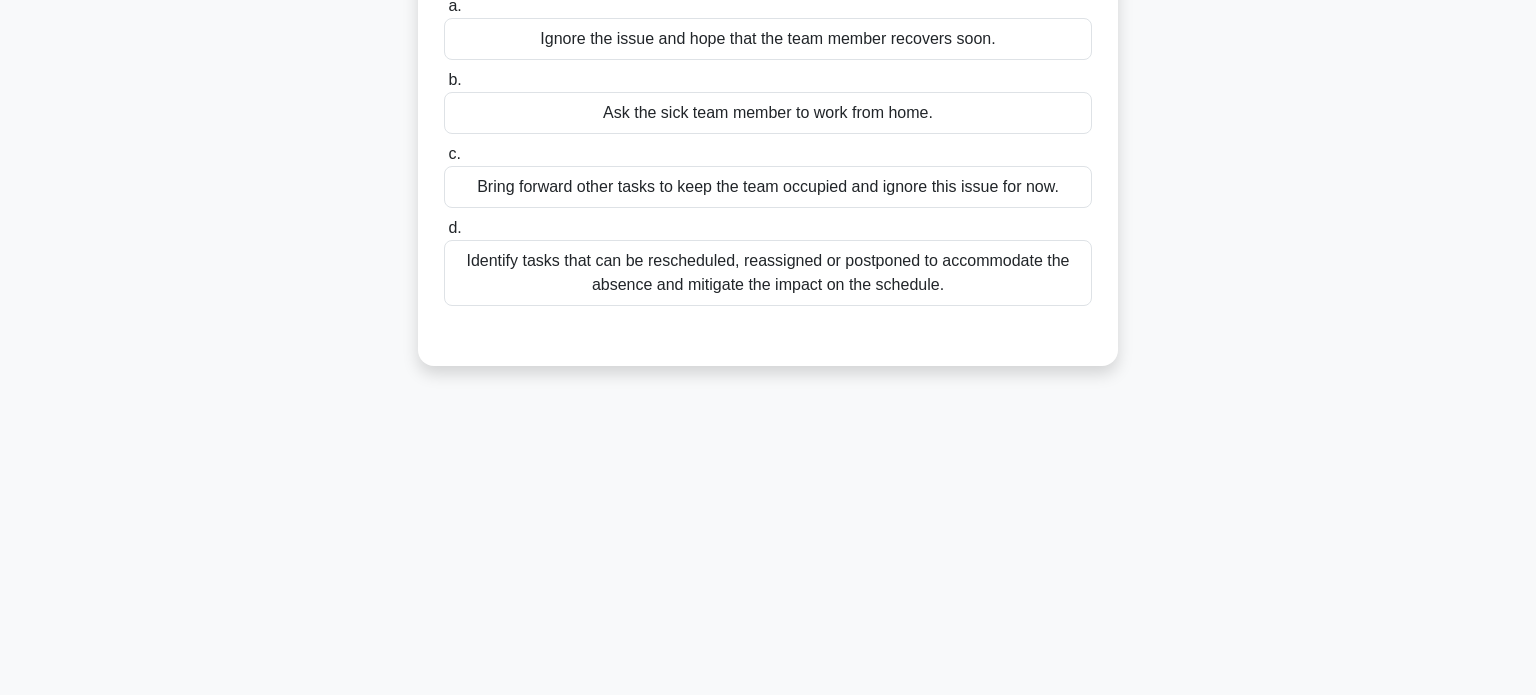 scroll, scrollTop: 0, scrollLeft: 0, axis: both 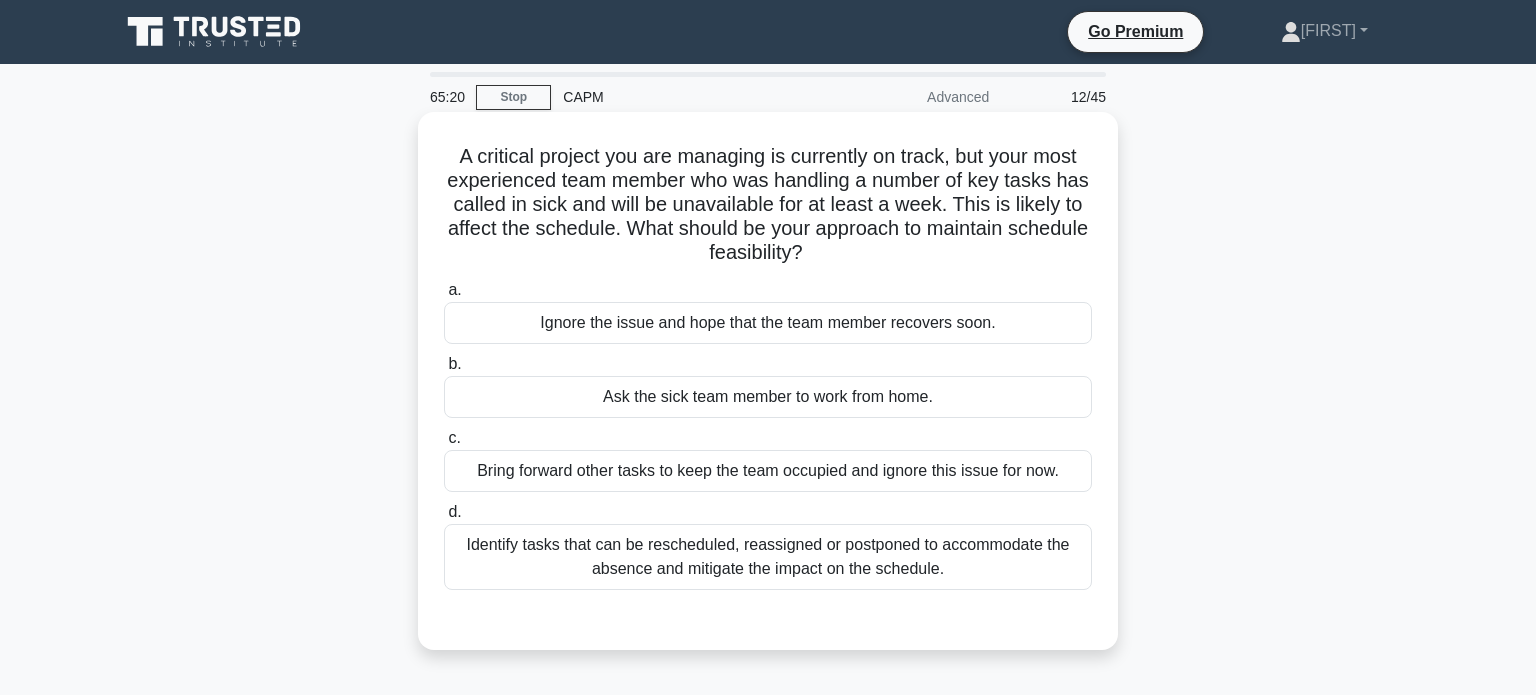 click on "Identify tasks that can be rescheduled, reassigned or postponed to accommodate the absence and mitigate the impact on the schedule." at bounding box center (768, 557) 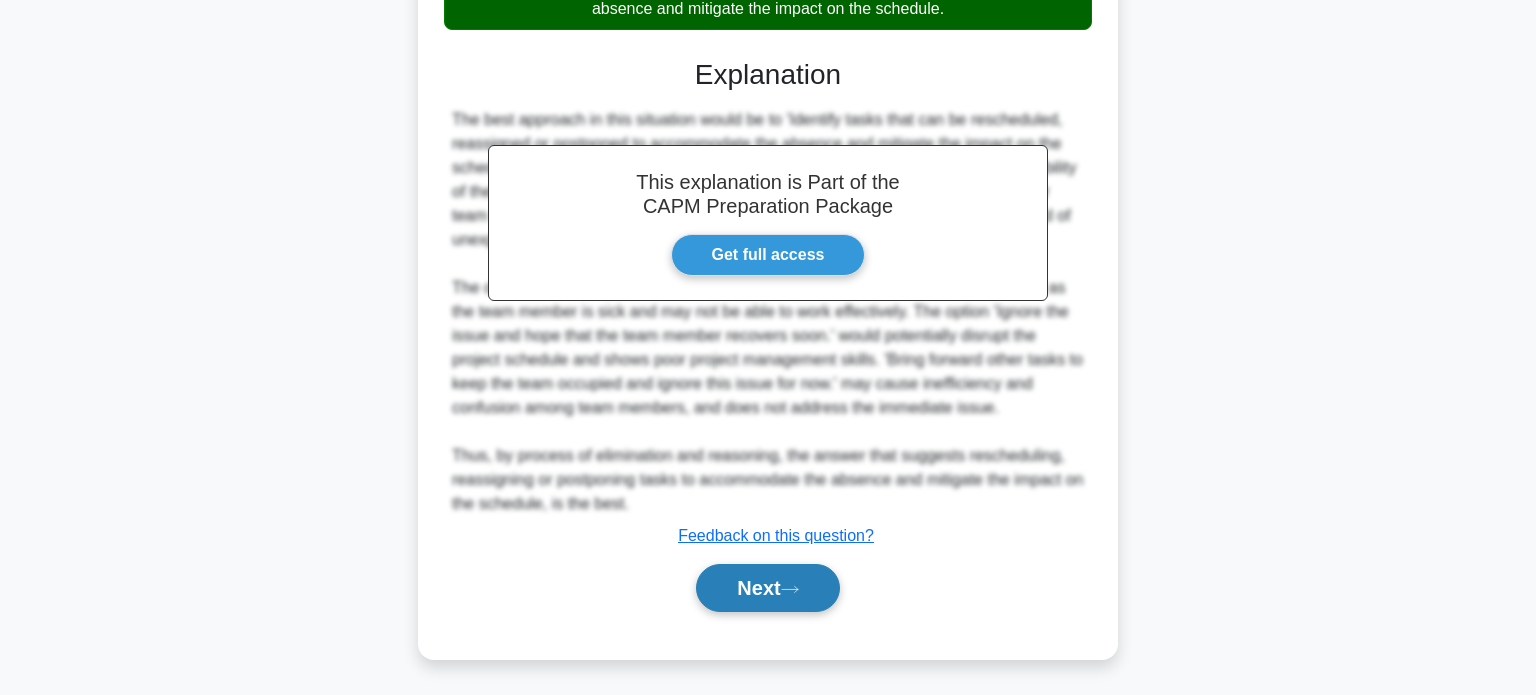 click on "Next" at bounding box center [767, 588] 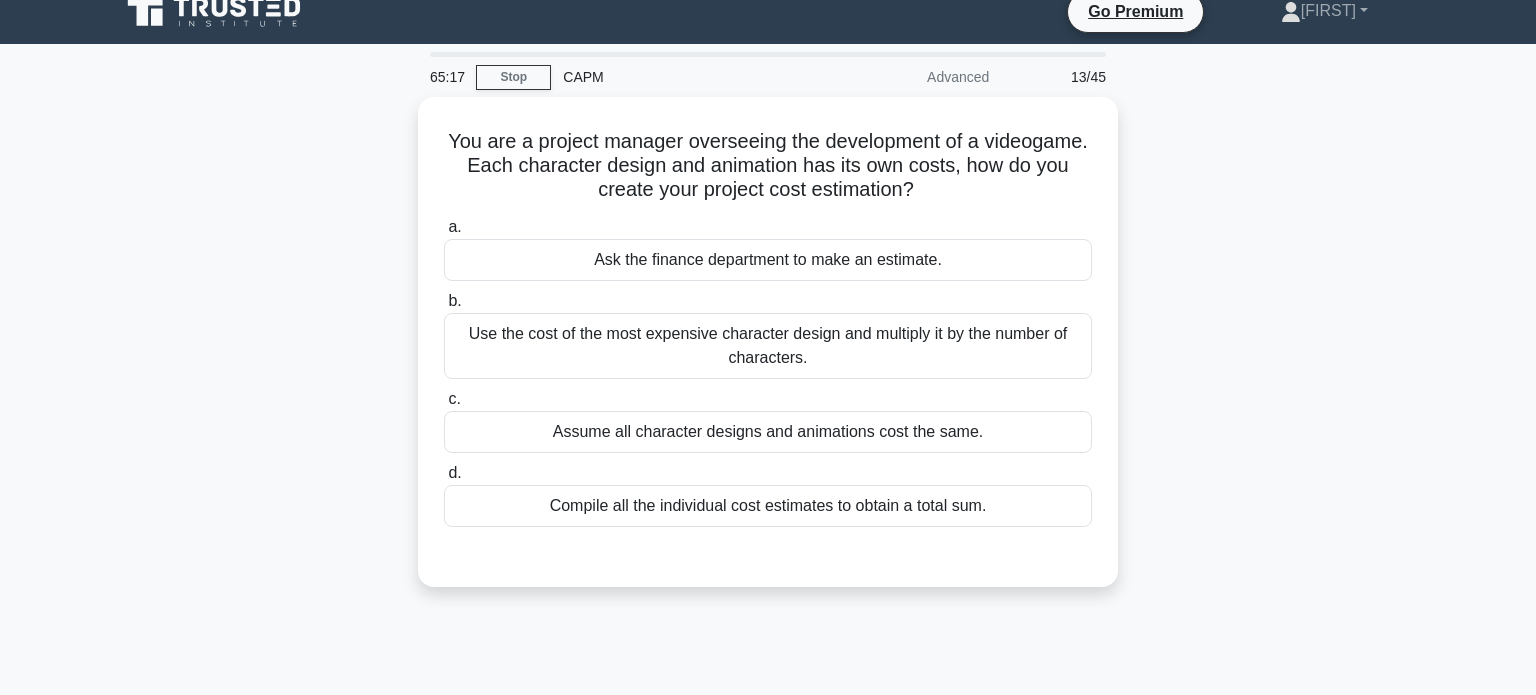 scroll, scrollTop: 0, scrollLeft: 0, axis: both 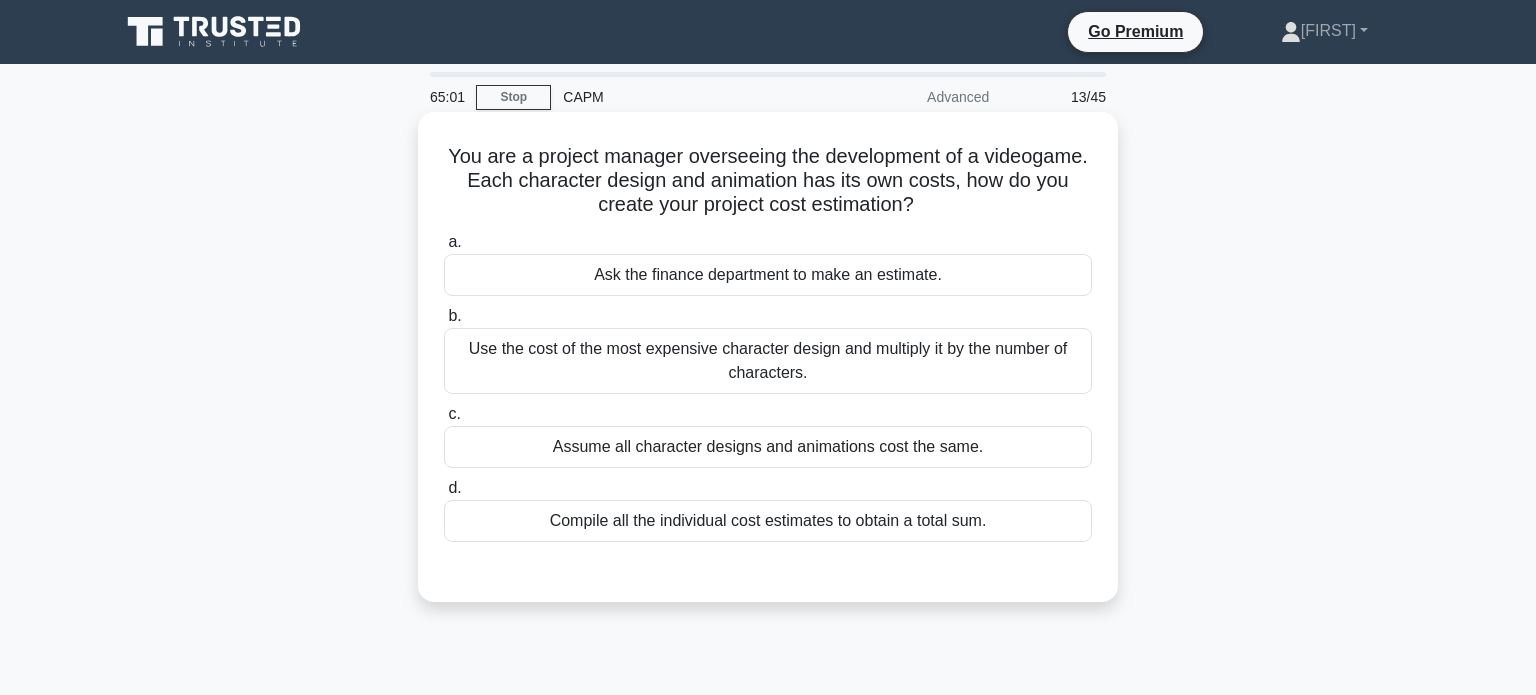 click on "Use the cost of the most expensive character design and multiply it by the number of characters." at bounding box center [768, 361] 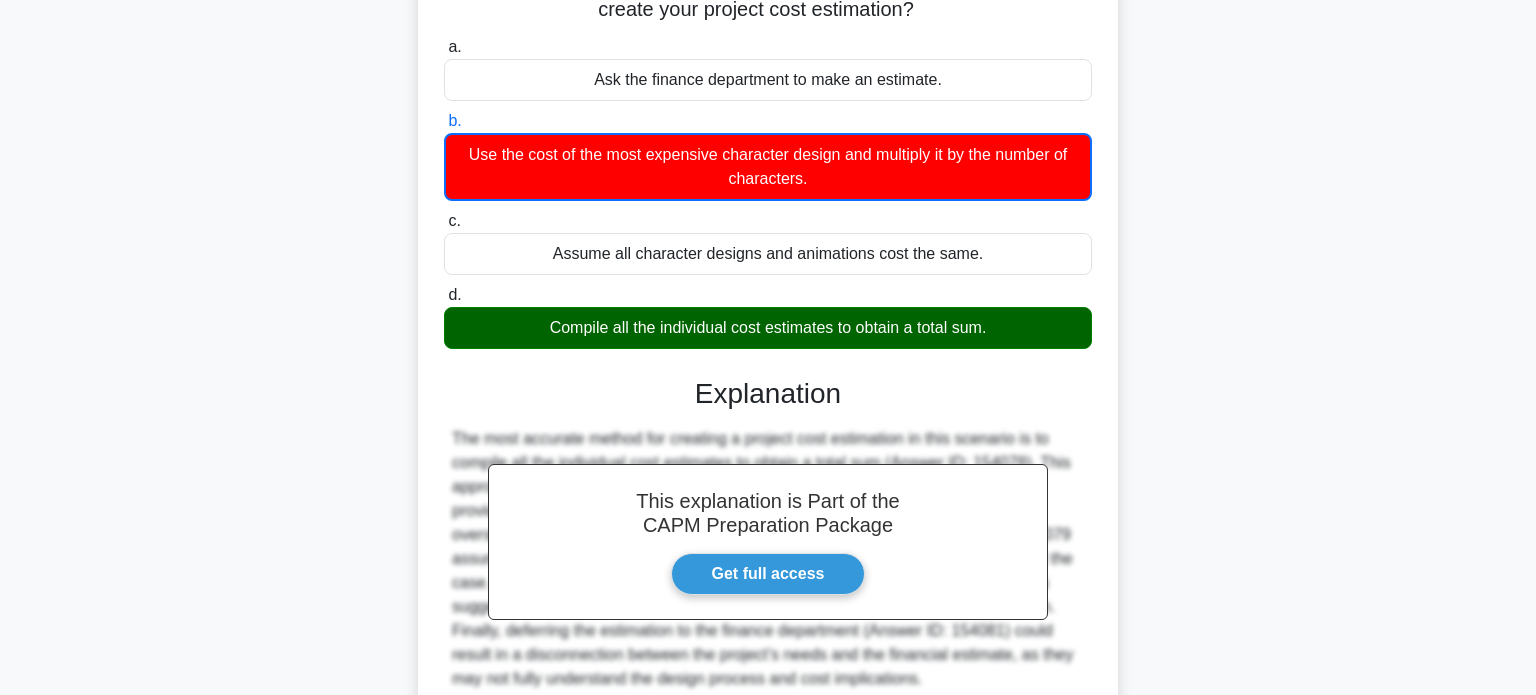 scroll, scrollTop: 385, scrollLeft: 0, axis: vertical 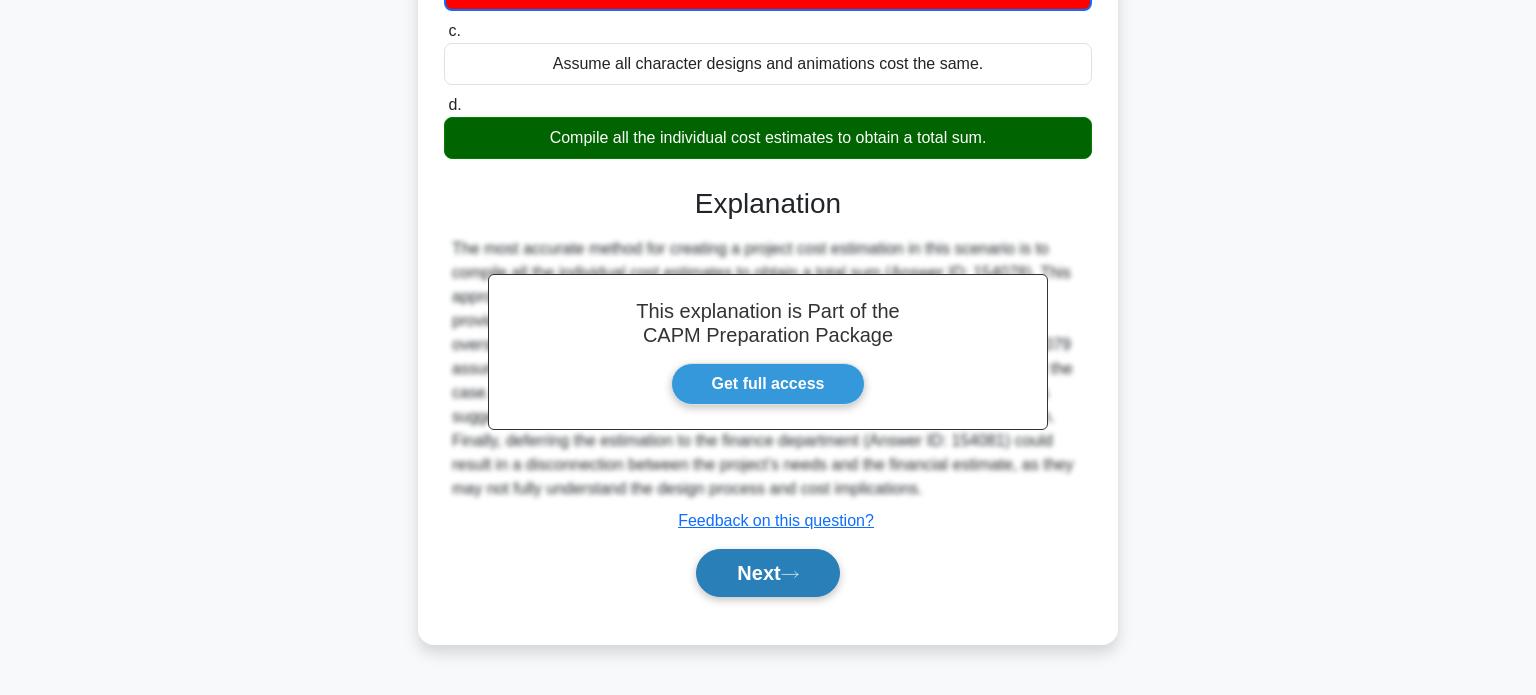 click 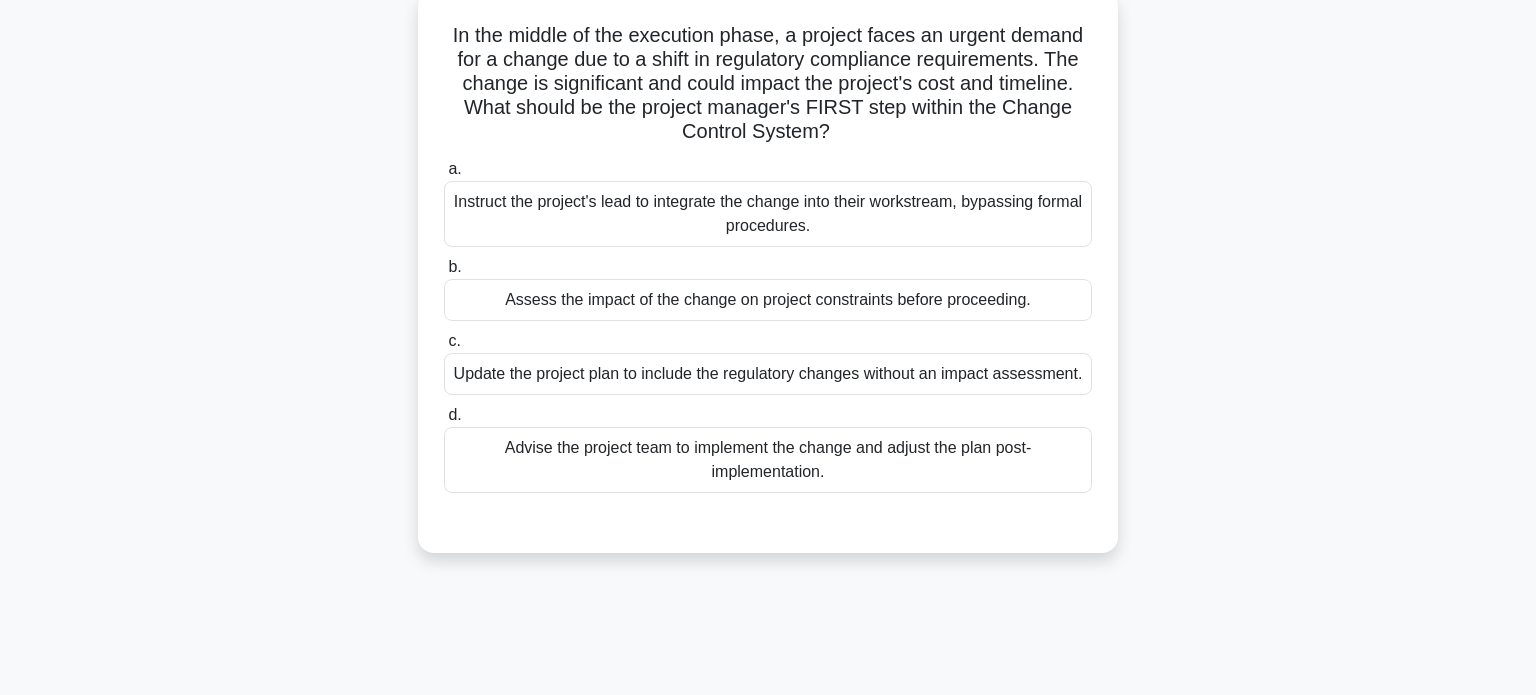 scroll, scrollTop: 143, scrollLeft: 0, axis: vertical 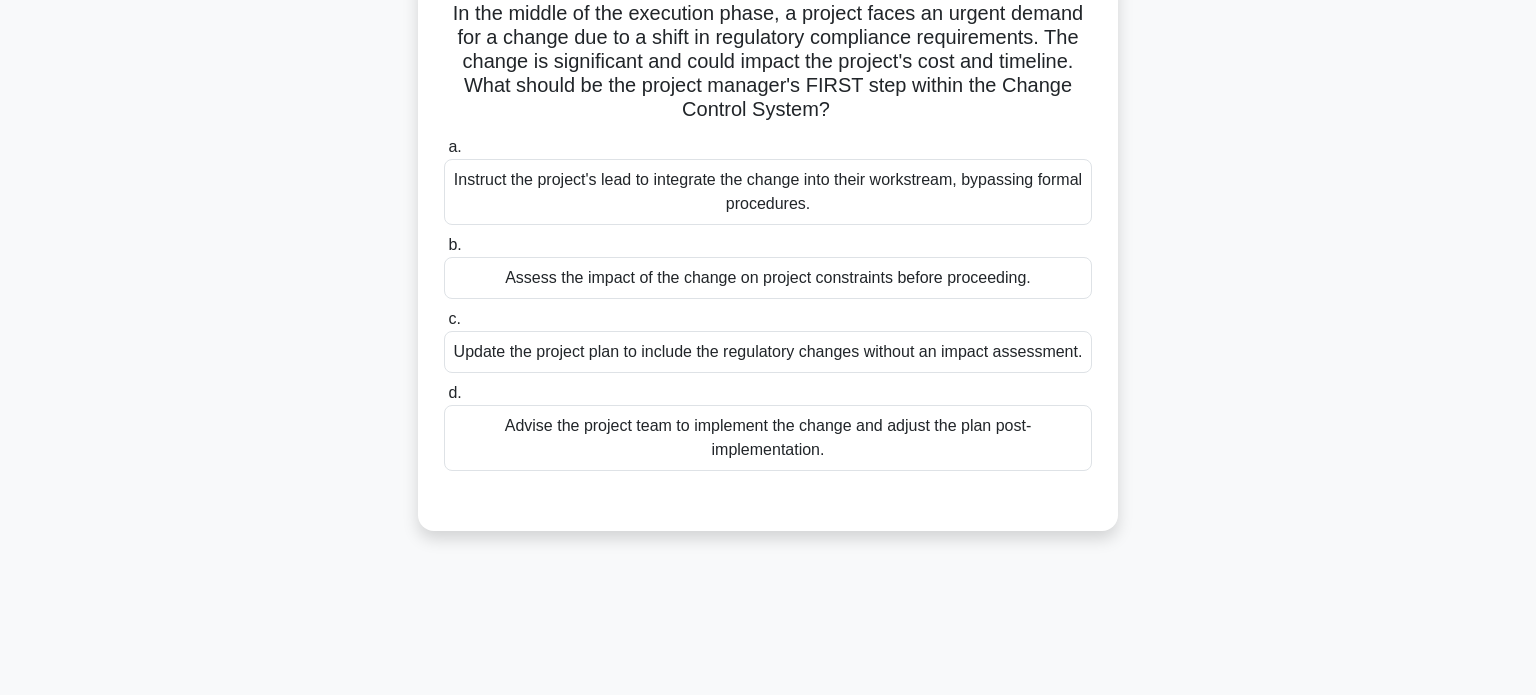 click on "Advise the project team to implement the change and adjust the plan post-implementation." at bounding box center [768, 438] 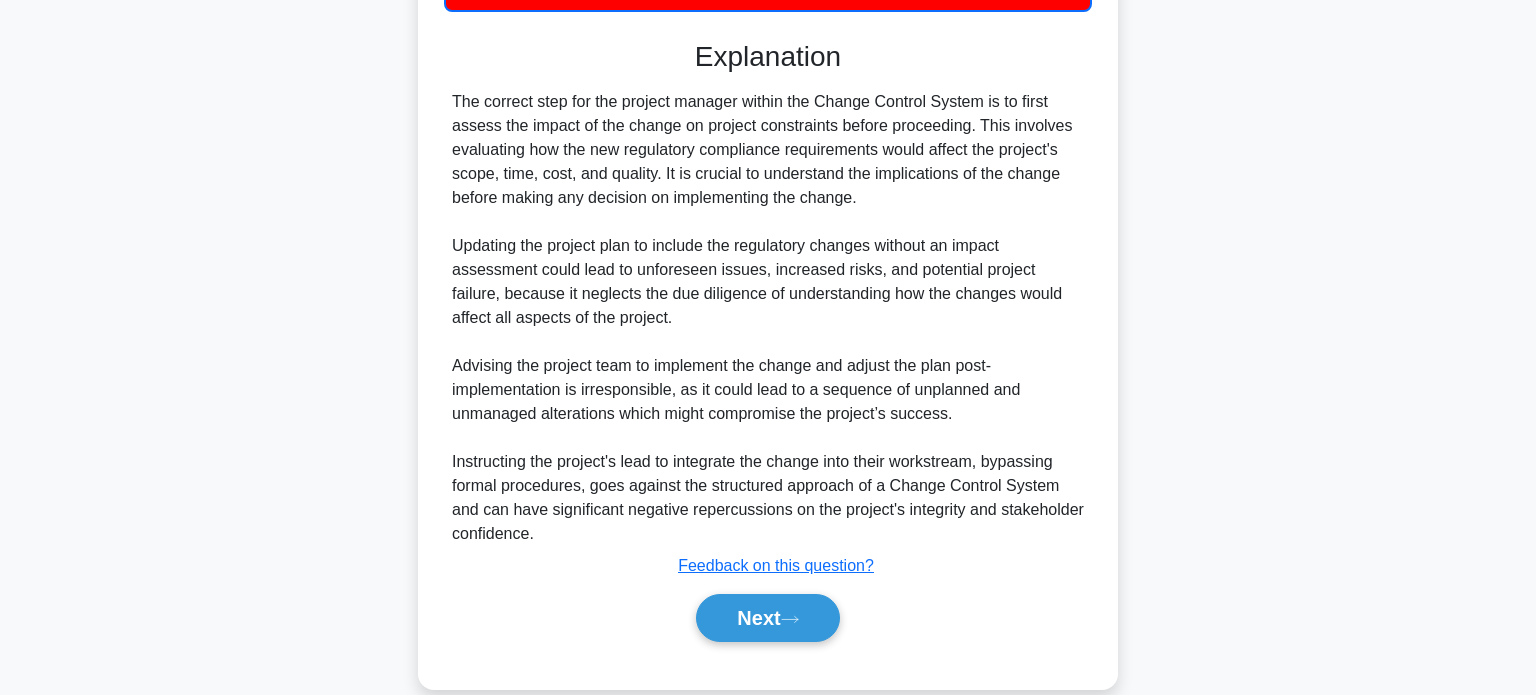 scroll, scrollTop: 612, scrollLeft: 0, axis: vertical 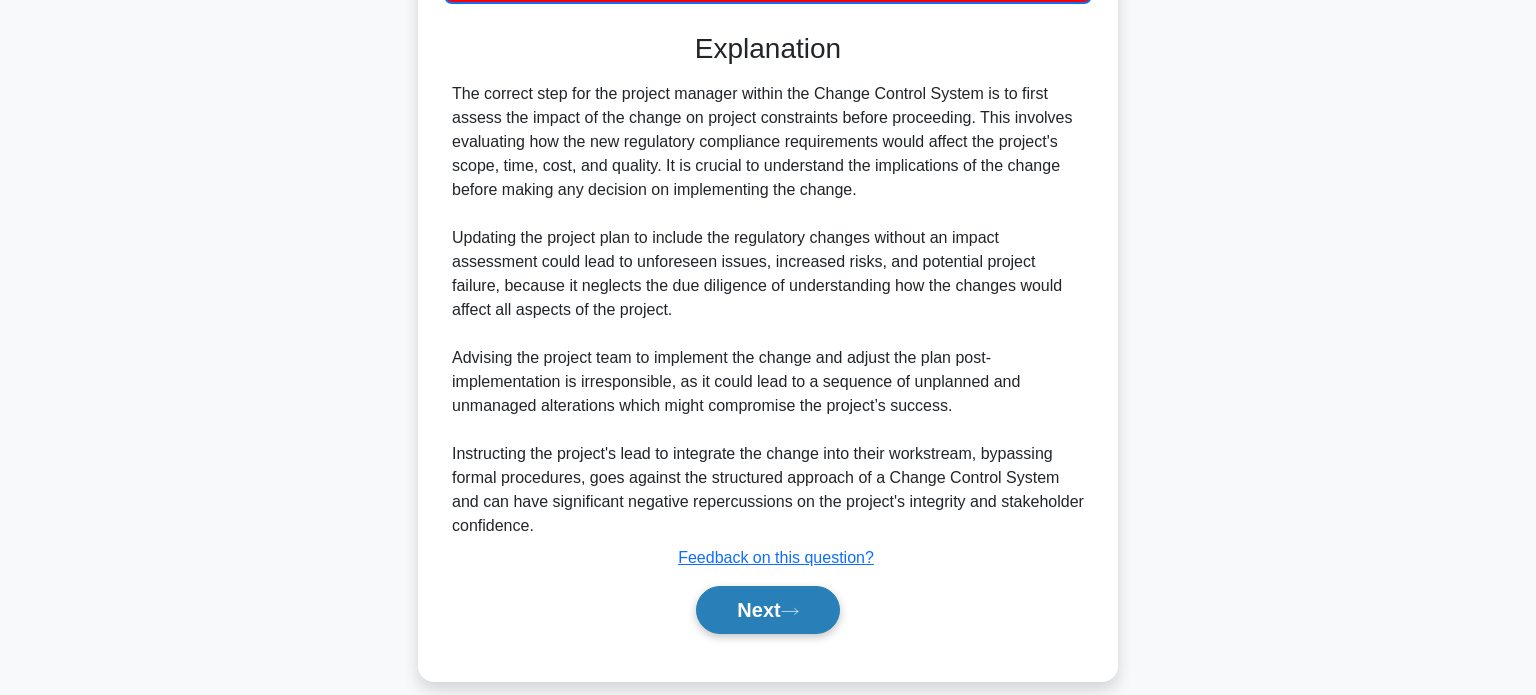 click on "Next" at bounding box center [767, 610] 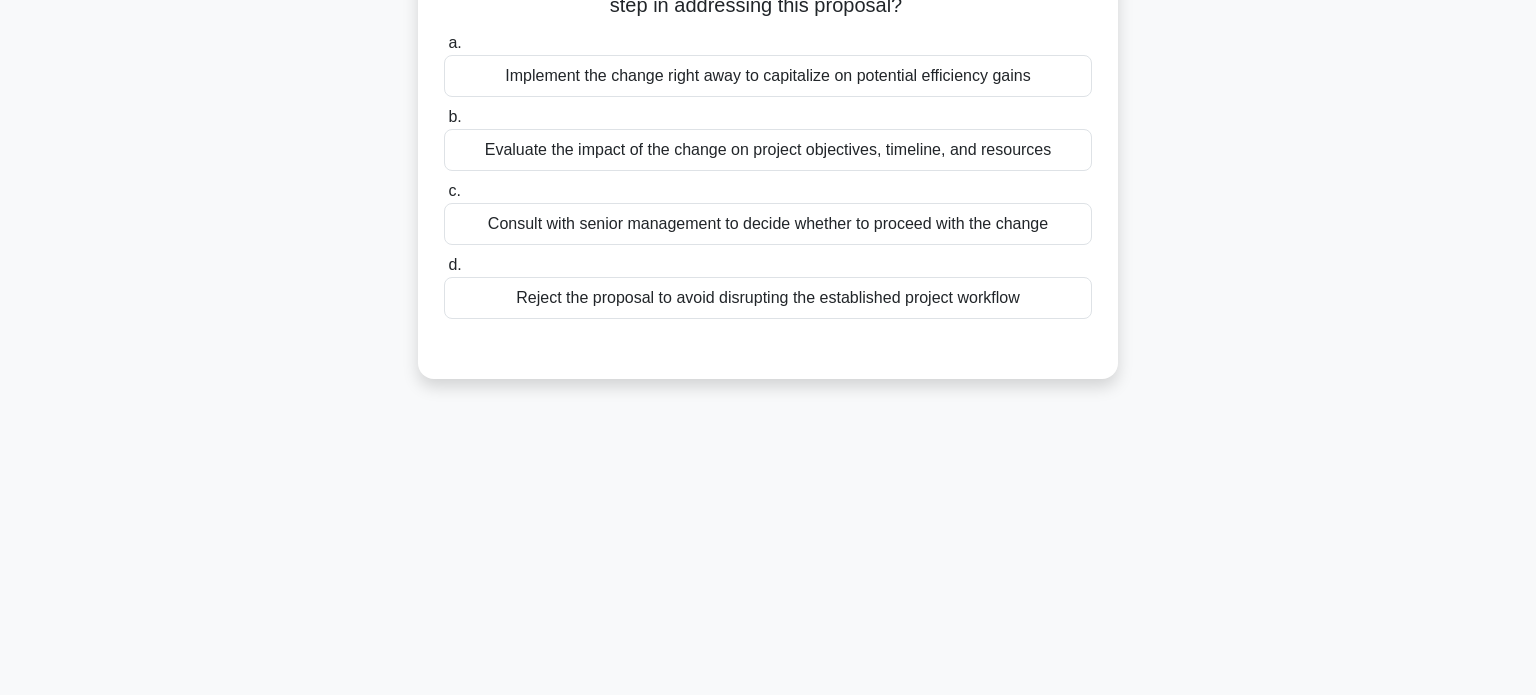 scroll, scrollTop: 0, scrollLeft: 0, axis: both 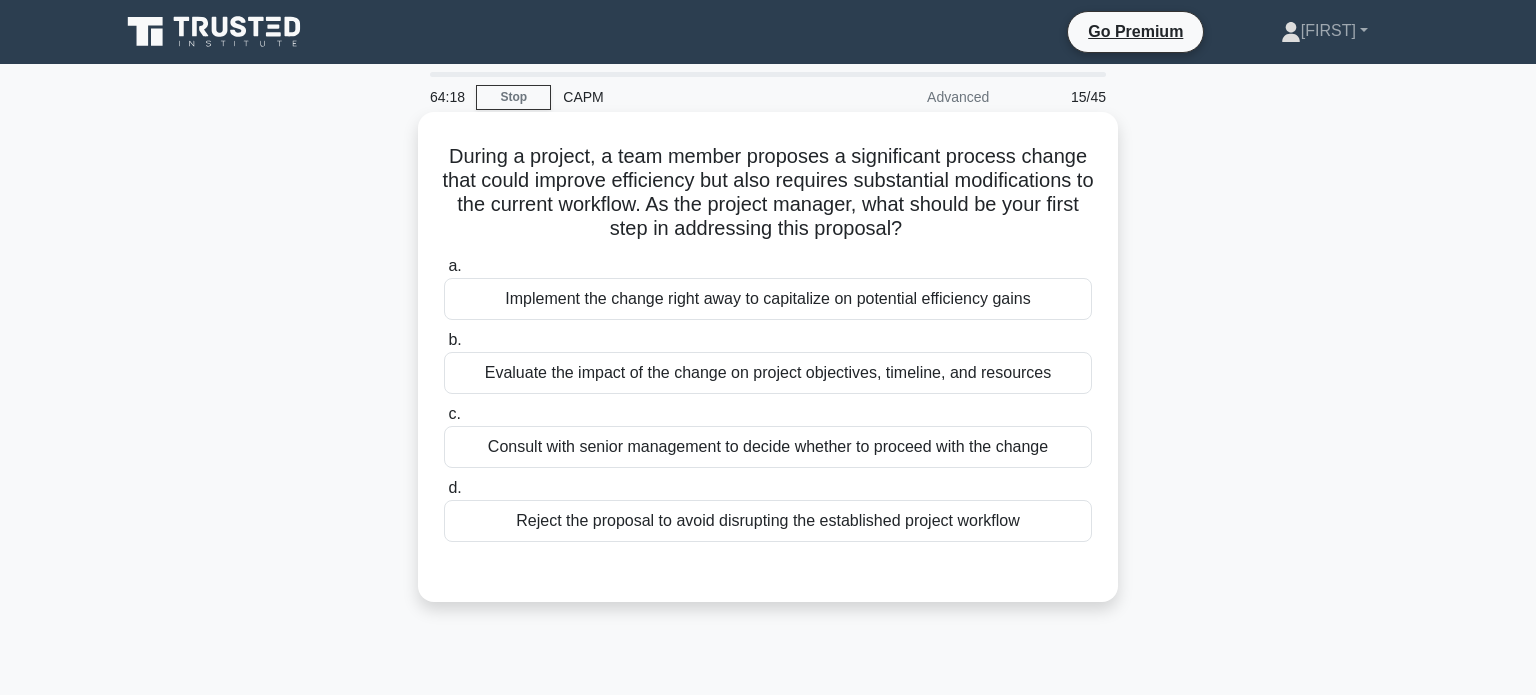 click on "Evaluate the impact of the change on project objectives, timeline, and resources" at bounding box center [768, 373] 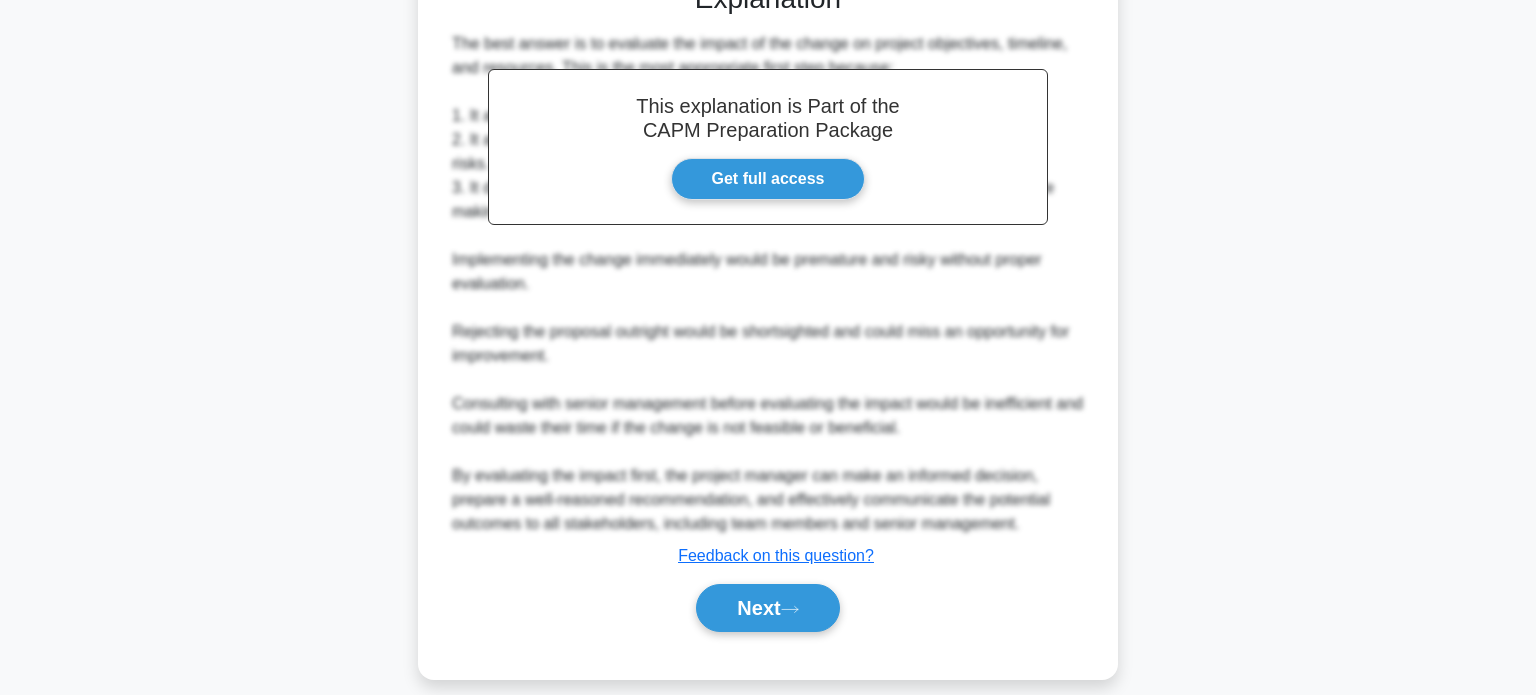 scroll, scrollTop: 608, scrollLeft: 0, axis: vertical 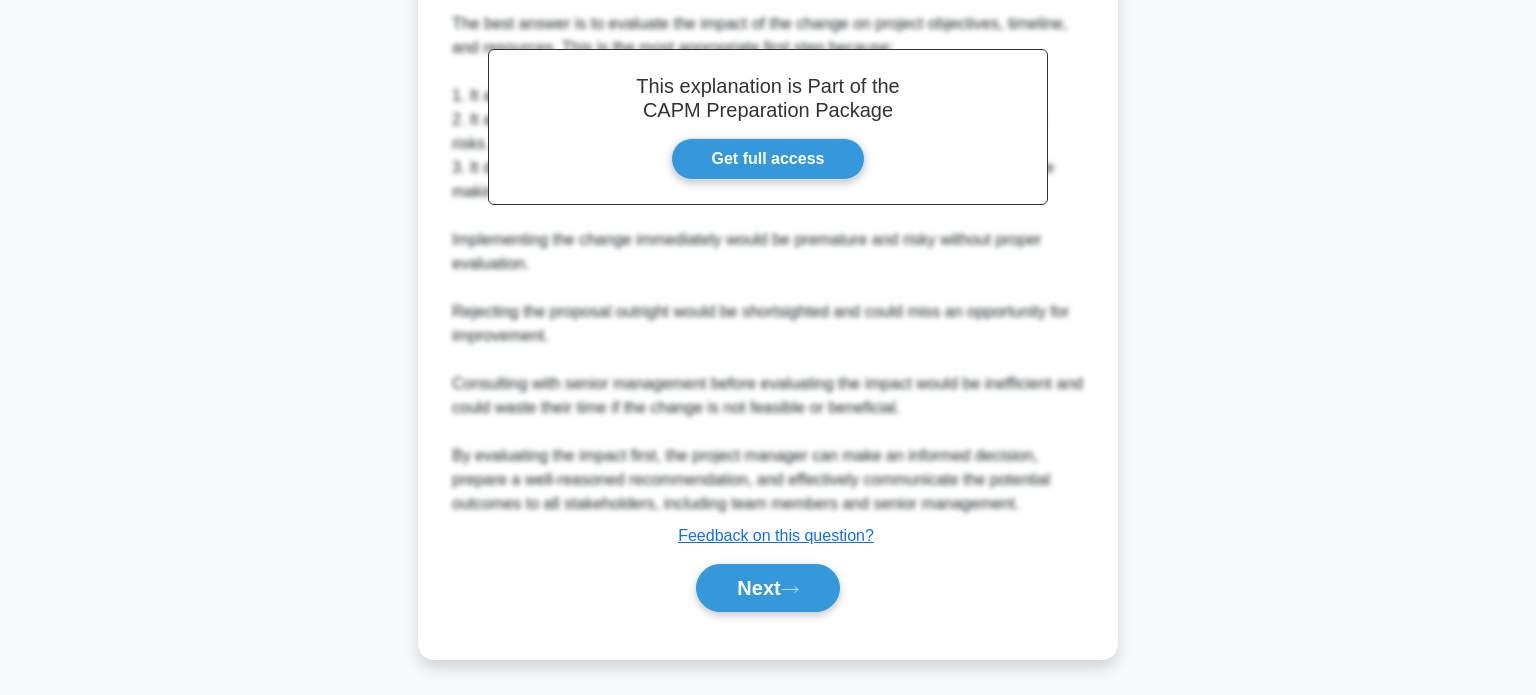 click on "During a project, a team member proposes a significant process change that could improve efficiency but also requires substantial modifications to the current workflow. As the project manager, what should be your first step in addressing this proposal?
.spinner_0XTQ{transform-origin:center;animation:spinner_y6GP .75s linear infinite}@keyframes spinner_y6GP{100%{transform:rotate(360deg)}}
a.
b. c. d." at bounding box center [768, 81] 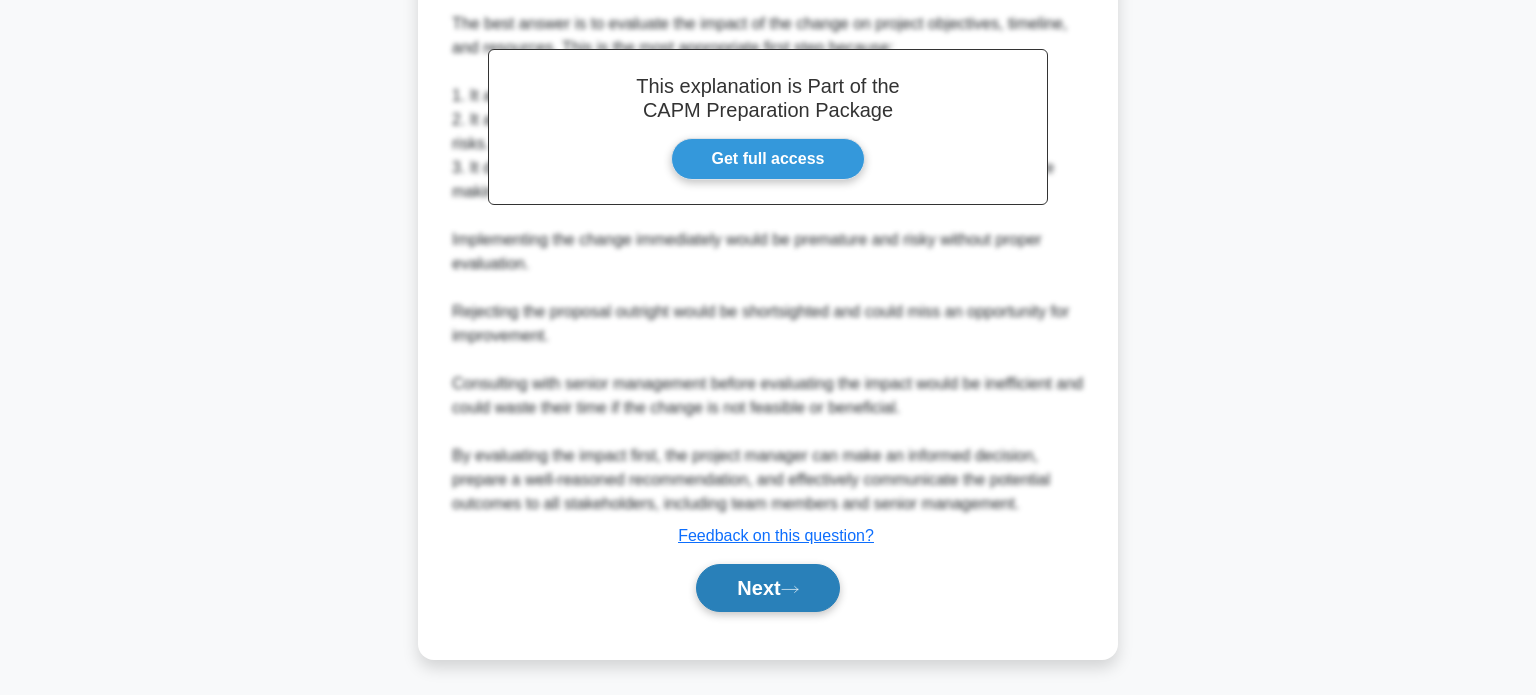 click on "Next" at bounding box center (767, 588) 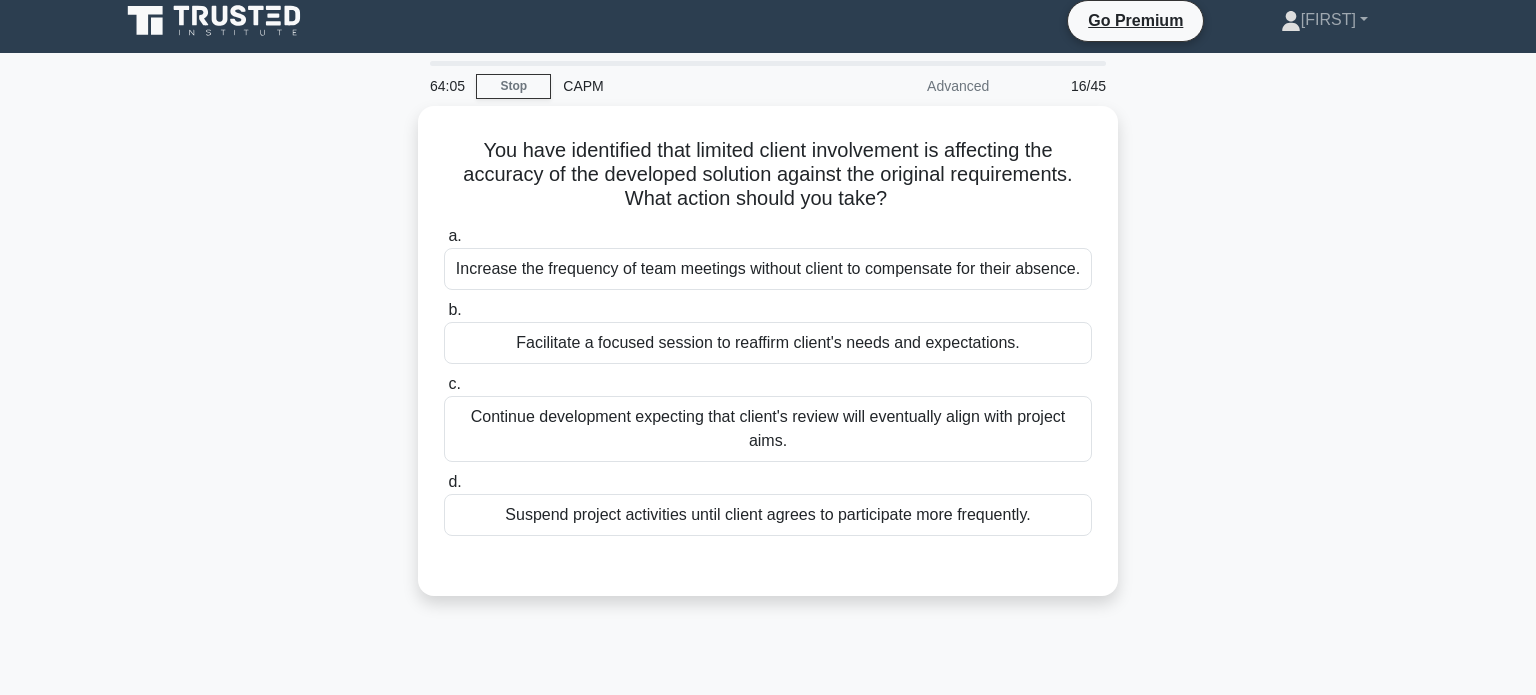 scroll, scrollTop: 6, scrollLeft: 0, axis: vertical 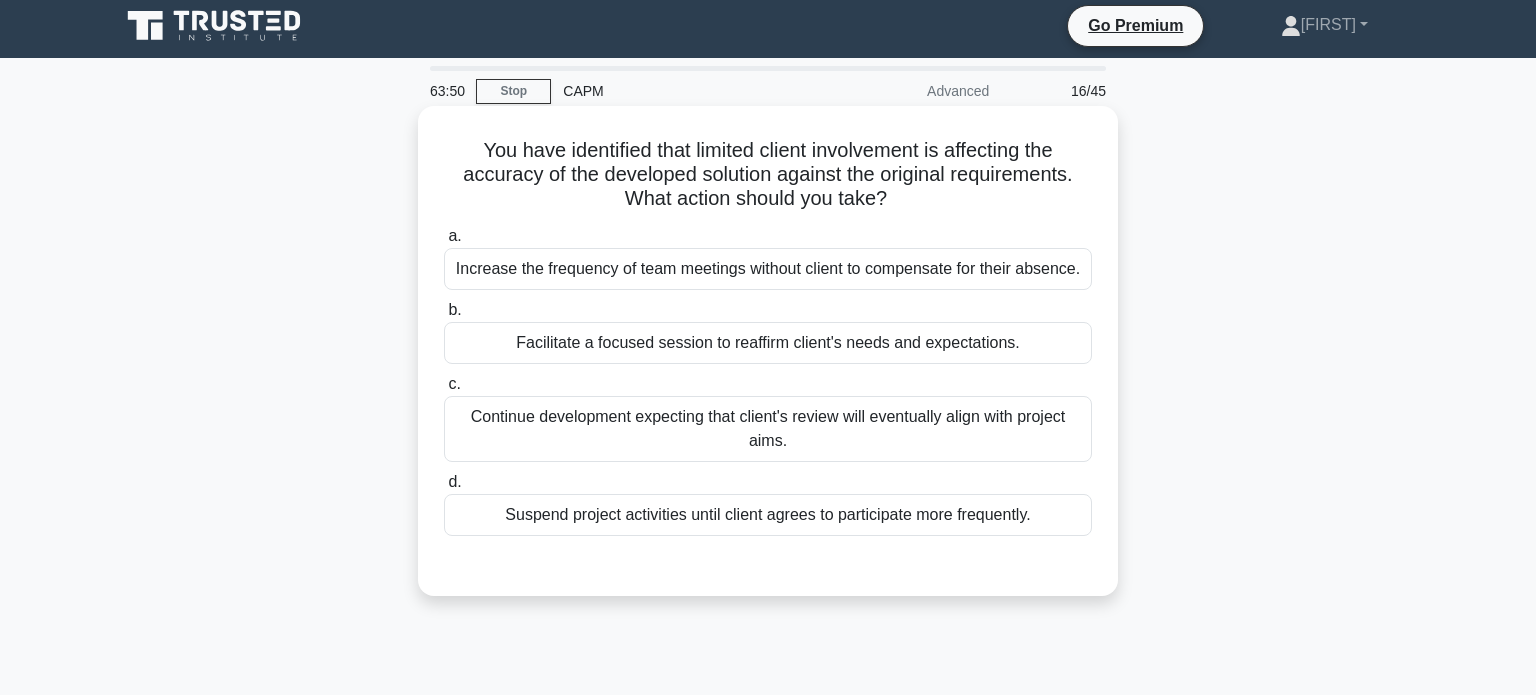 click on "Increase the frequency of team meetings without client to compensate for their absence." at bounding box center (768, 269) 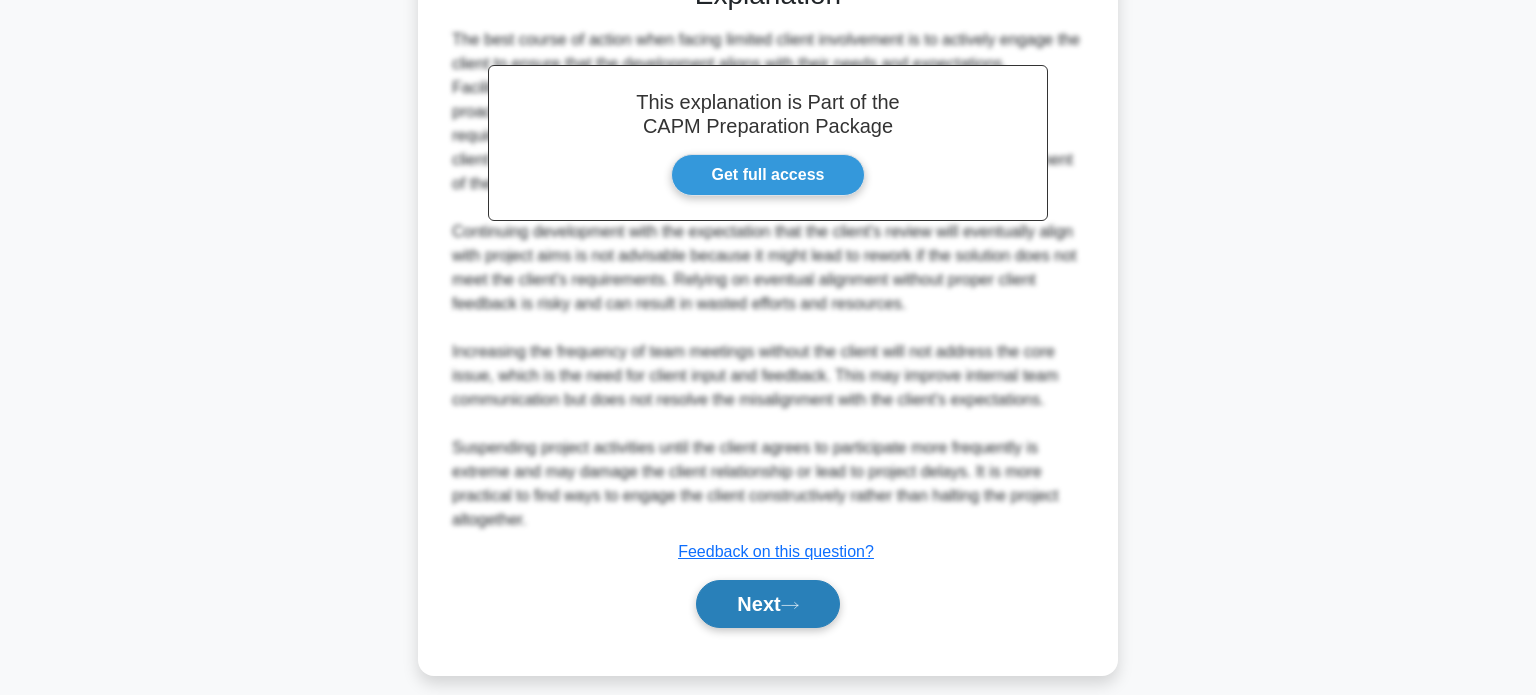 click on "Next" at bounding box center [767, 604] 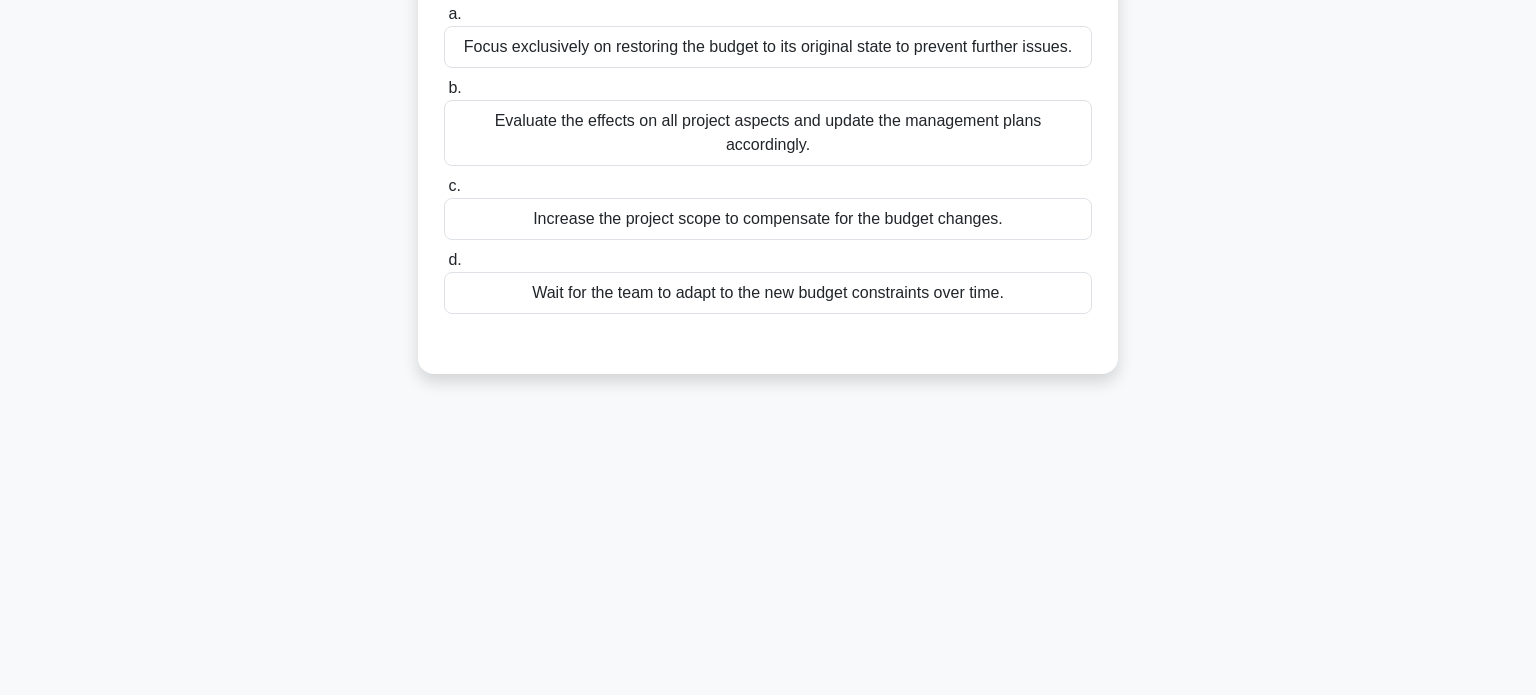 scroll, scrollTop: 0, scrollLeft: 0, axis: both 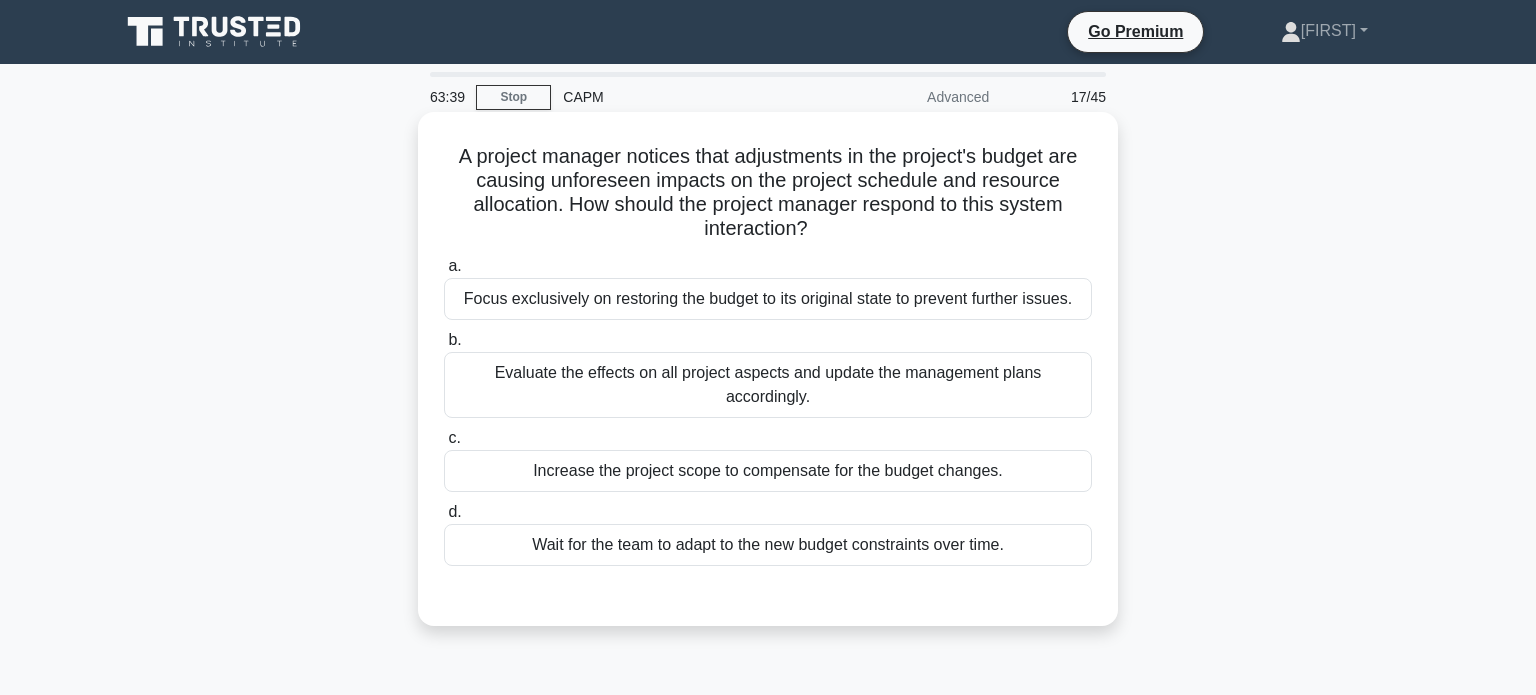 click on "Evaluate the effects on all project aspects and update the management plans accordingly." at bounding box center (768, 385) 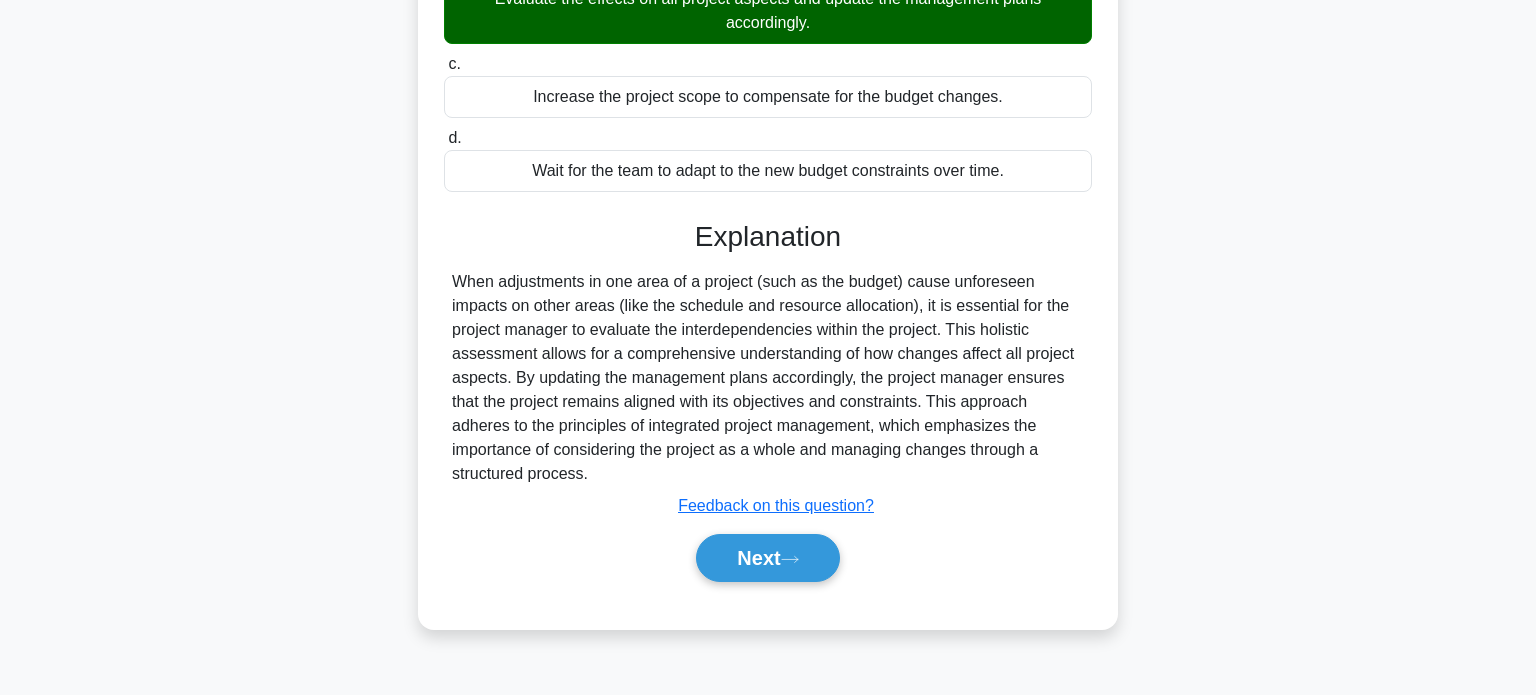 scroll, scrollTop: 378, scrollLeft: 0, axis: vertical 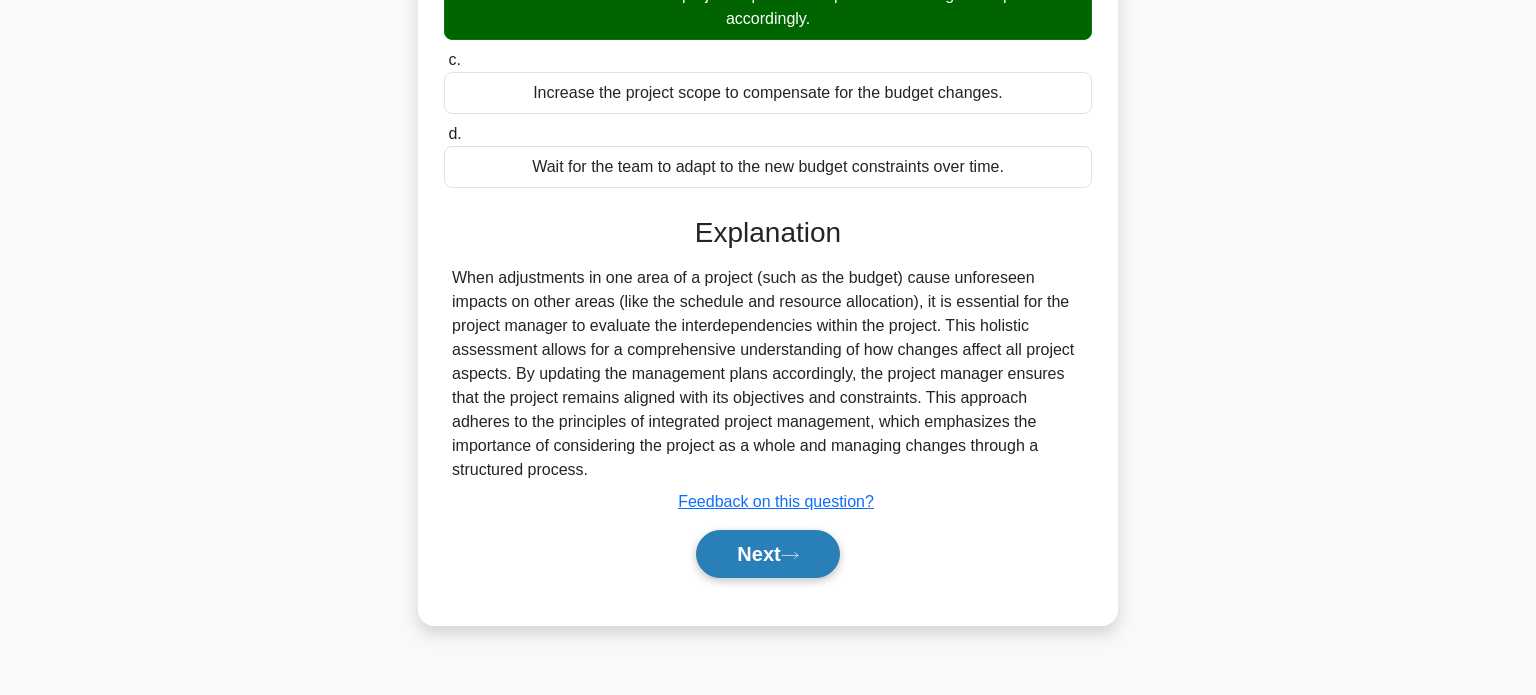 click on "Next" at bounding box center (767, 554) 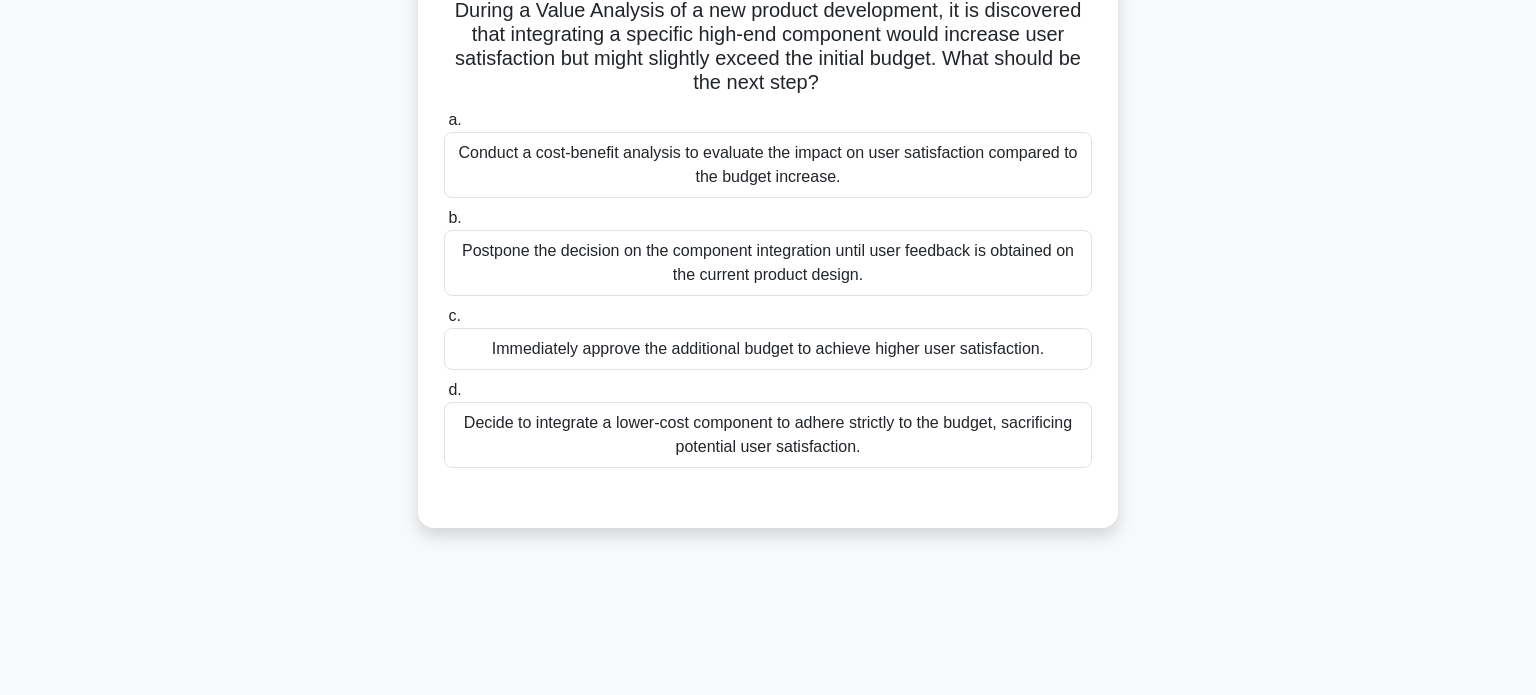 scroll, scrollTop: 0, scrollLeft: 0, axis: both 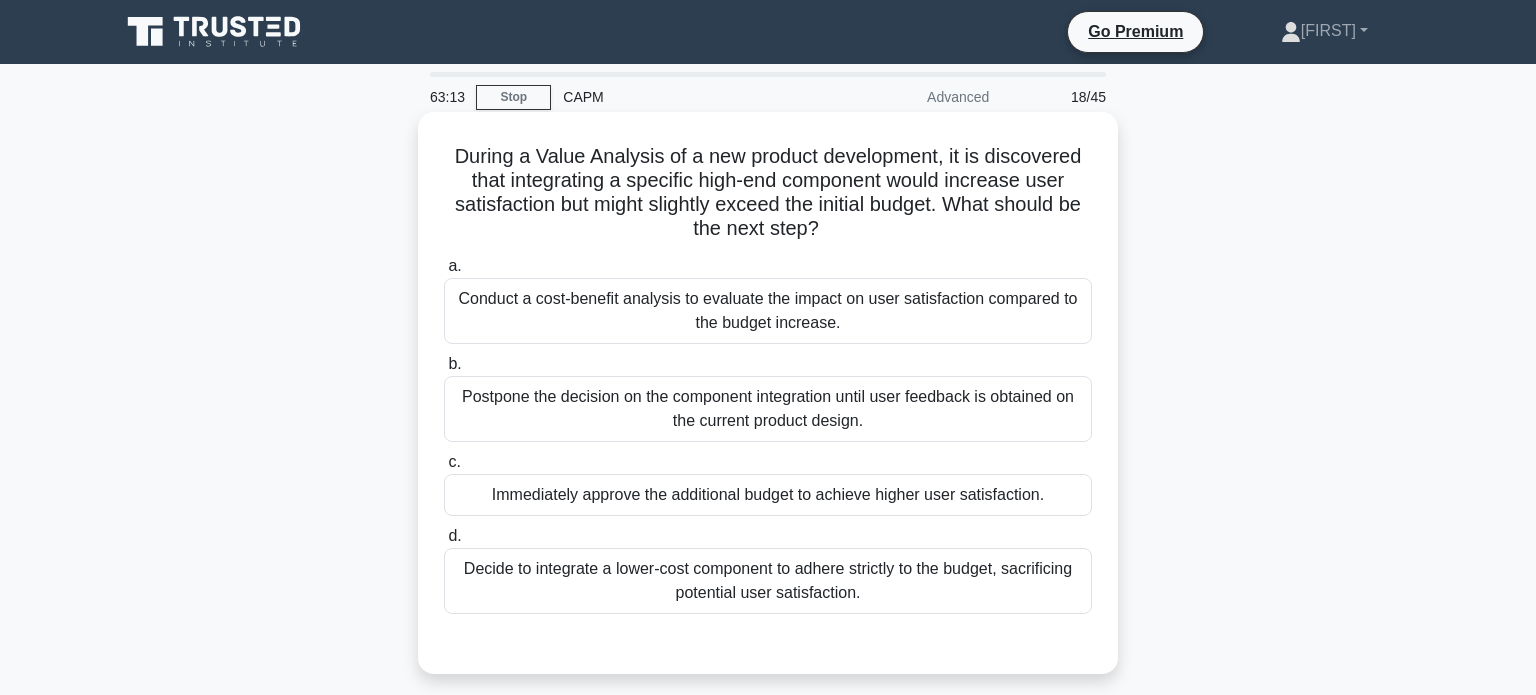 click on "Conduct a cost-benefit analysis to evaluate the impact on user satisfaction compared to the budget increase." at bounding box center [768, 311] 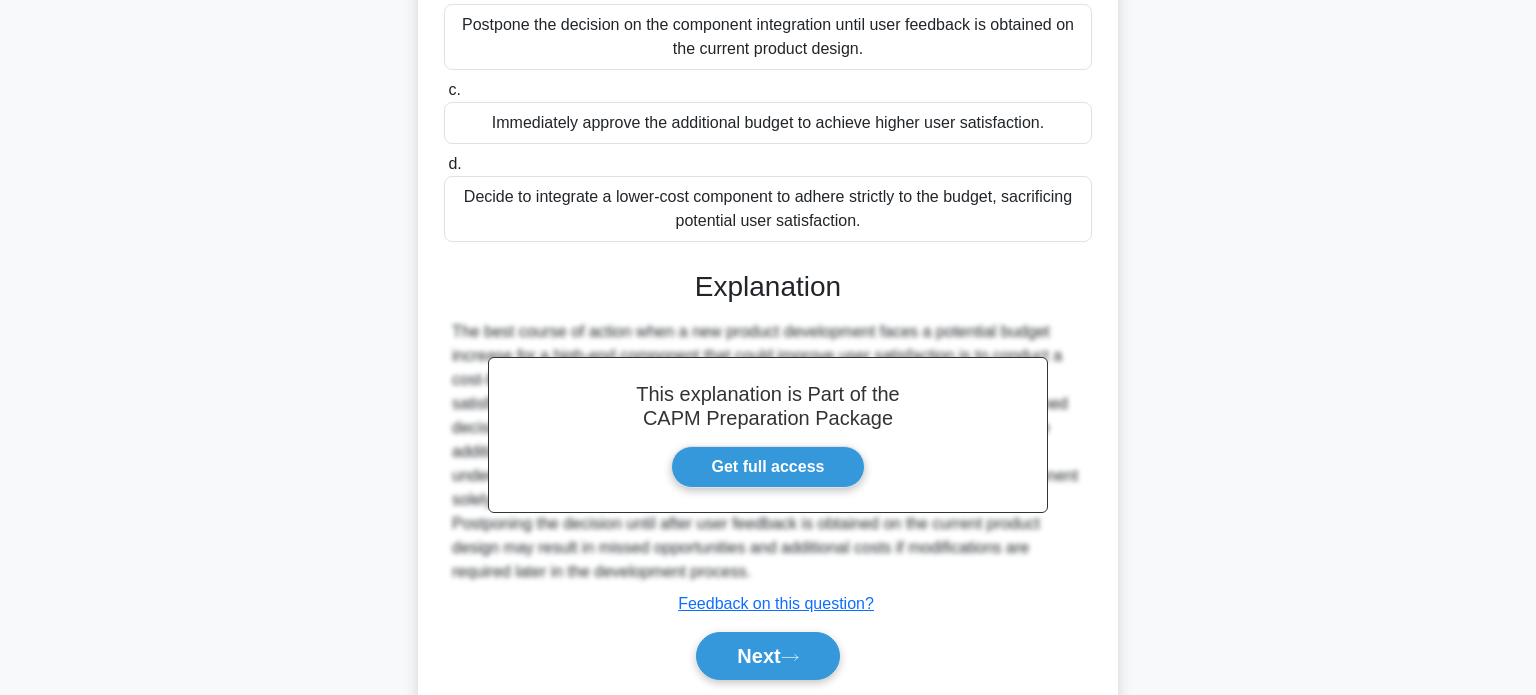 scroll, scrollTop: 375, scrollLeft: 0, axis: vertical 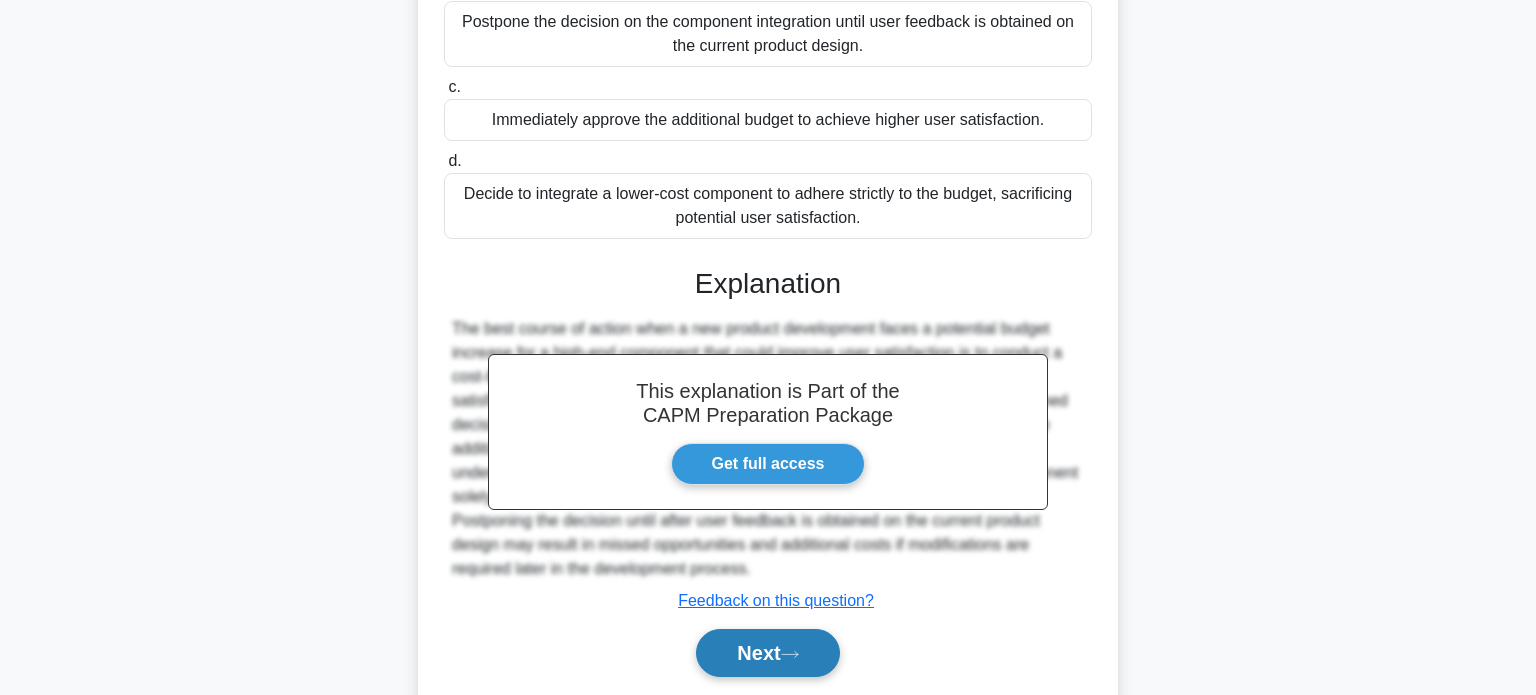 click on "Next" at bounding box center (767, 653) 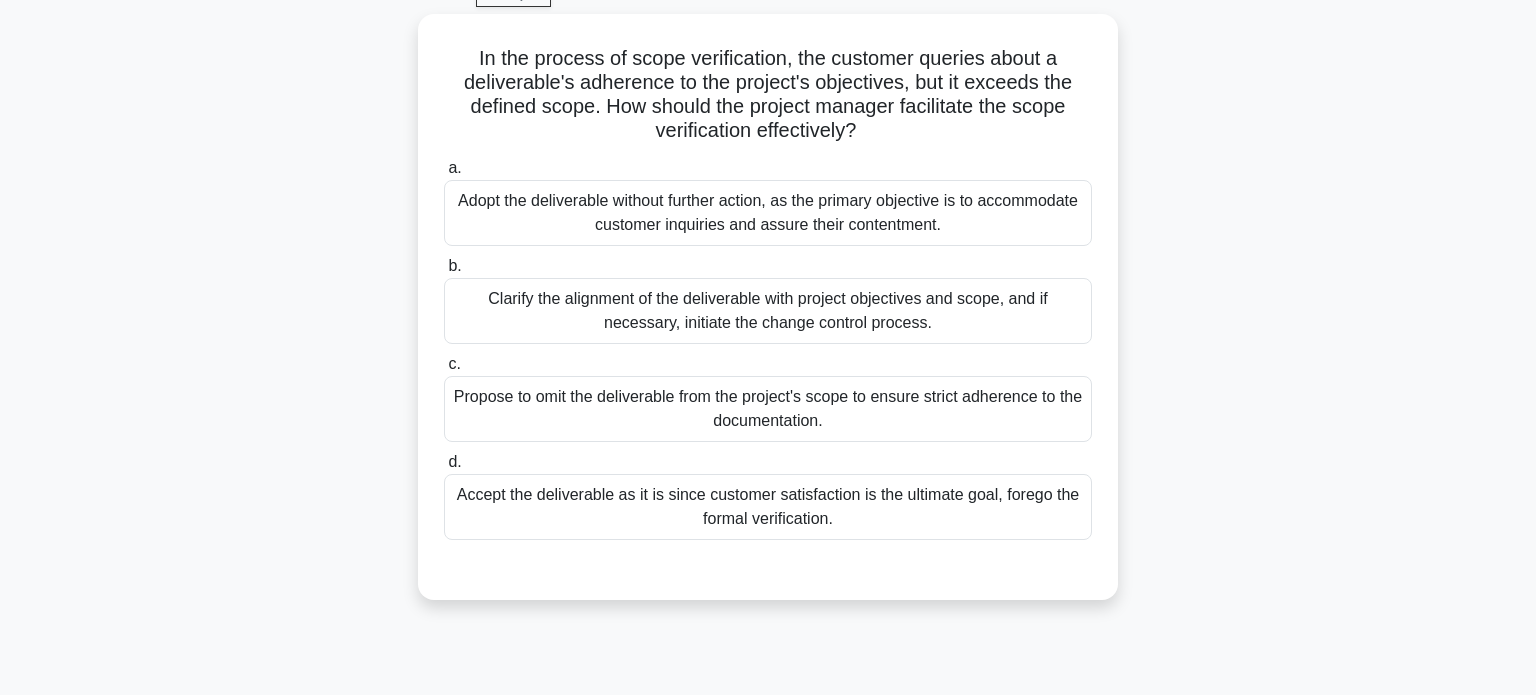 scroll, scrollTop: 104, scrollLeft: 0, axis: vertical 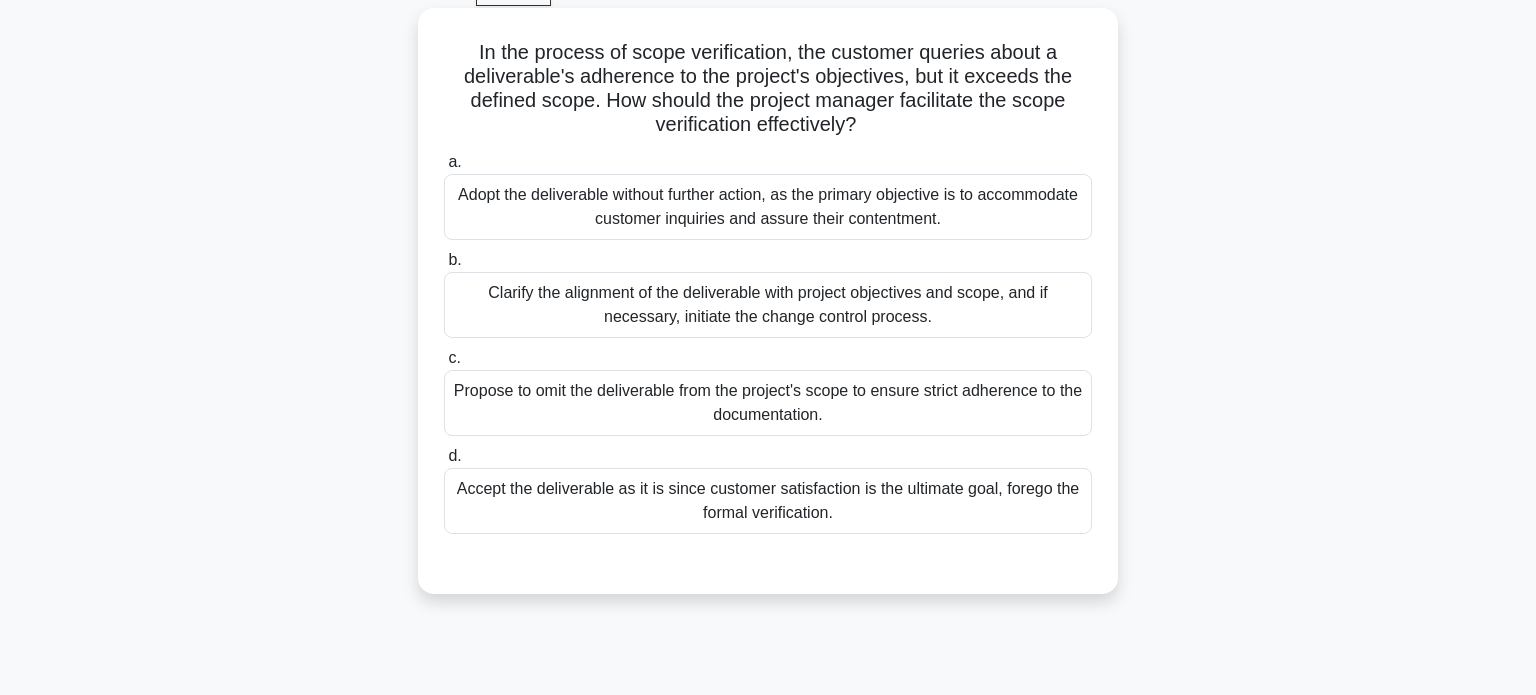 click on "Clarify the alignment of the deliverable with project objectives and scope, and if necessary, initiate the change control process." at bounding box center [768, 305] 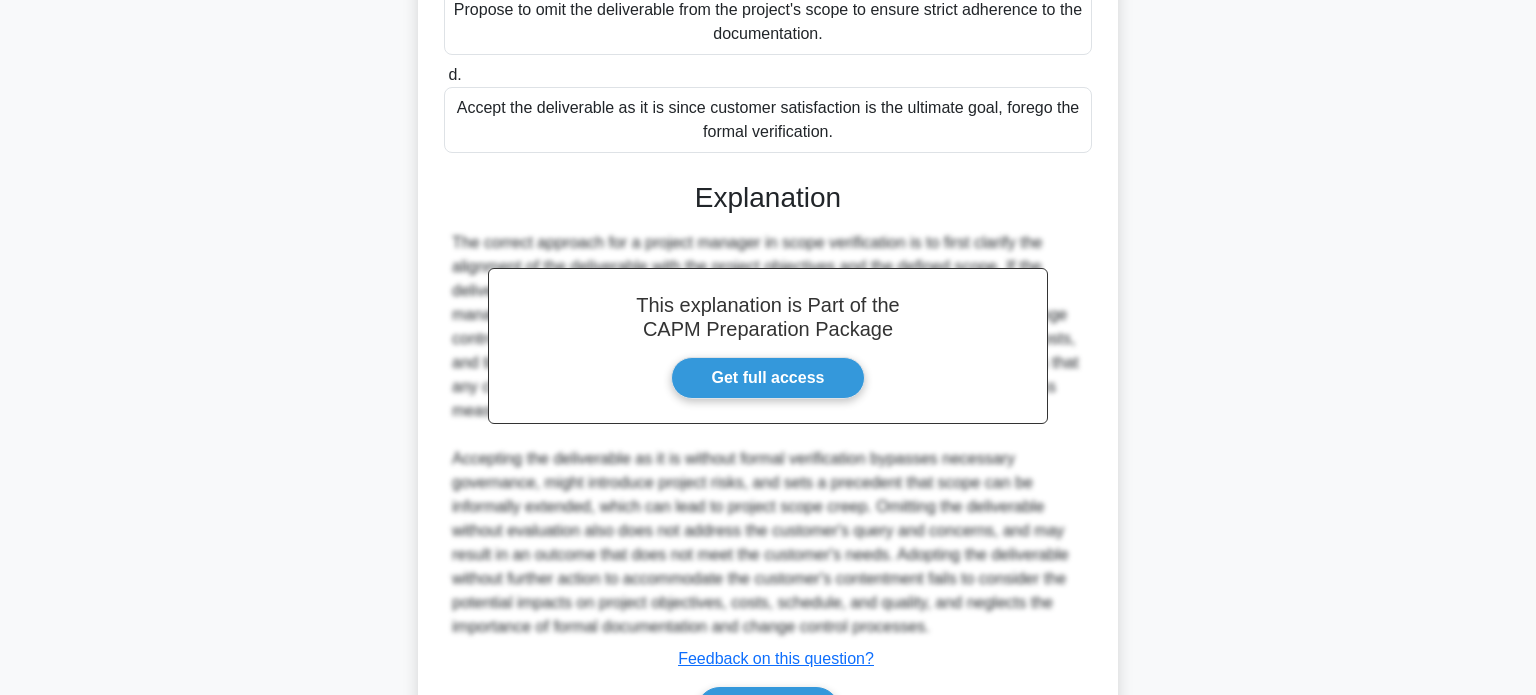 scroll, scrollTop: 519, scrollLeft: 0, axis: vertical 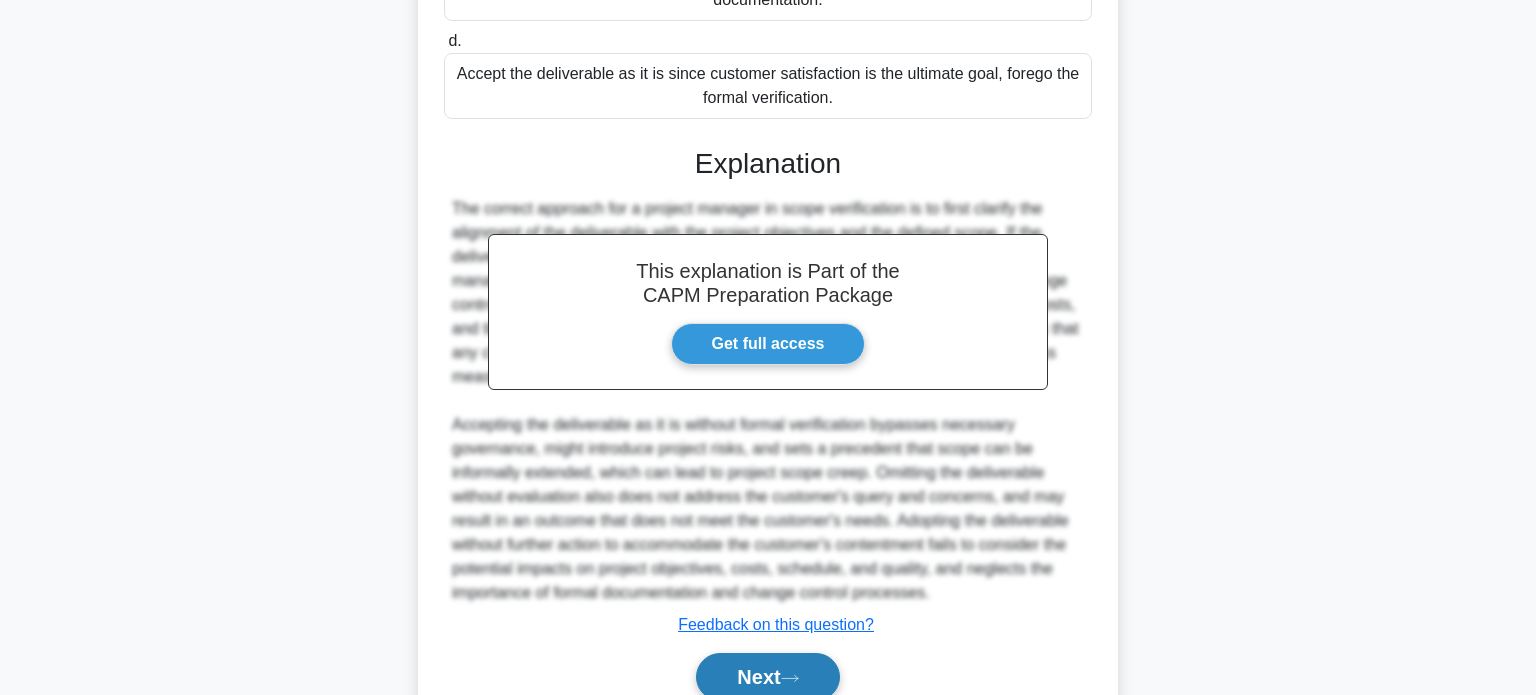 click 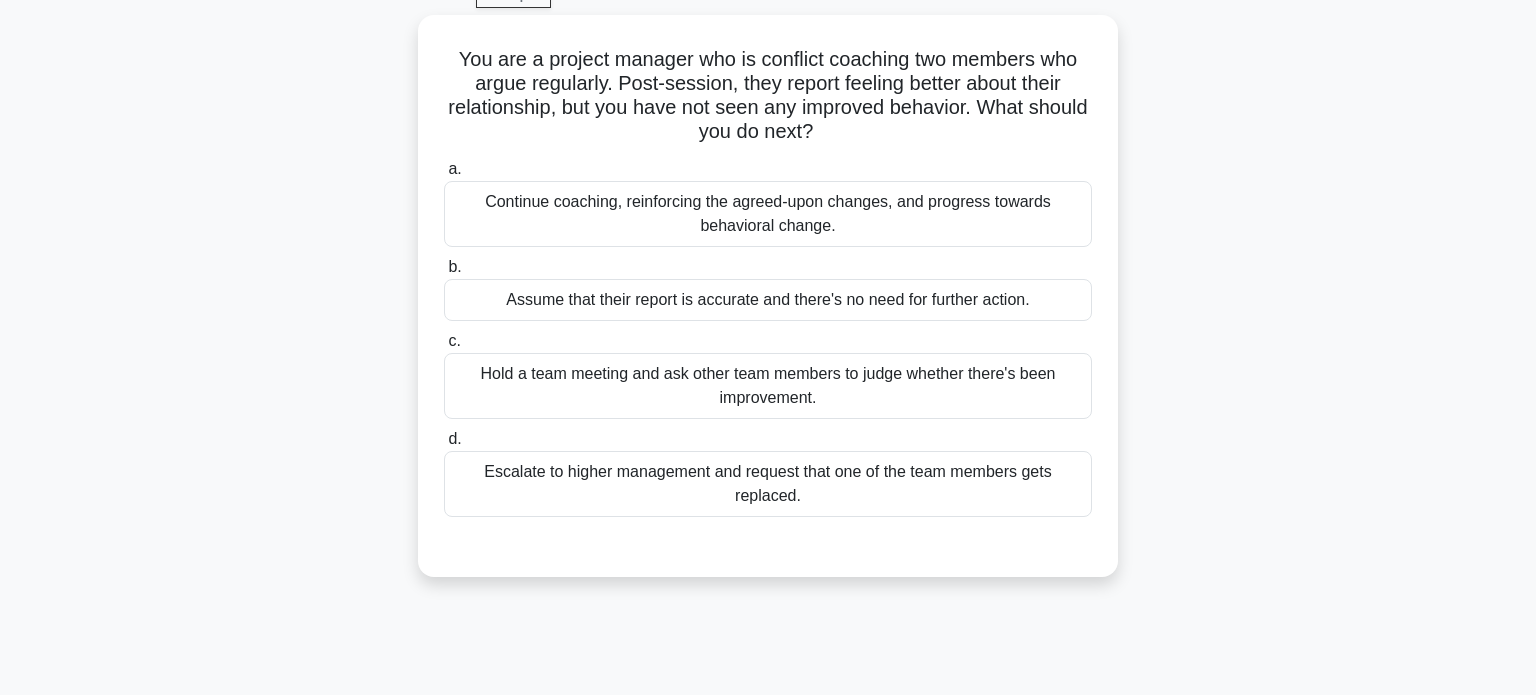 scroll, scrollTop: 103, scrollLeft: 0, axis: vertical 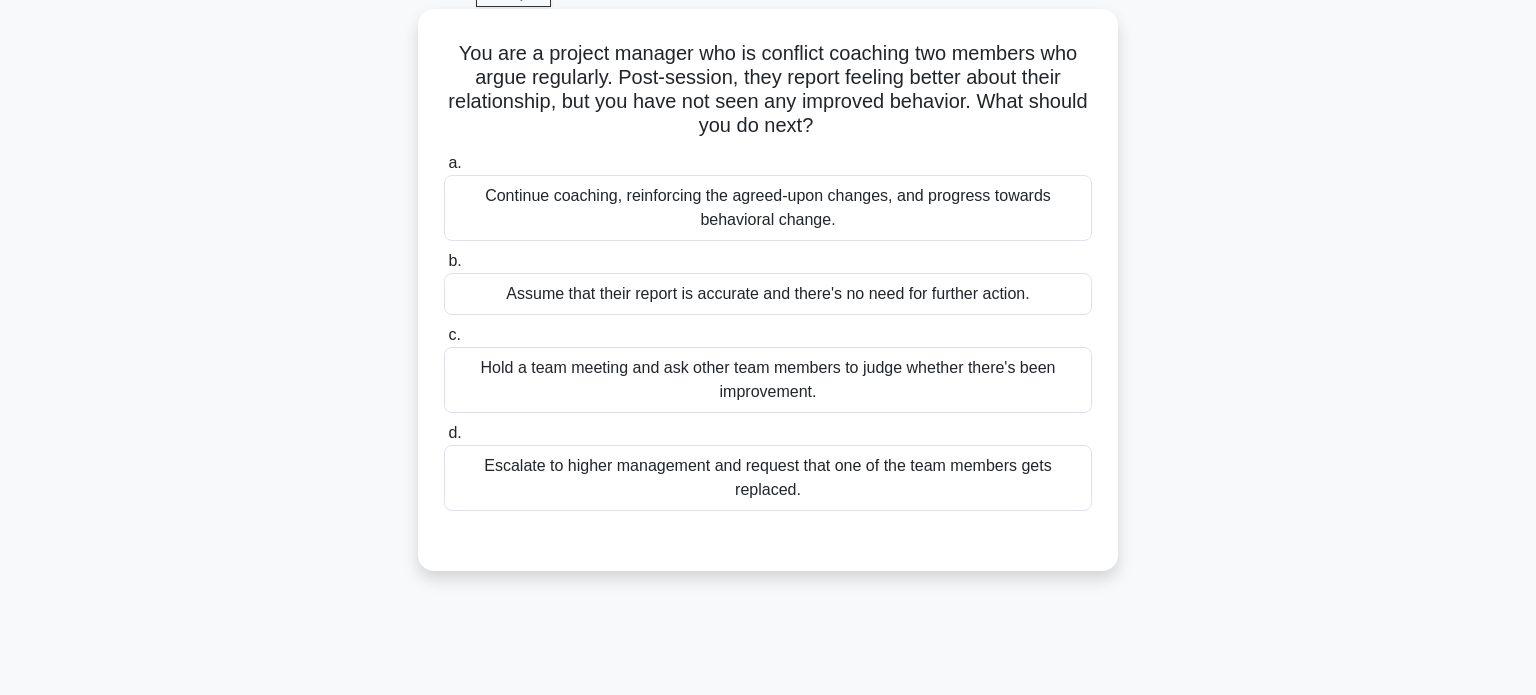 click on "Continue coaching, reinforcing the agreed-upon changes, and progress towards behavioral change." at bounding box center [768, 208] 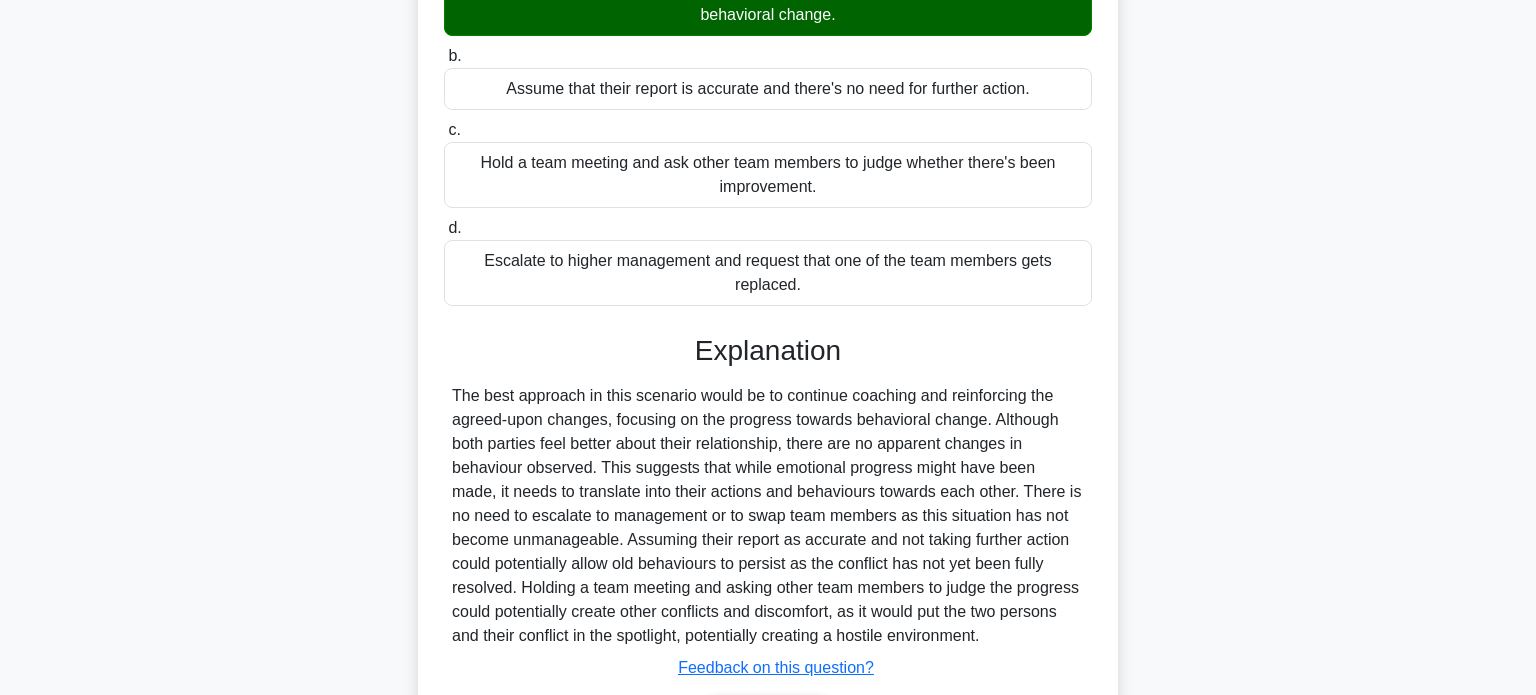 scroll, scrollTop: 440, scrollLeft: 0, axis: vertical 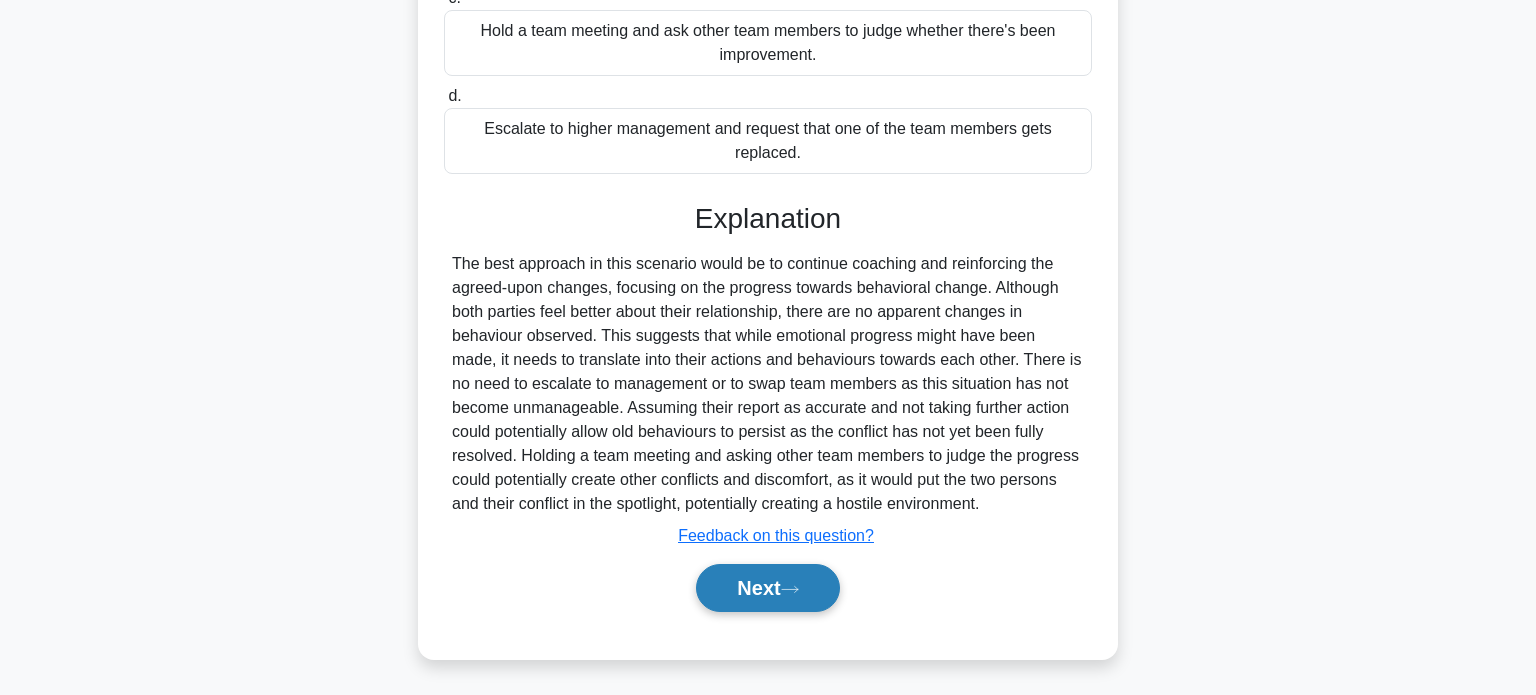 click on "Next" at bounding box center [767, 588] 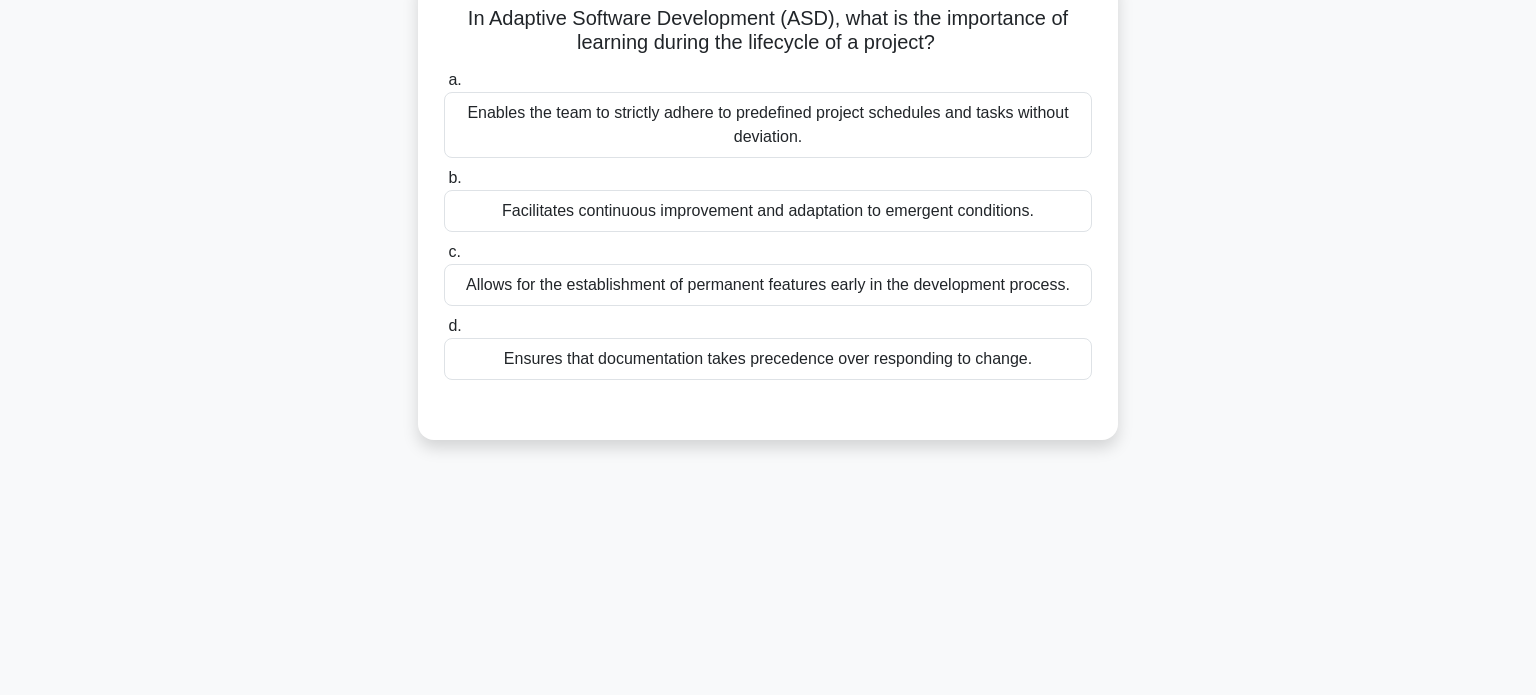 scroll, scrollTop: 0, scrollLeft: 0, axis: both 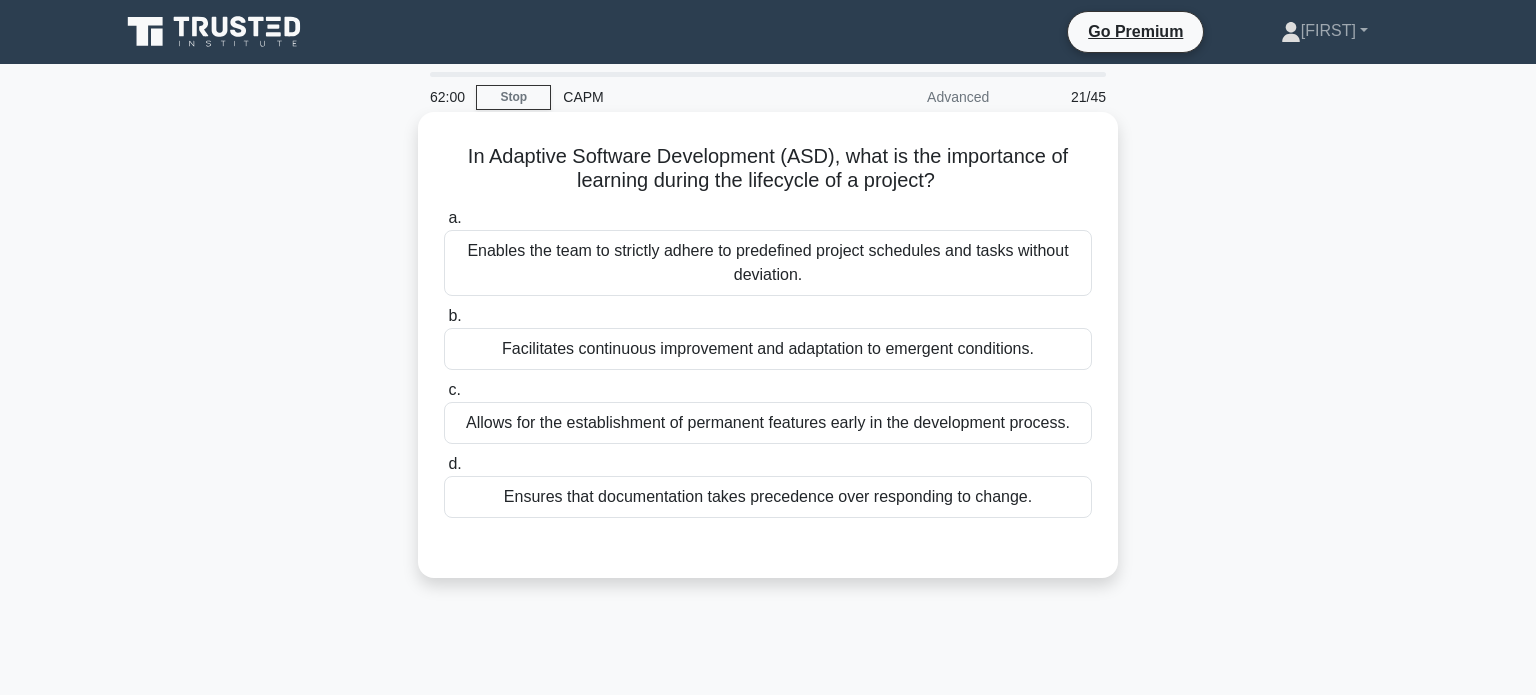 click on "Enables the team to strictly adhere to predefined project schedules and tasks without deviation." at bounding box center (768, 263) 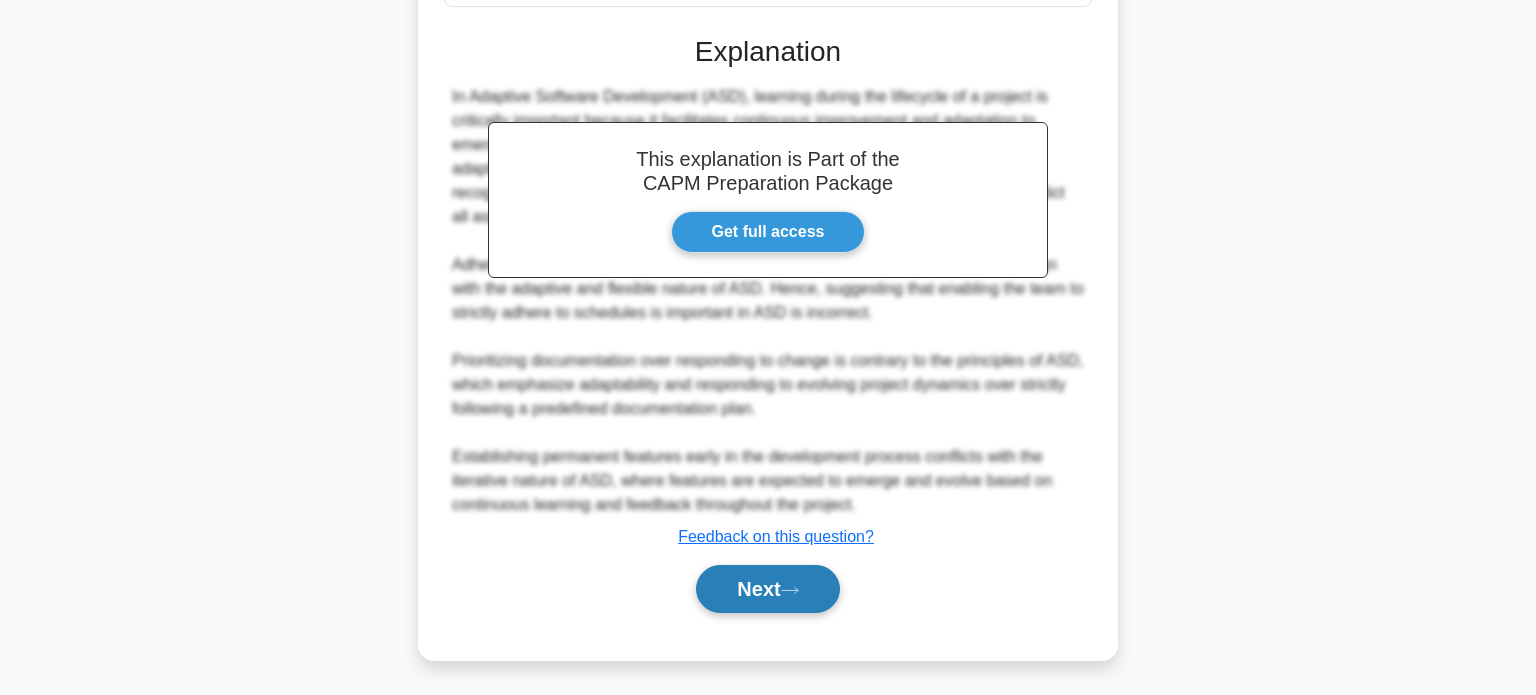 click on "Next" at bounding box center [767, 589] 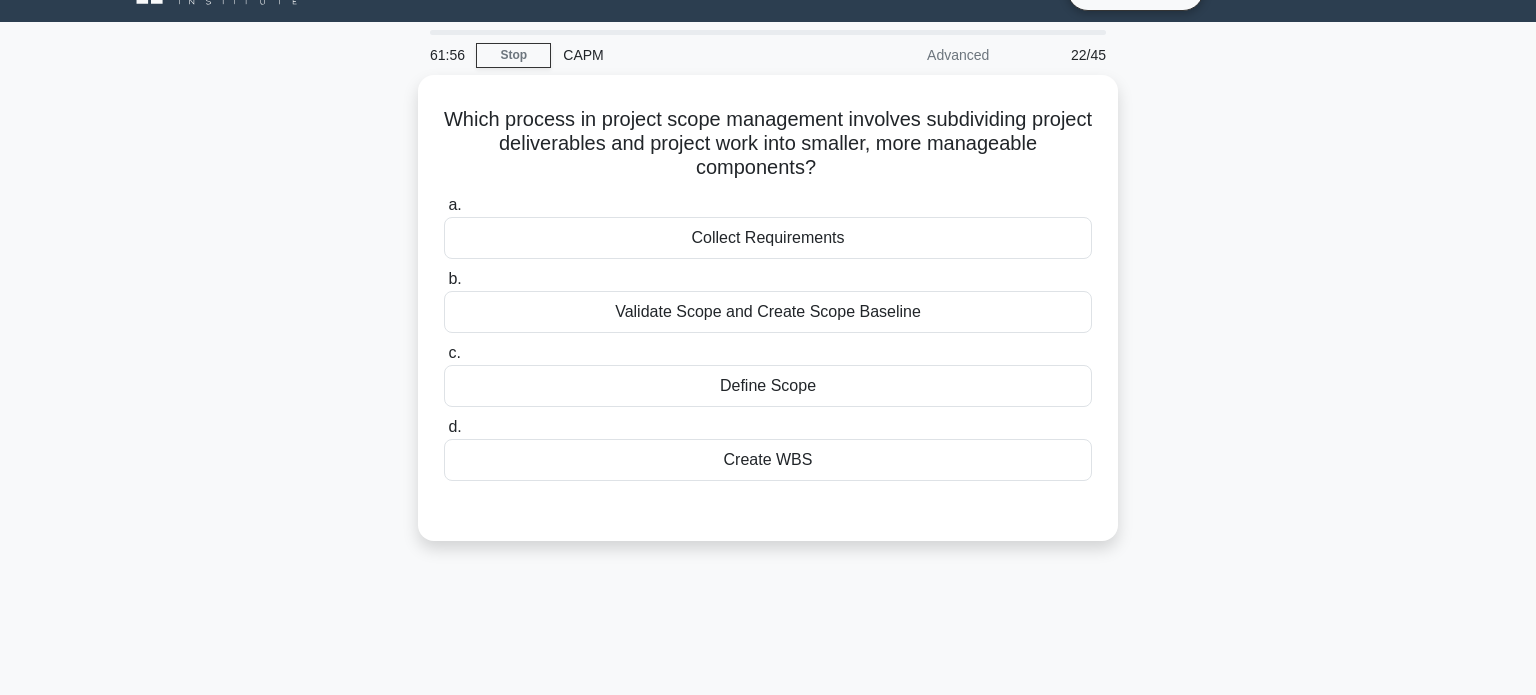 scroll, scrollTop: 33, scrollLeft: 0, axis: vertical 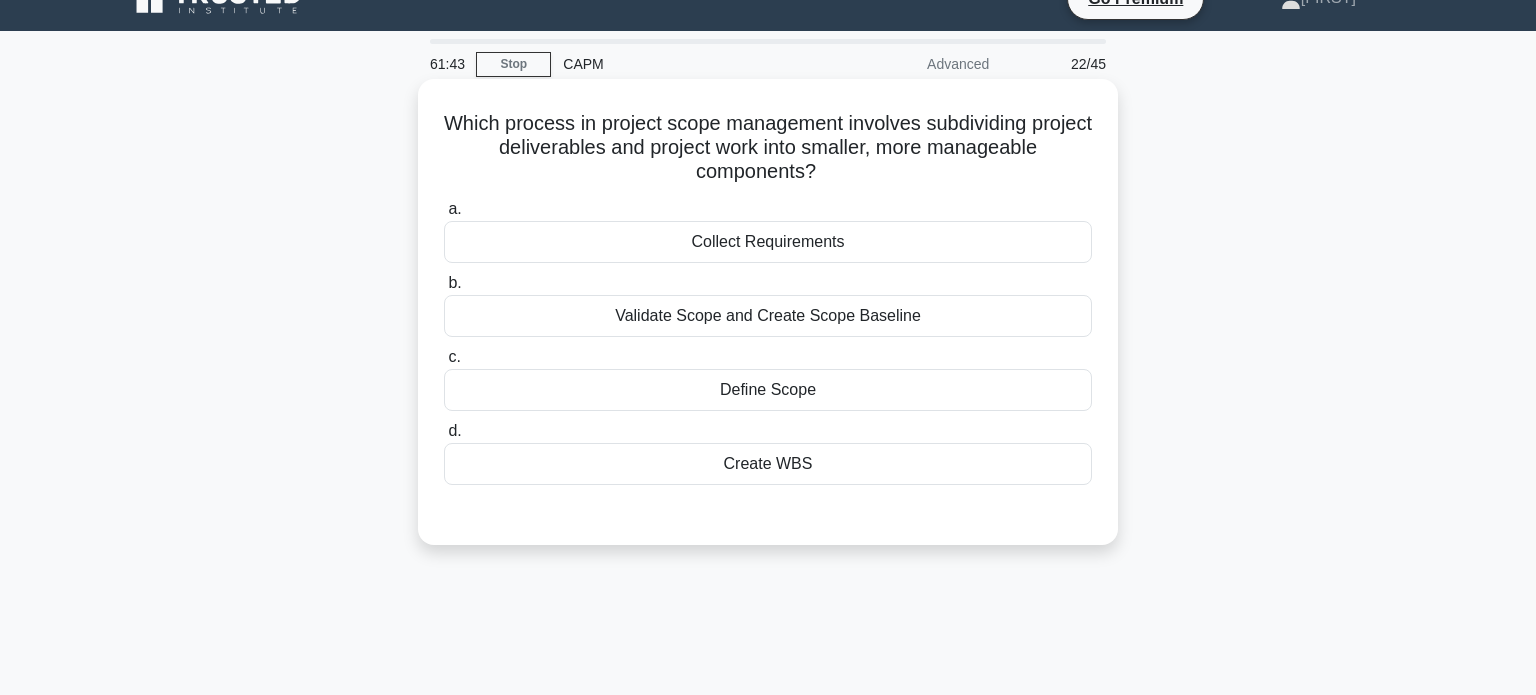 click on "Validate Scope and Create Scope Baseline" at bounding box center (768, 316) 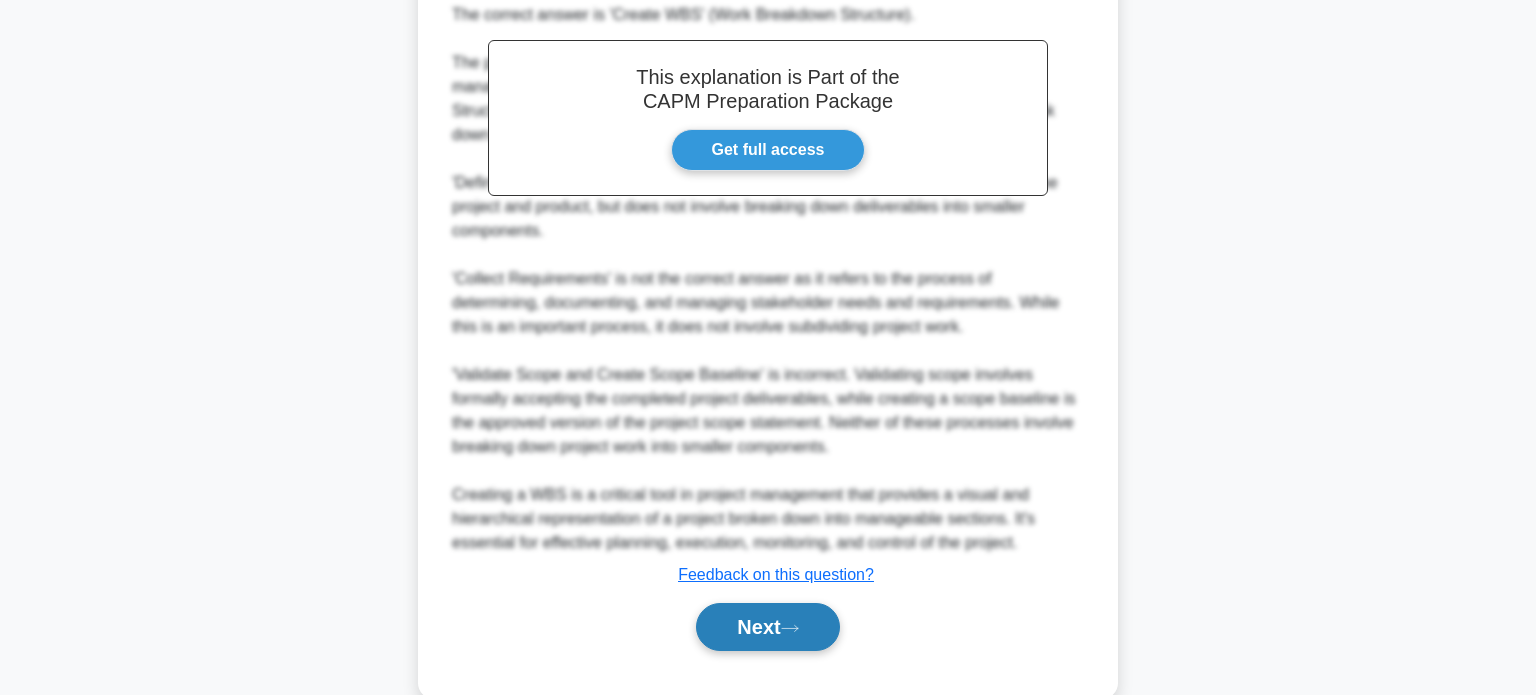click on "Next" at bounding box center [767, 627] 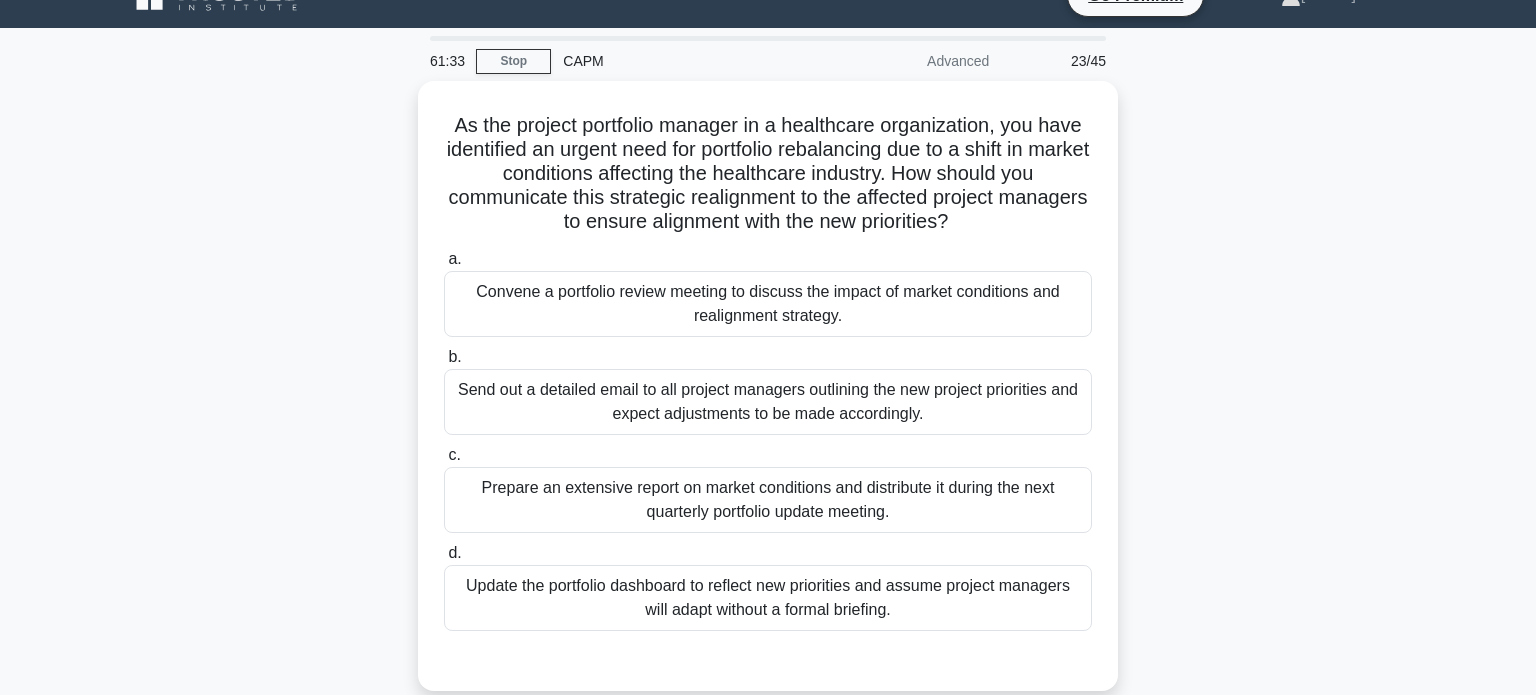 scroll, scrollTop: 69, scrollLeft: 0, axis: vertical 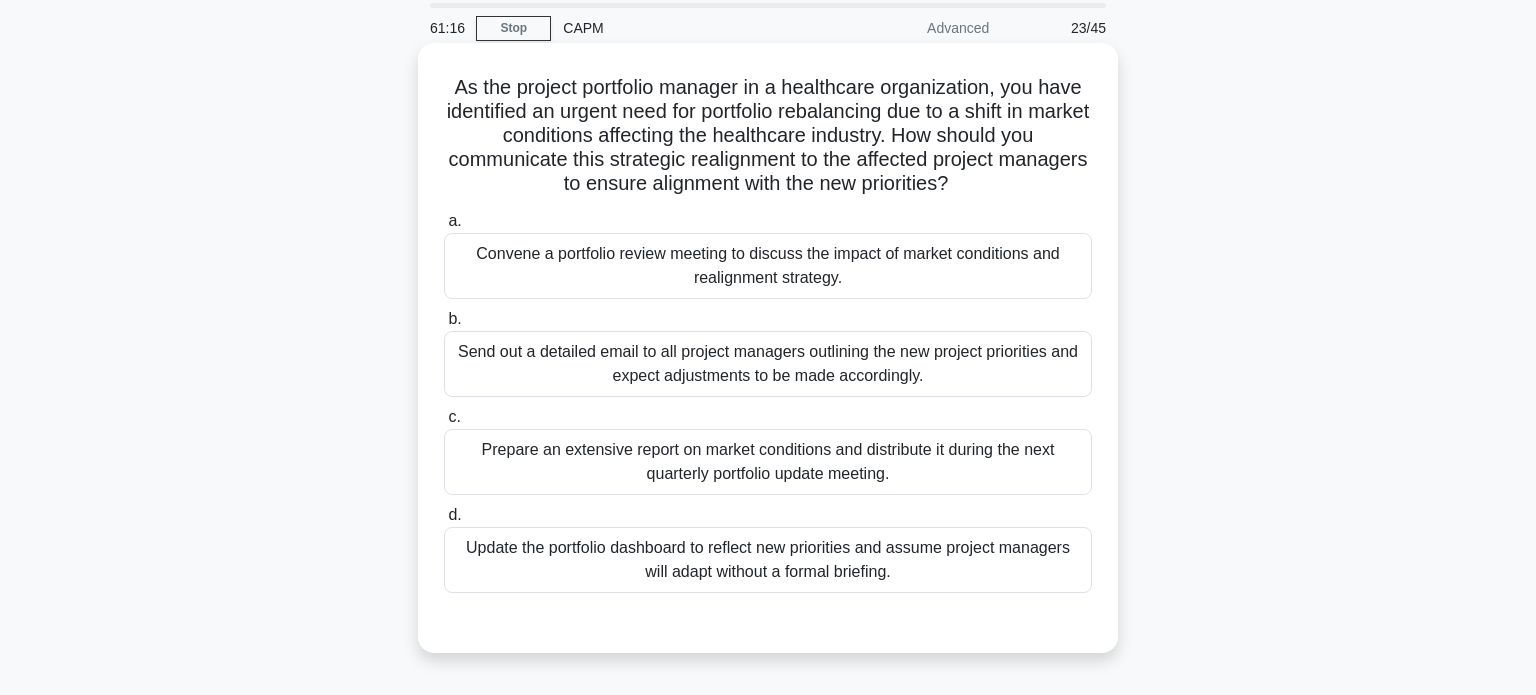 click on "Prepare an extensive report on market conditions and distribute it during the next quarterly portfolio update meeting." at bounding box center (768, 462) 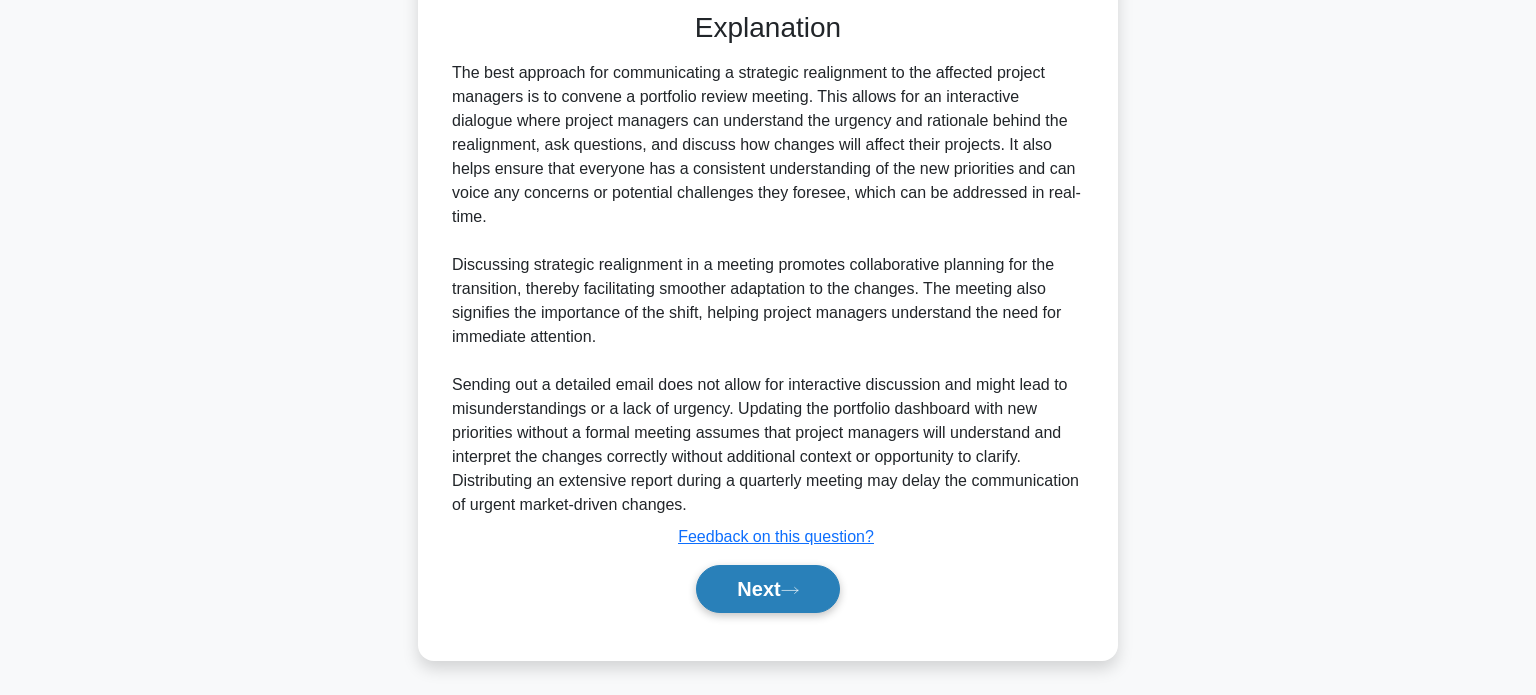click on "Next" at bounding box center (767, 589) 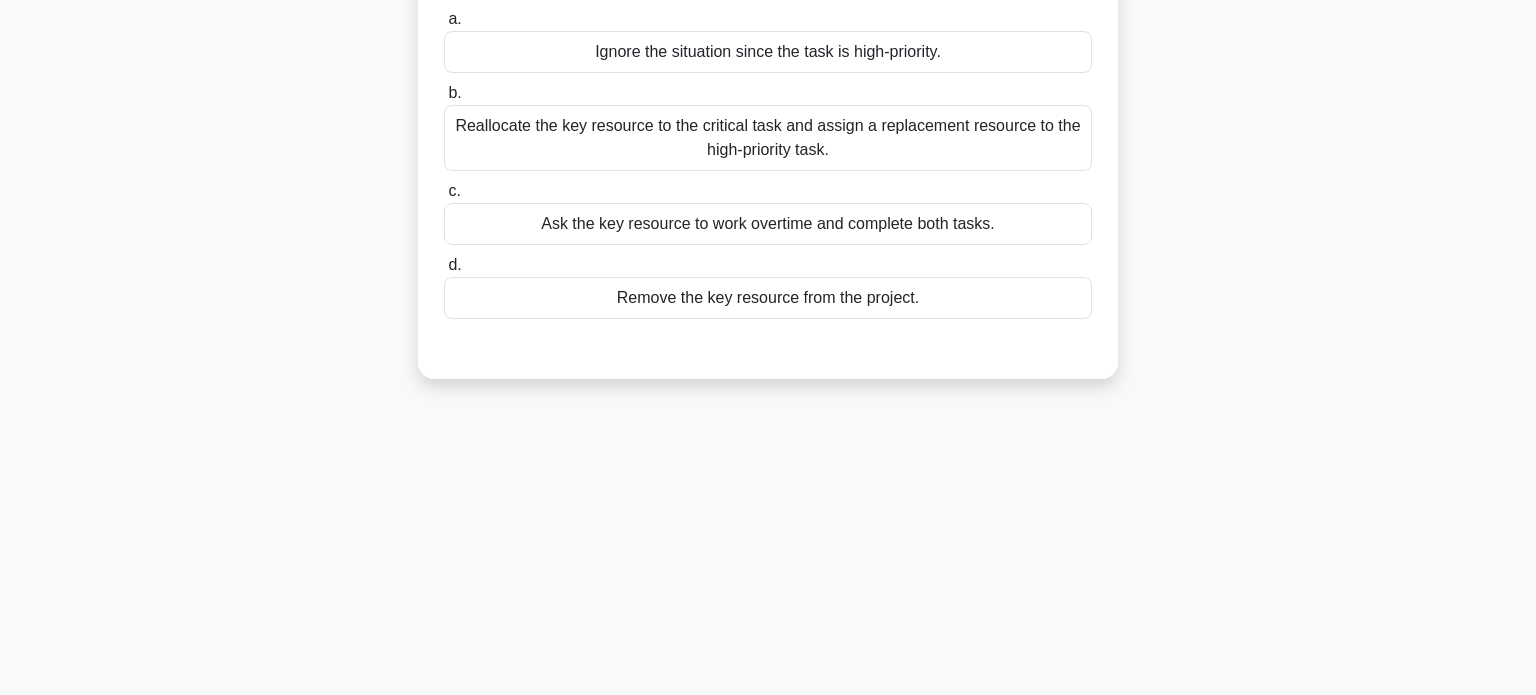 scroll, scrollTop: 0, scrollLeft: 0, axis: both 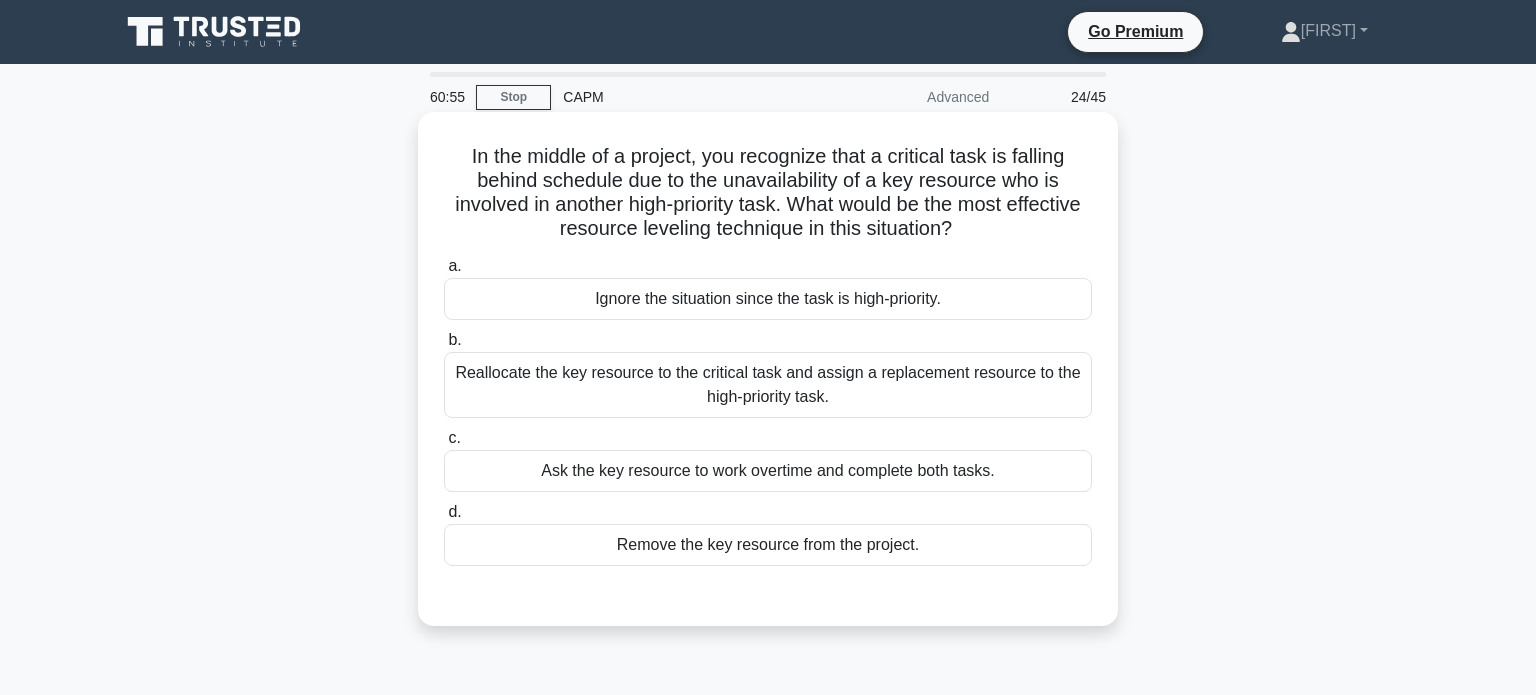 click on "Reallocate the key resource to the critical task and assign a replacement resource to the high-priority task." at bounding box center (768, 385) 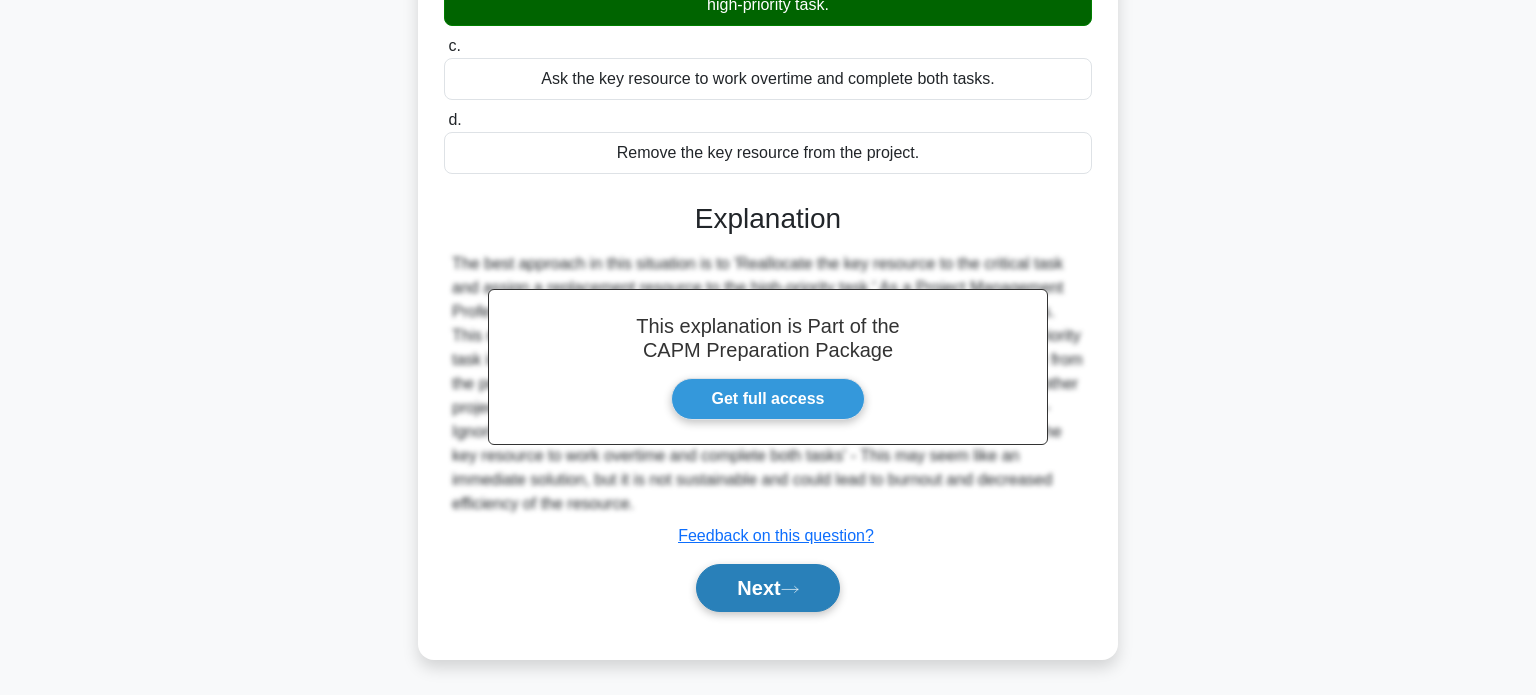 click on "Next" at bounding box center (767, 588) 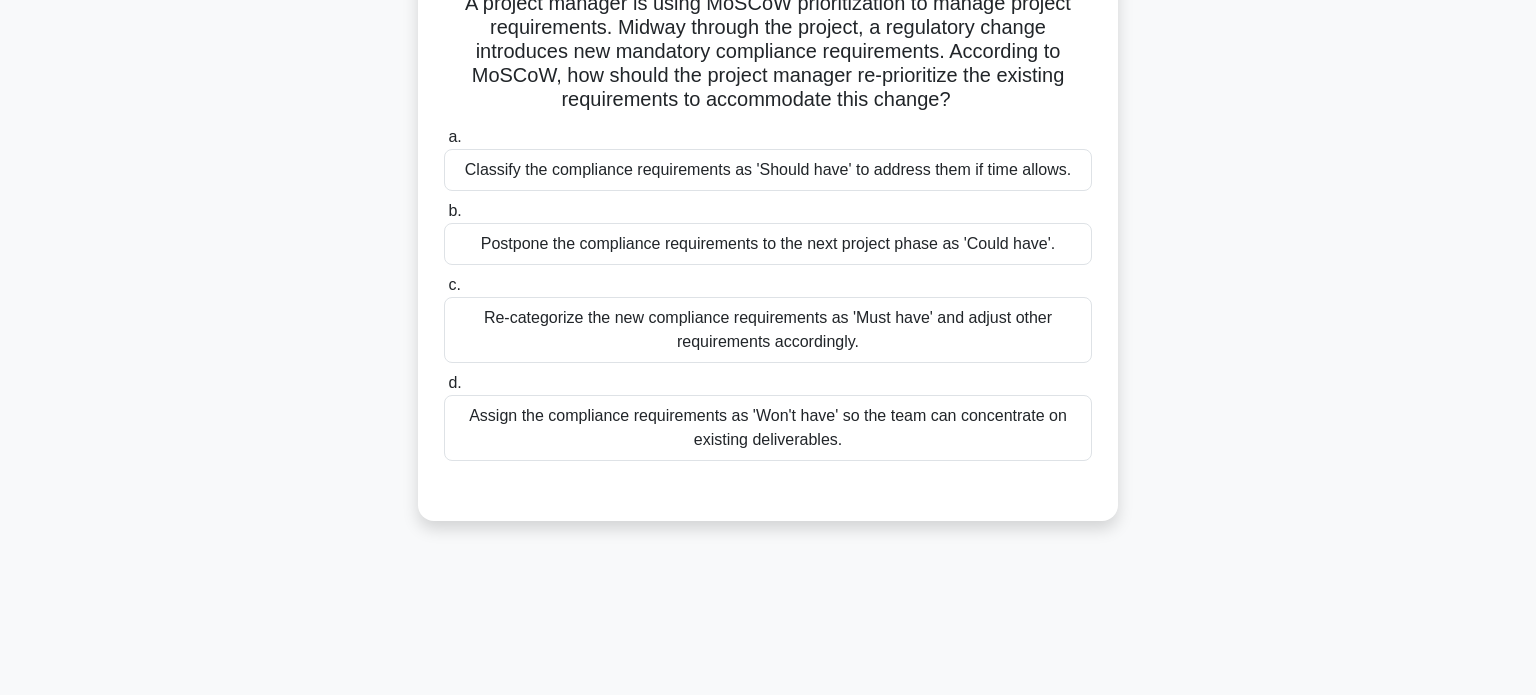 scroll, scrollTop: 161, scrollLeft: 0, axis: vertical 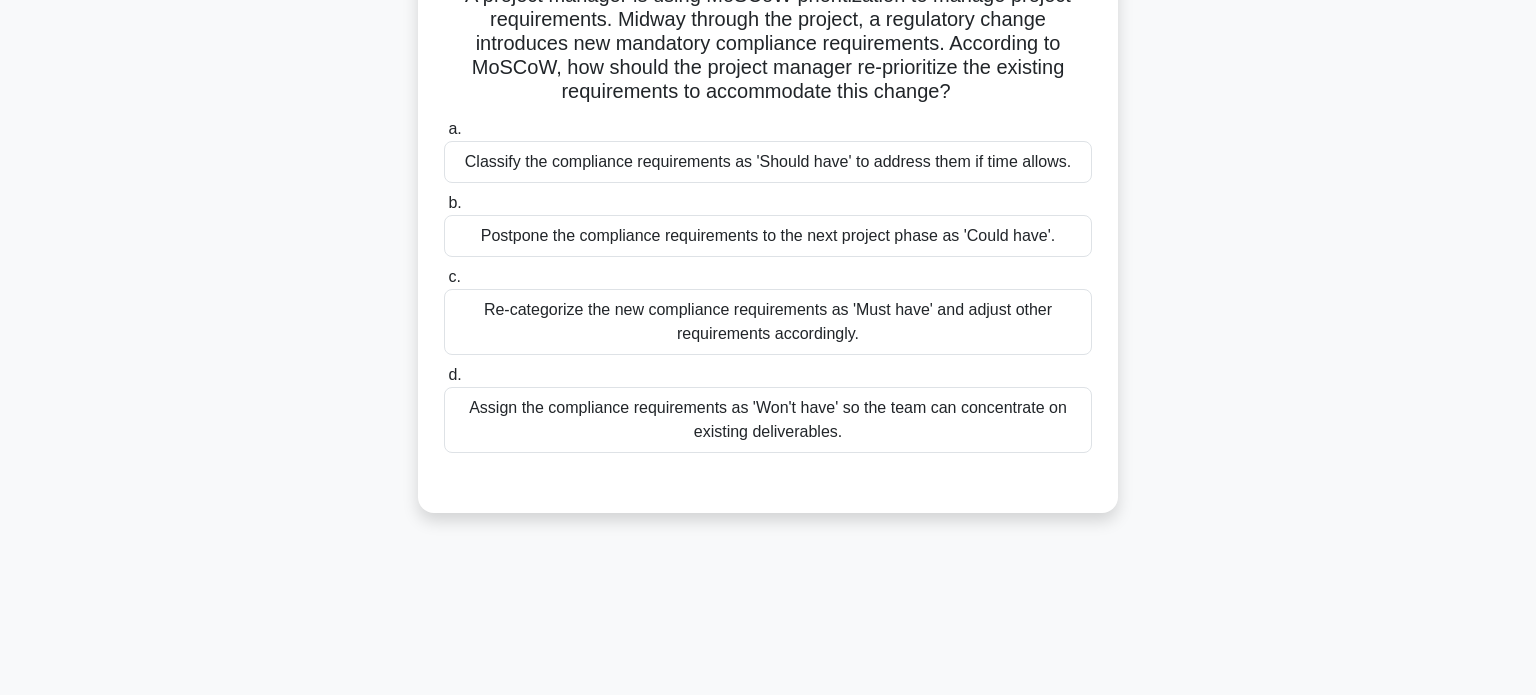 click on "Classify the compliance requirements as 'Should have' to address them if time allows." at bounding box center [768, 162] 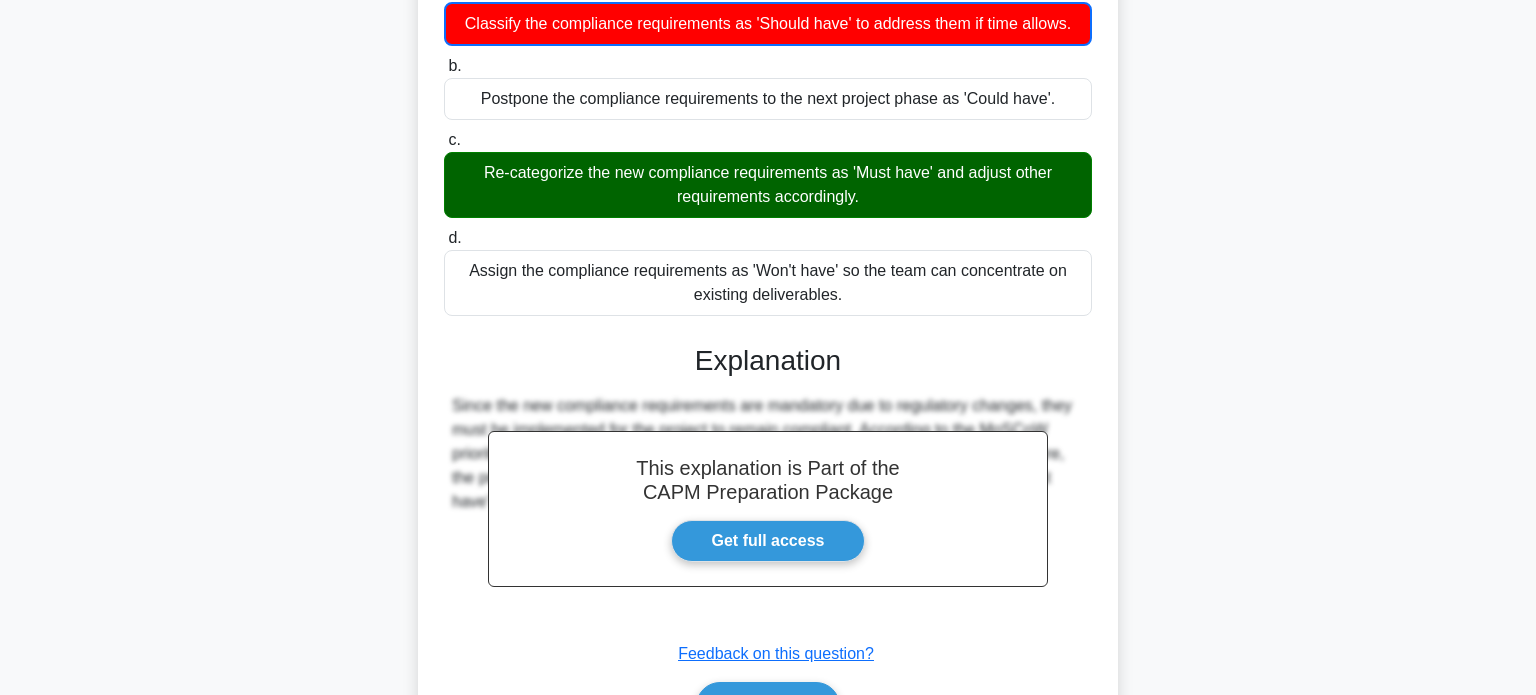 scroll, scrollTop: 417, scrollLeft: 0, axis: vertical 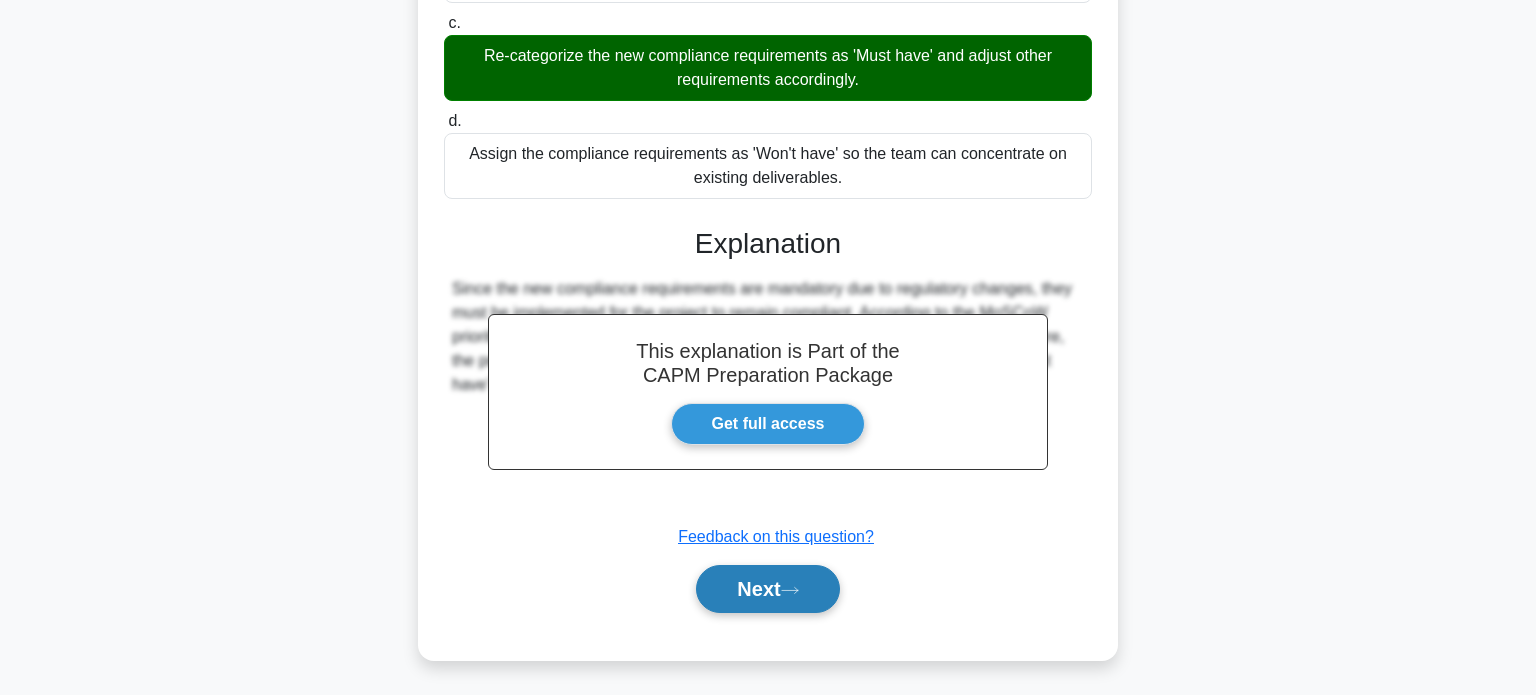 click on "Next" at bounding box center [767, 589] 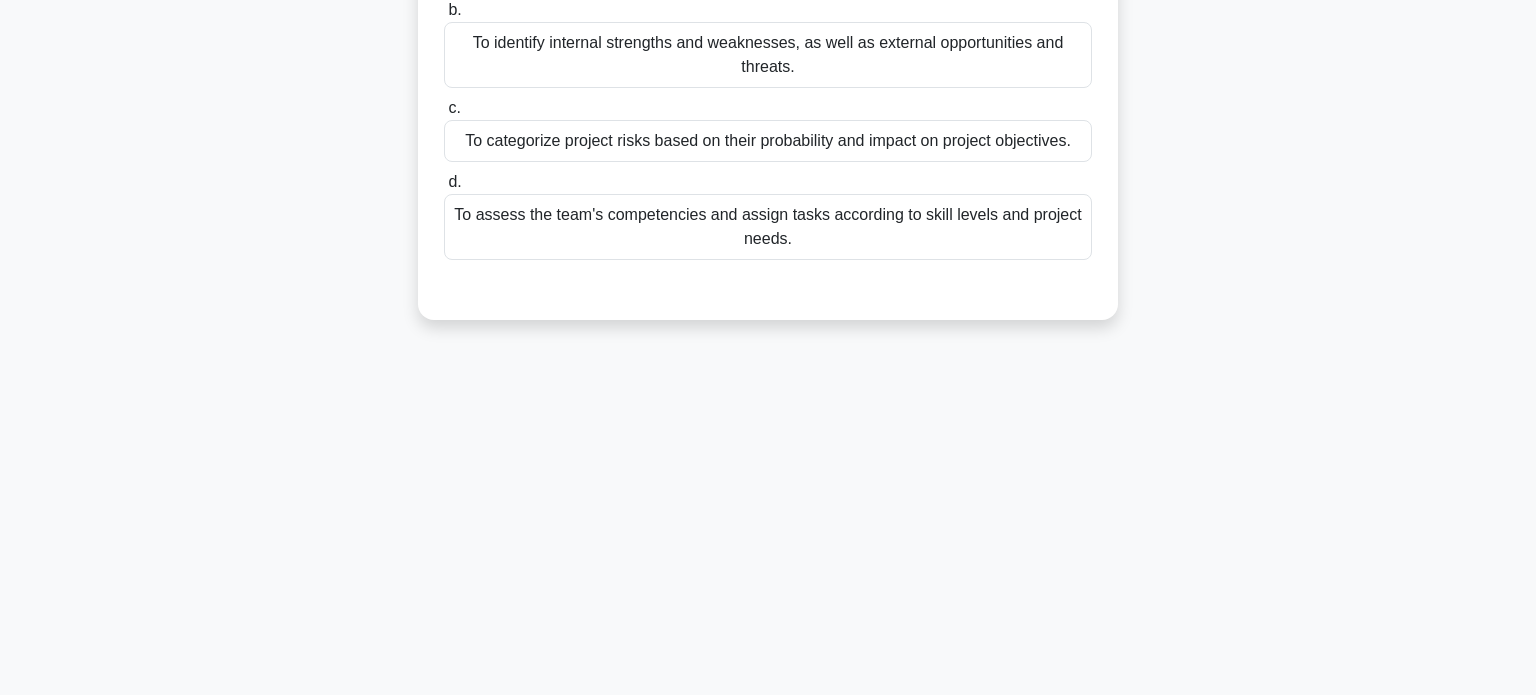 scroll, scrollTop: 0, scrollLeft: 0, axis: both 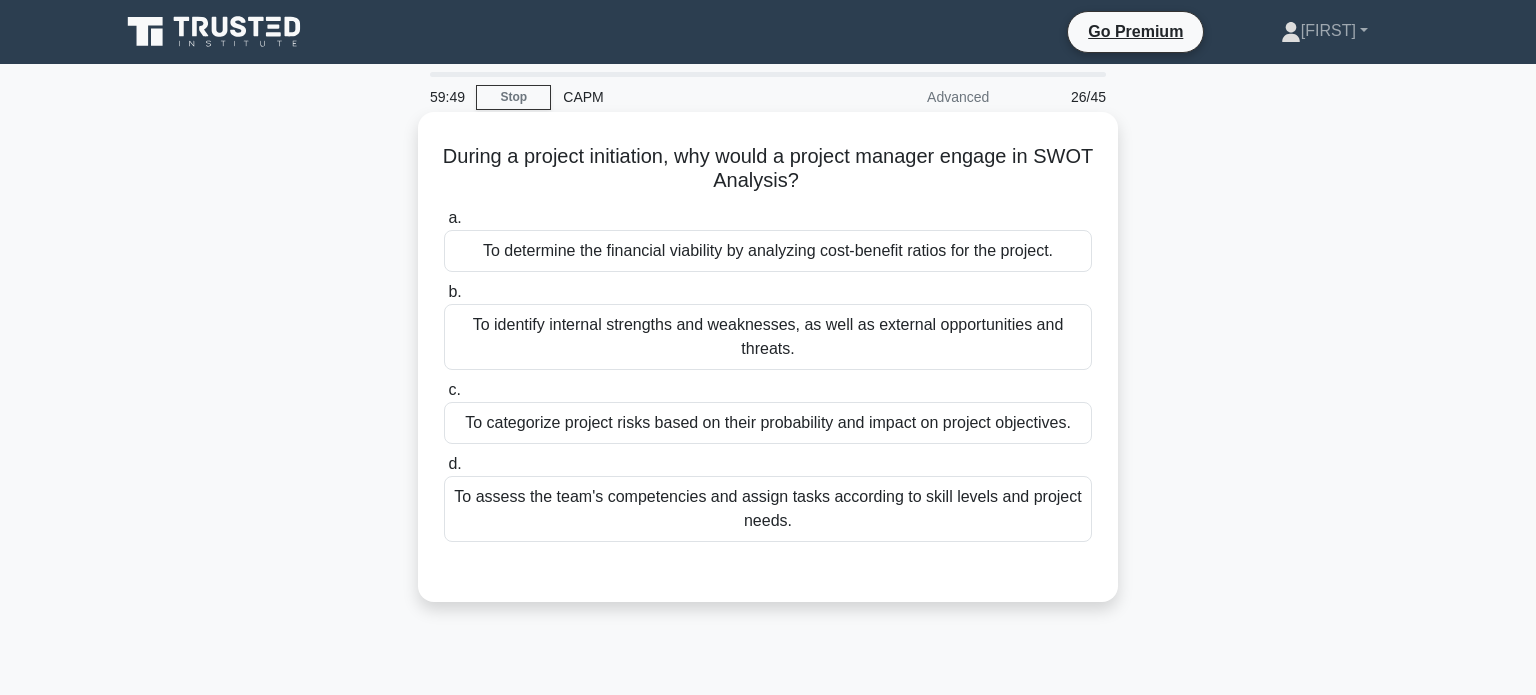 click on "To identify internal strengths and weaknesses, as well as external opportunities and threats." at bounding box center (768, 337) 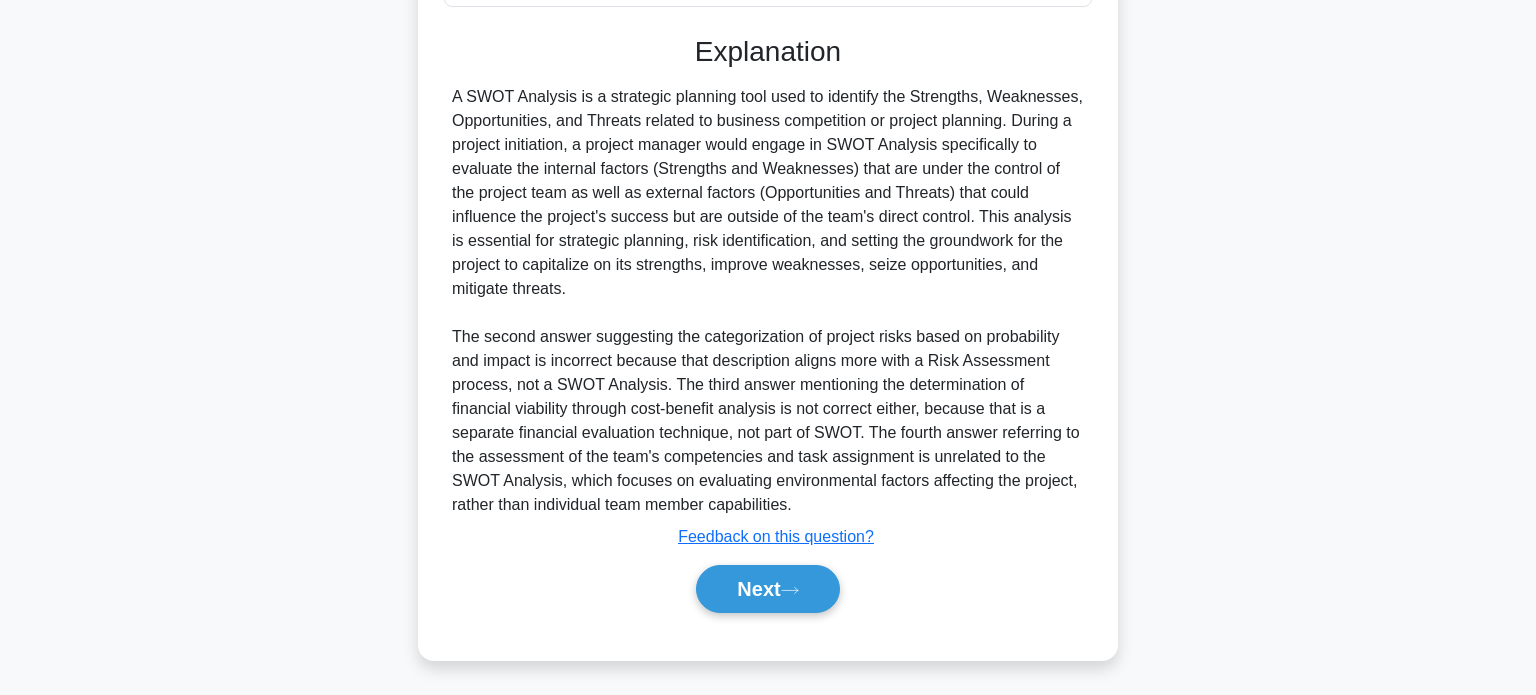 scroll, scrollTop: 536, scrollLeft: 0, axis: vertical 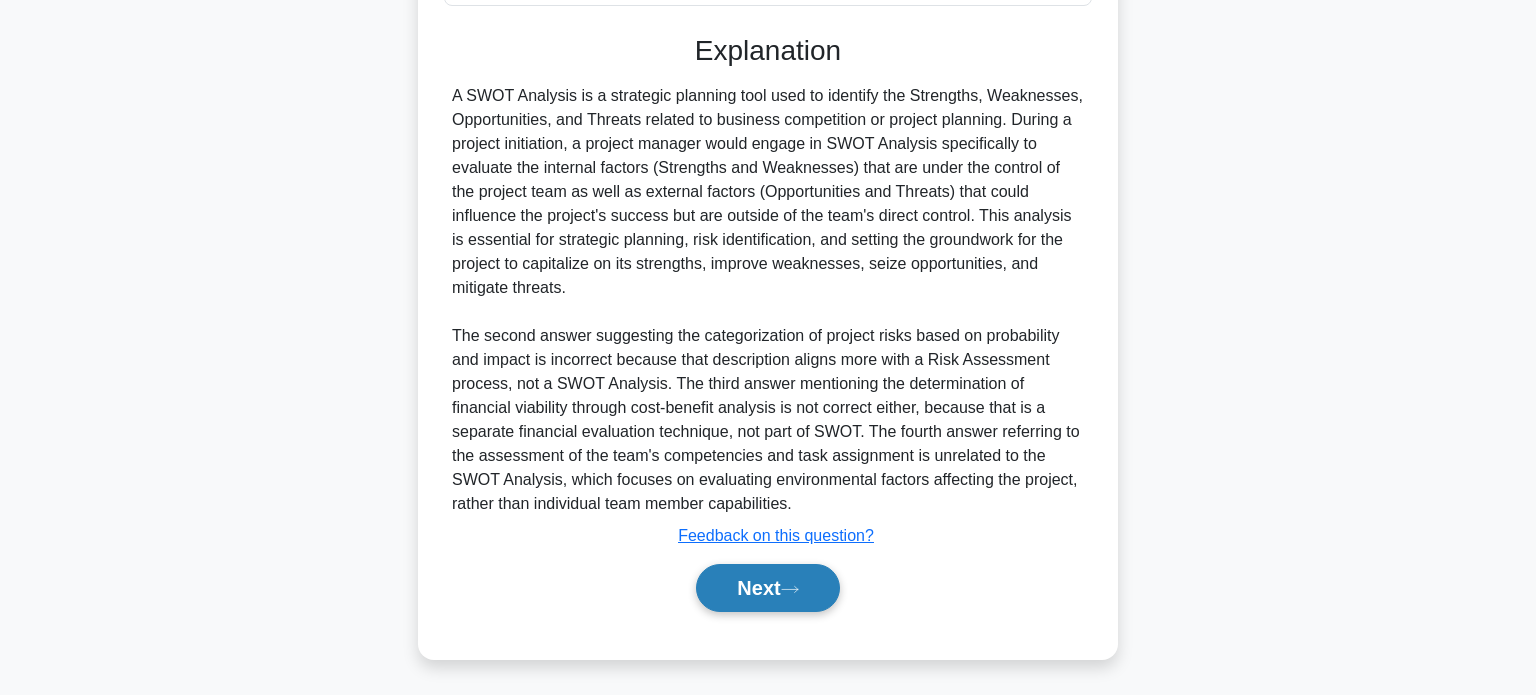 click on "Next" at bounding box center (767, 588) 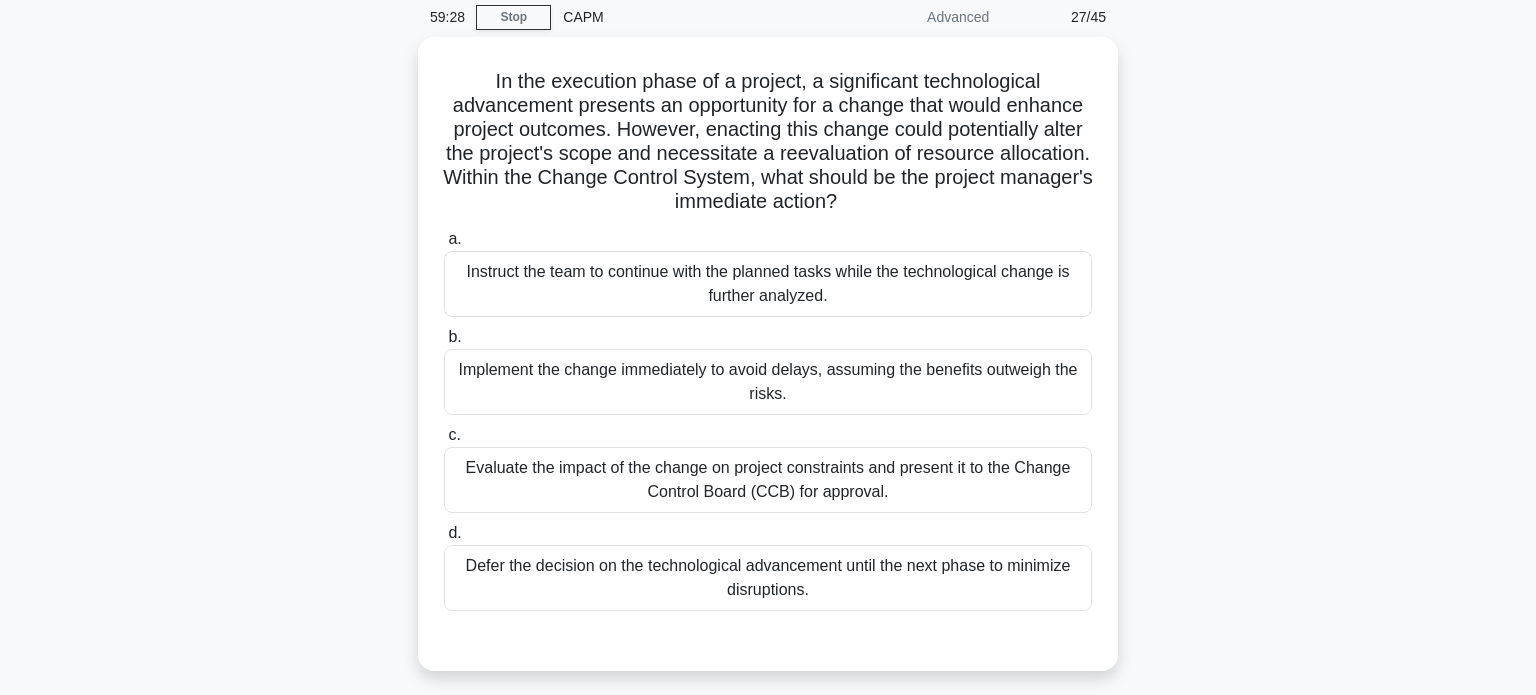 scroll, scrollTop: 78, scrollLeft: 0, axis: vertical 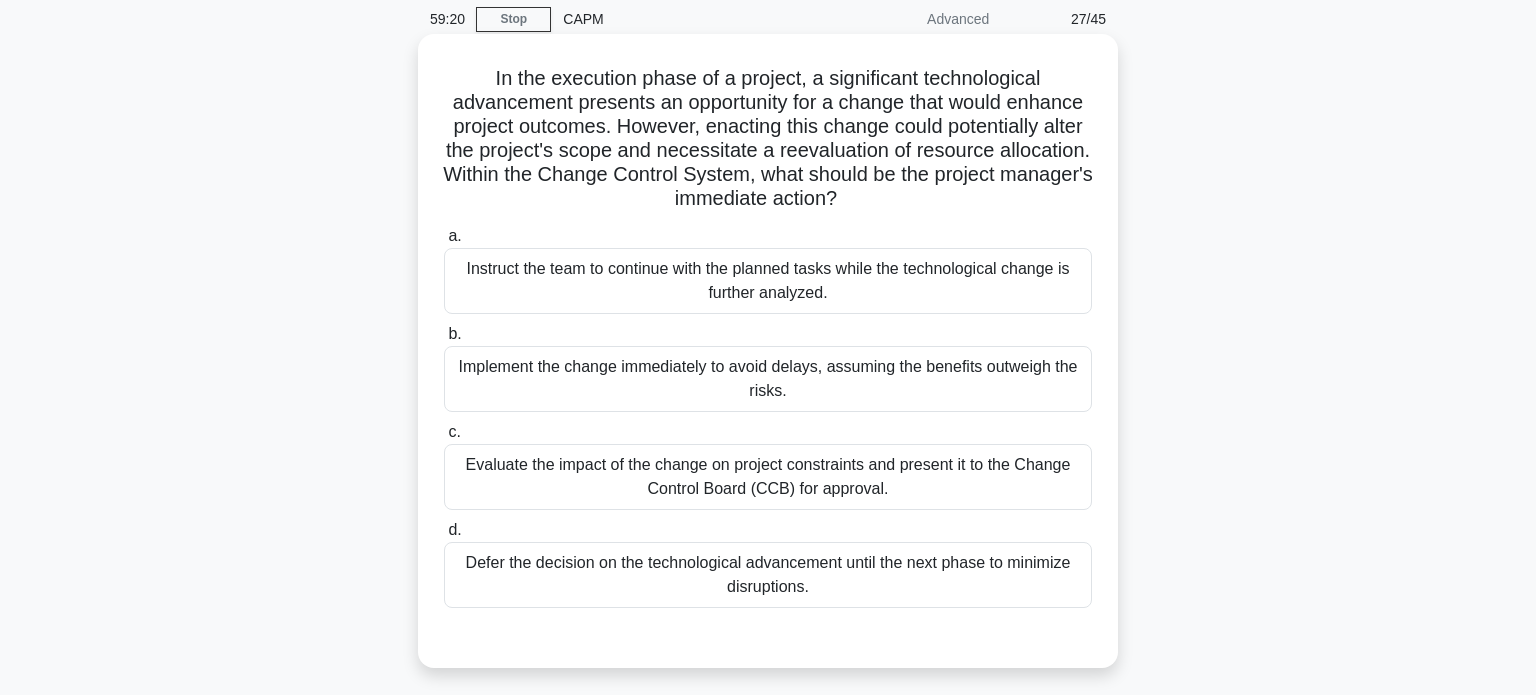 click on "Instruct the team to continue with the planned tasks while the technological change is further analyzed." at bounding box center [768, 281] 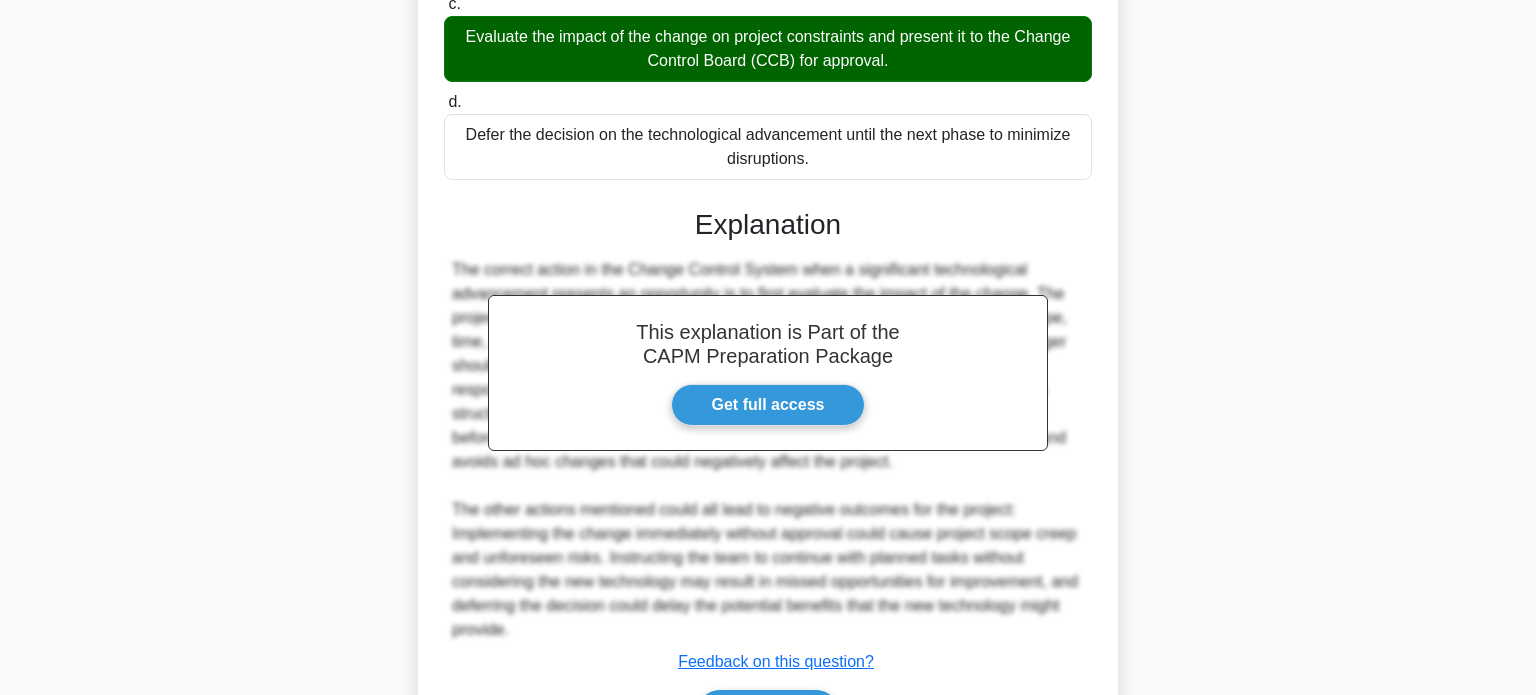 scroll, scrollTop: 633, scrollLeft: 0, axis: vertical 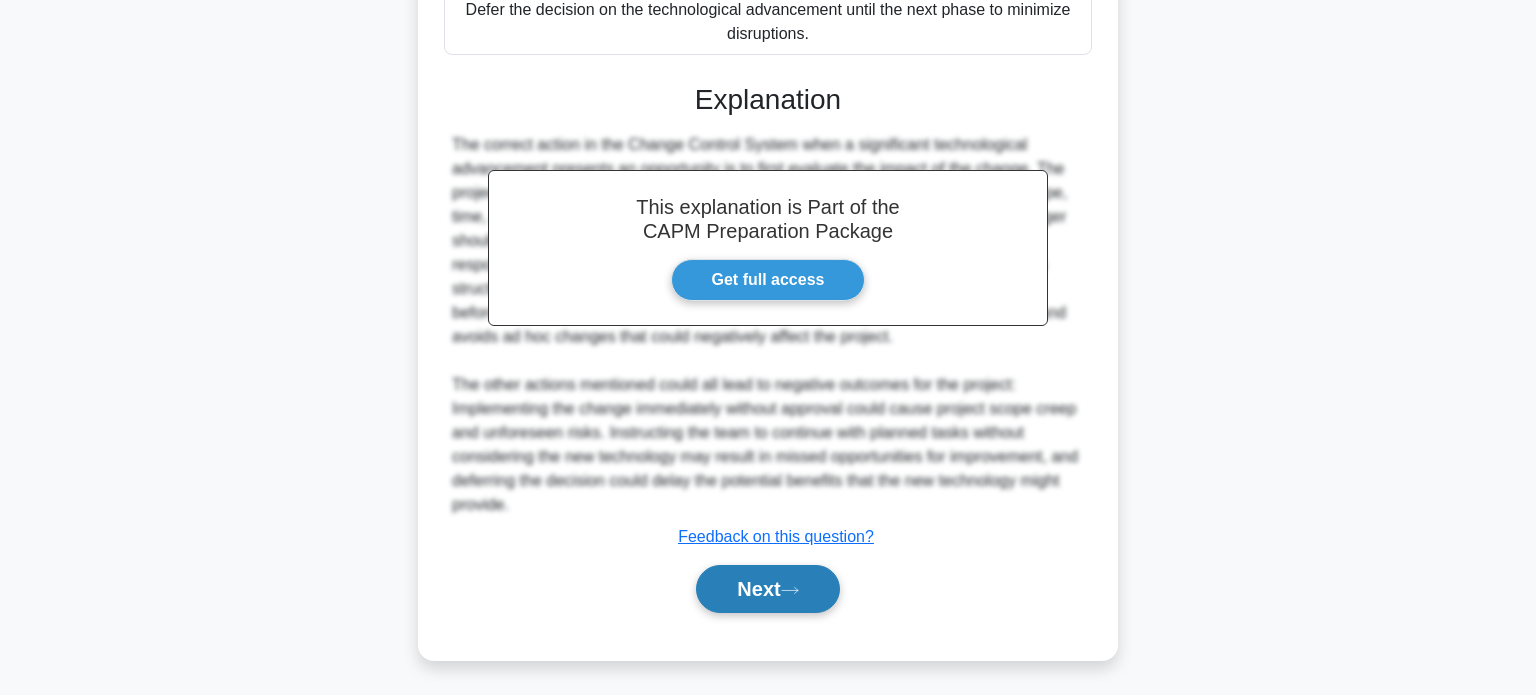 click on "Next" at bounding box center (767, 589) 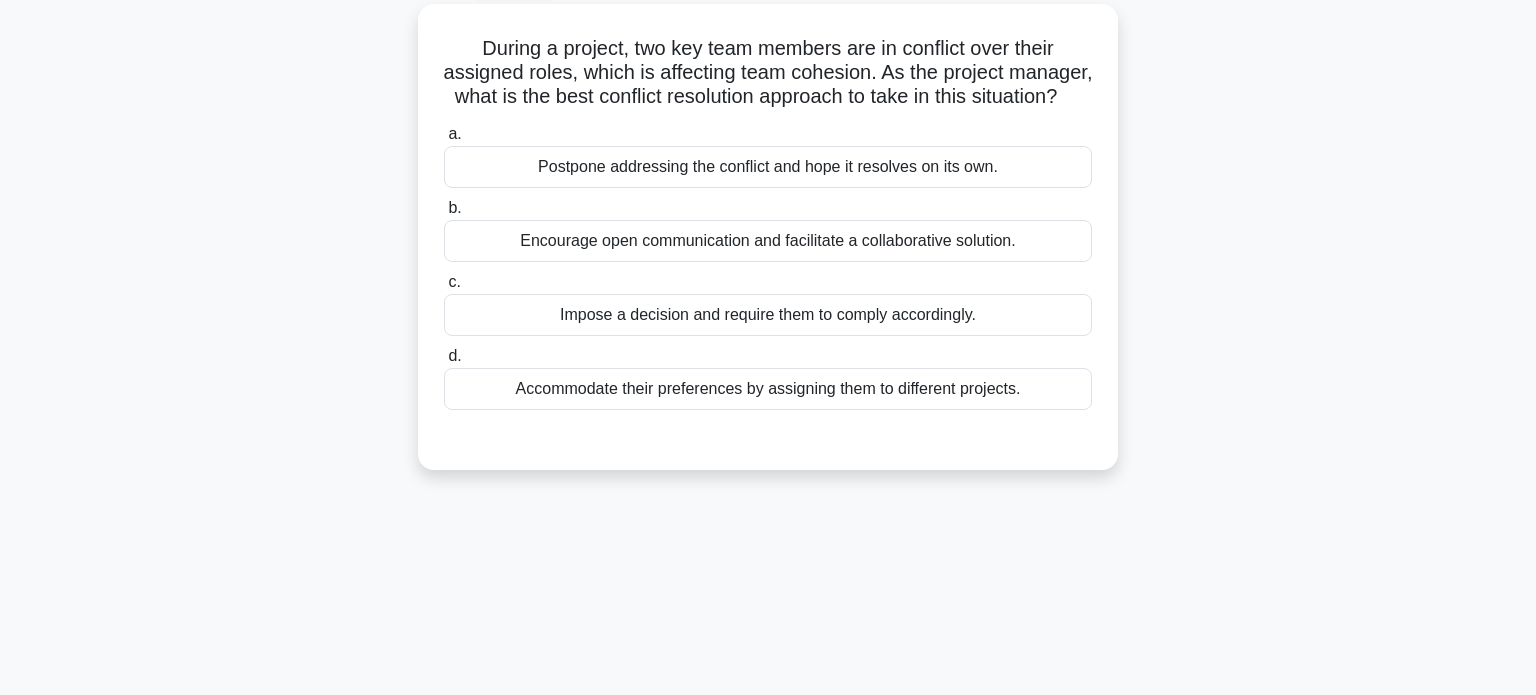 scroll, scrollTop: 0, scrollLeft: 0, axis: both 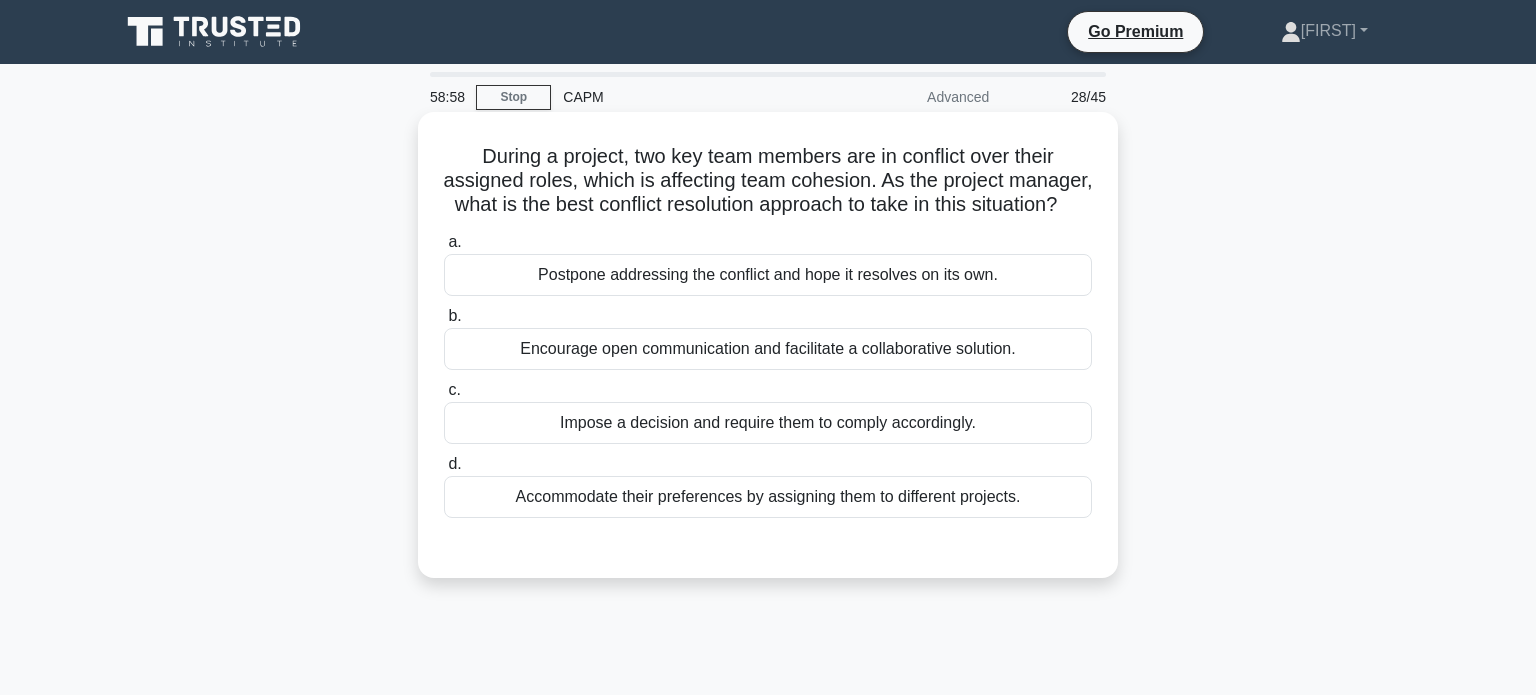 click on "Encourage open communication and facilitate a collaborative solution." at bounding box center (768, 349) 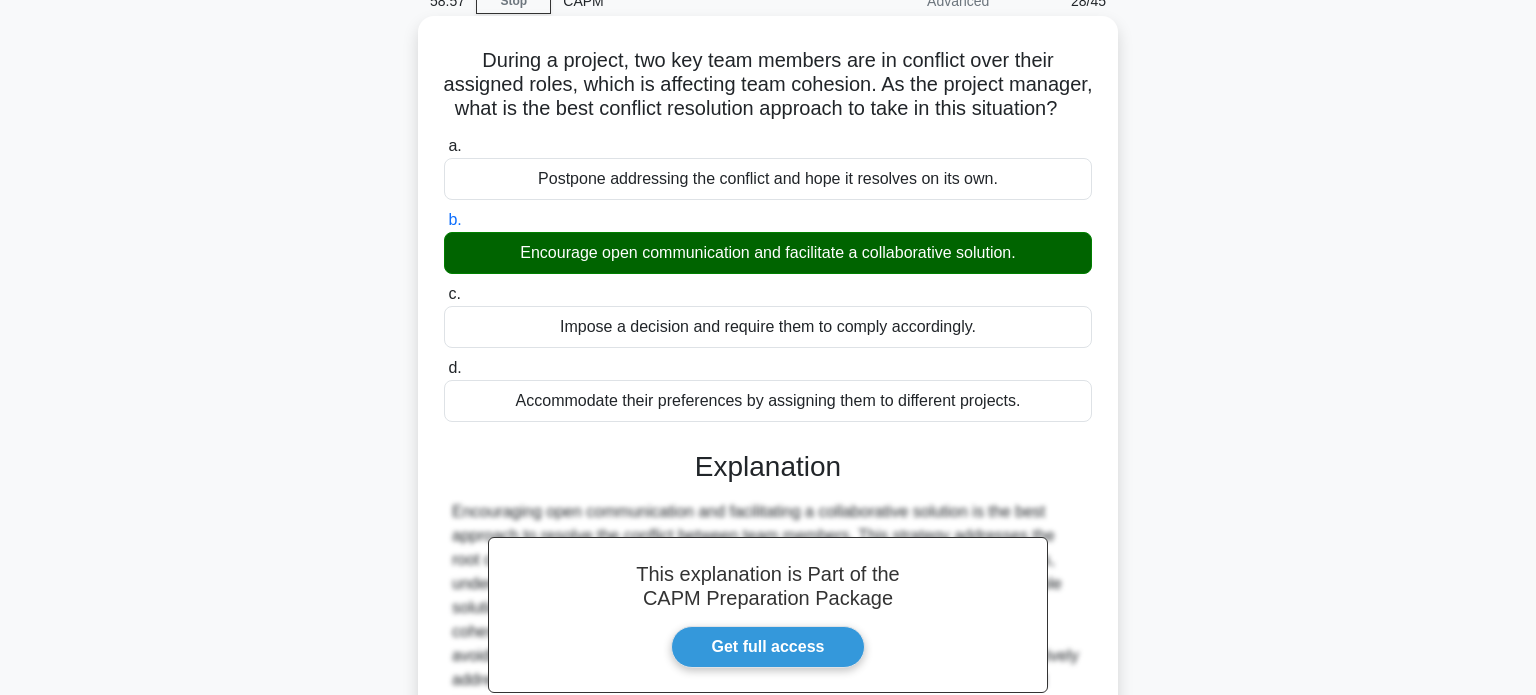 scroll, scrollTop: 385, scrollLeft: 0, axis: vertical 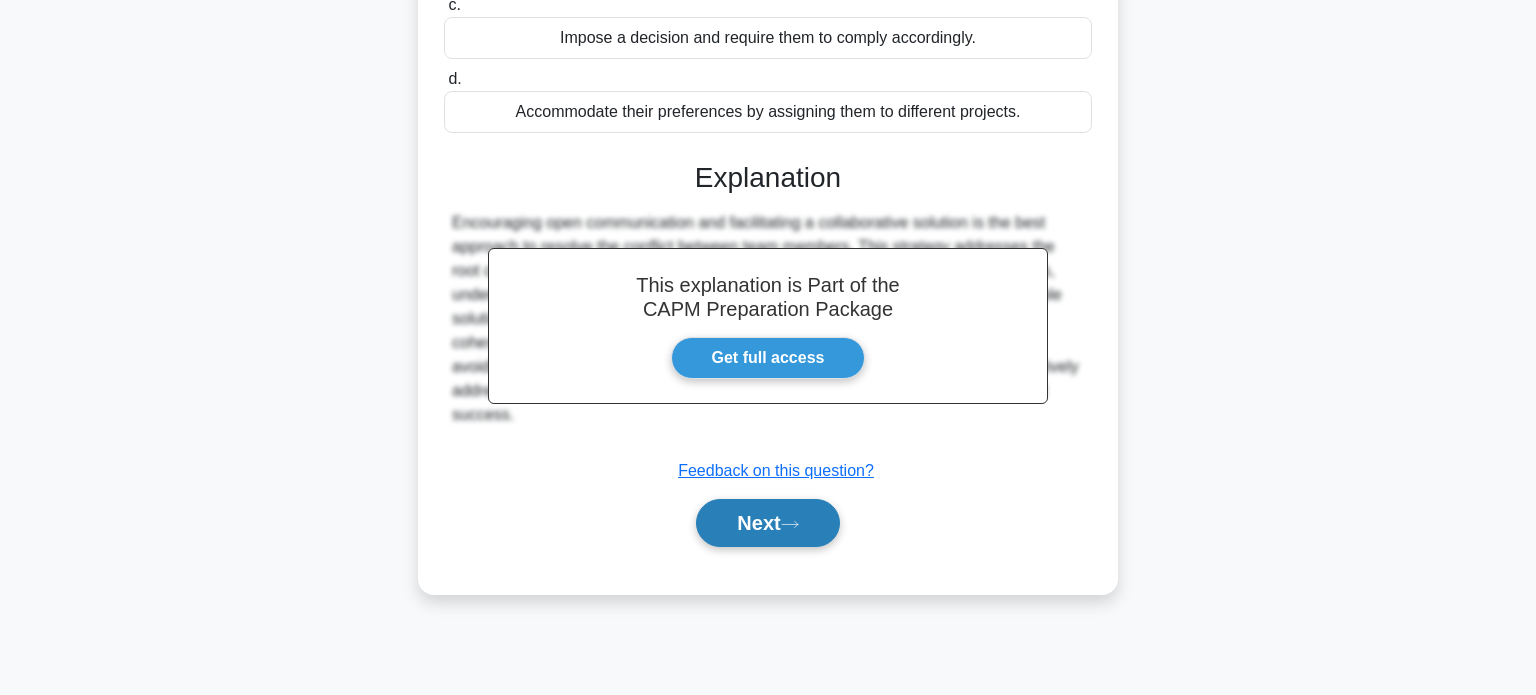 click on "Next" at bounding box center [767, 523] 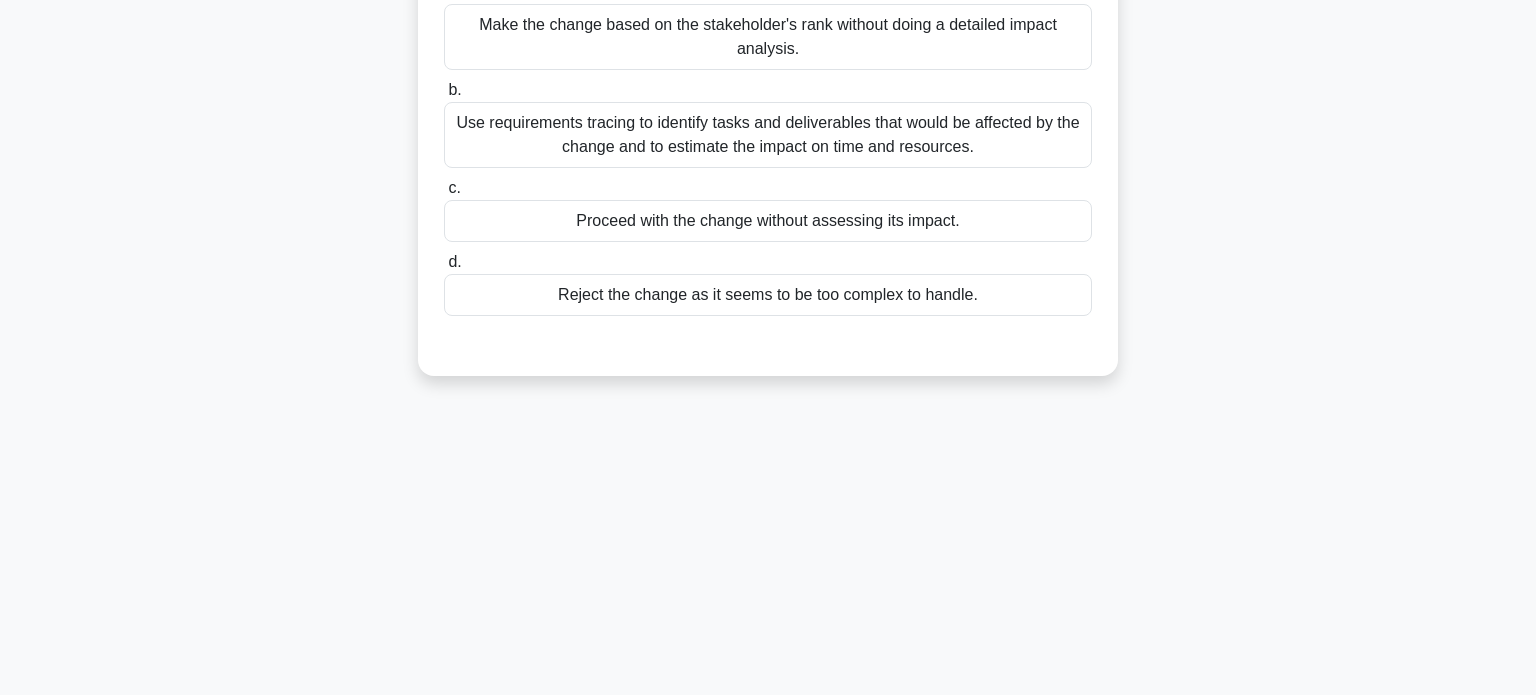scroll, scrollTop: 0, scrollLeft: 0, axis: both 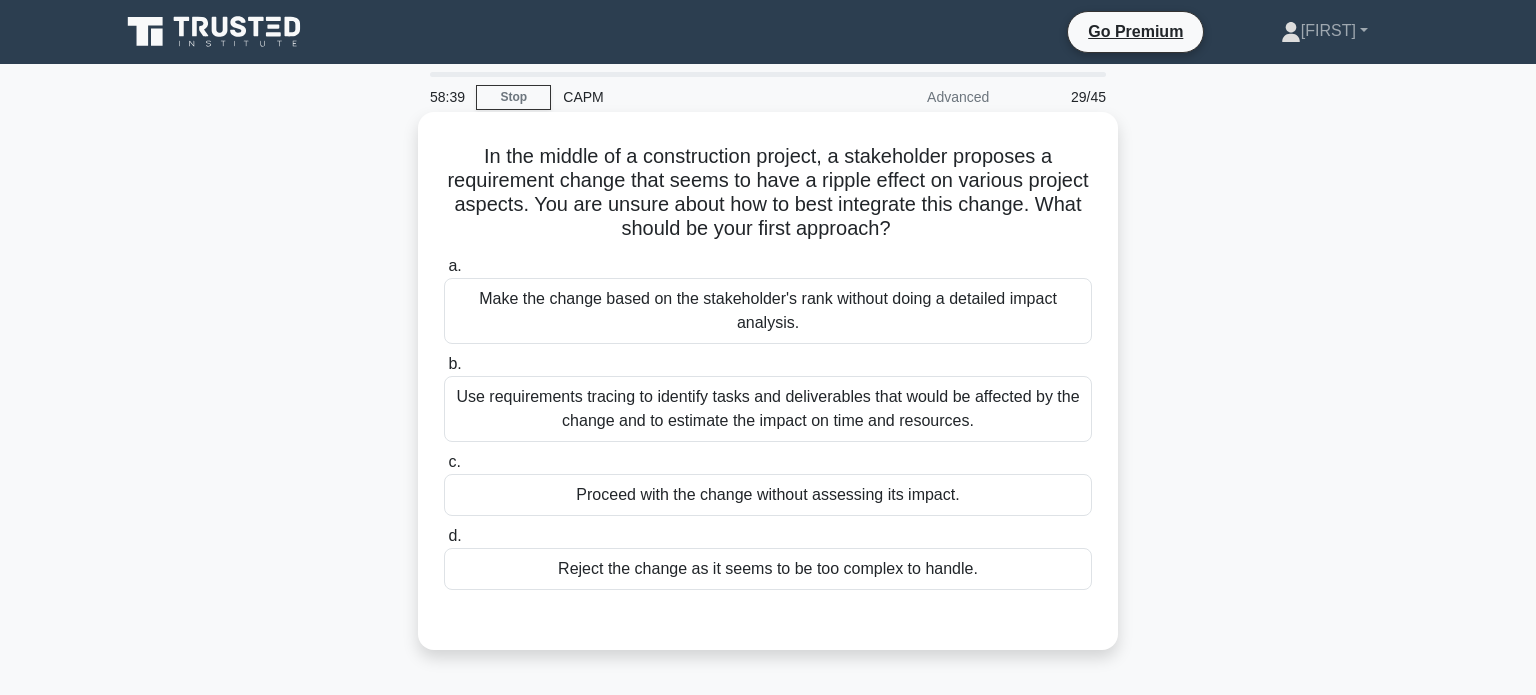 click on "Use requirements tracing to identify tasks and deliverables that would be affected by the change and to estimate the impact on time and resources." at bounding box center (768, 409) 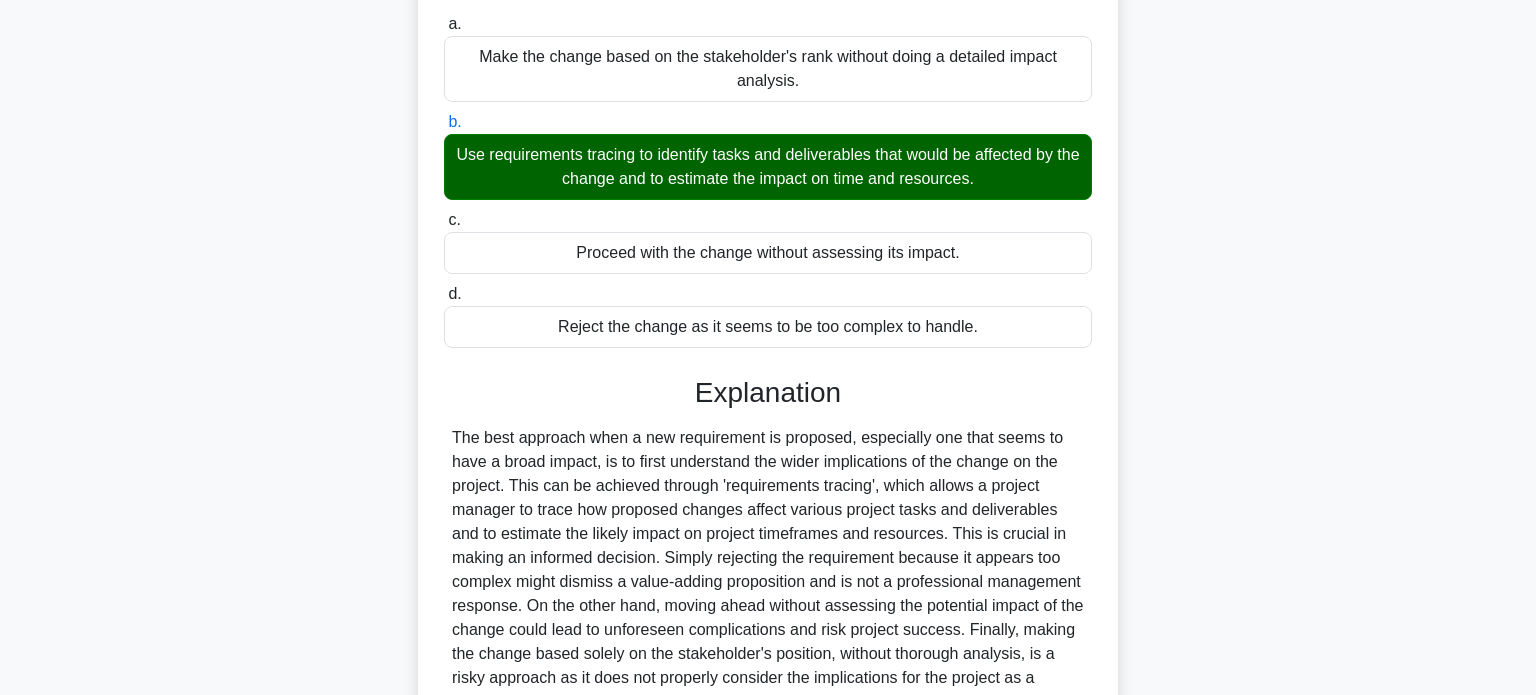 scroll, scrollTop: 440, scrollLeft: 0, axis: vertical 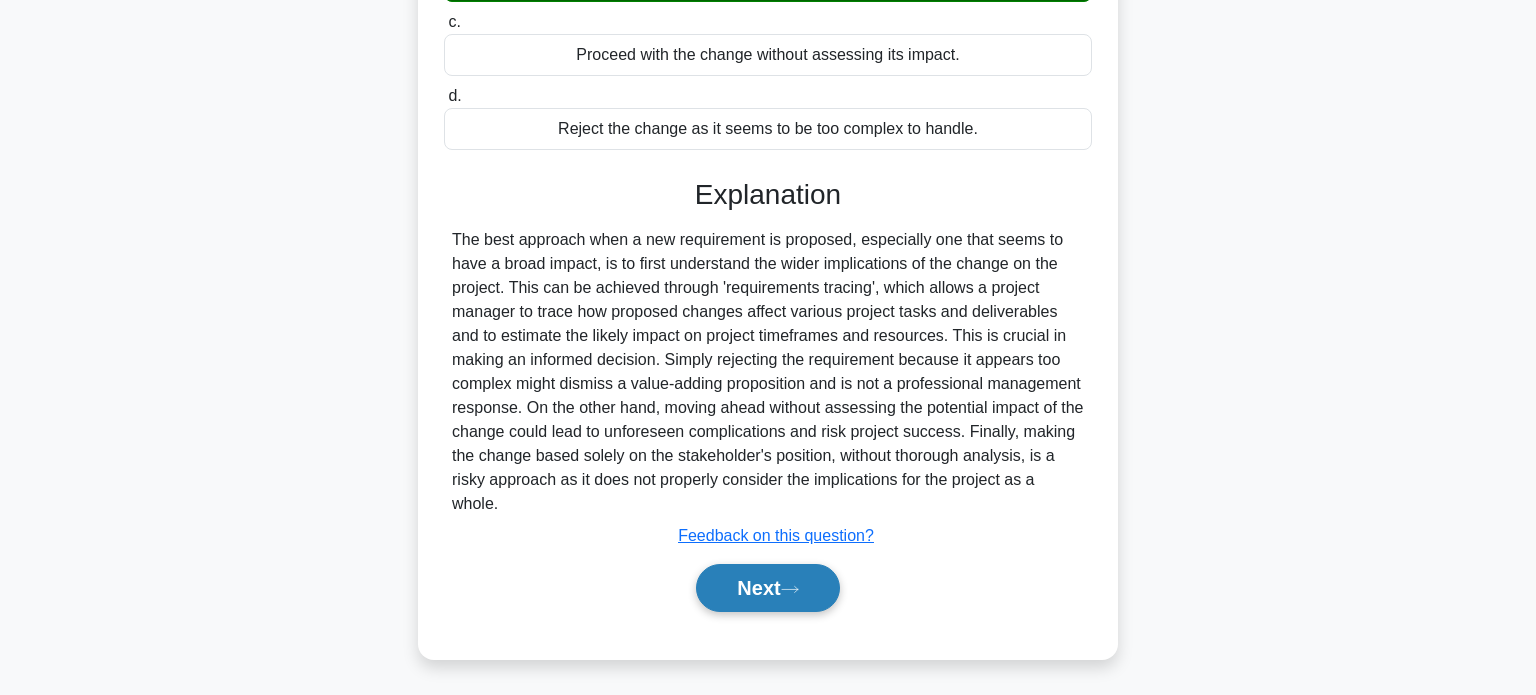 click on "Next" at bounding box center (767, 588) 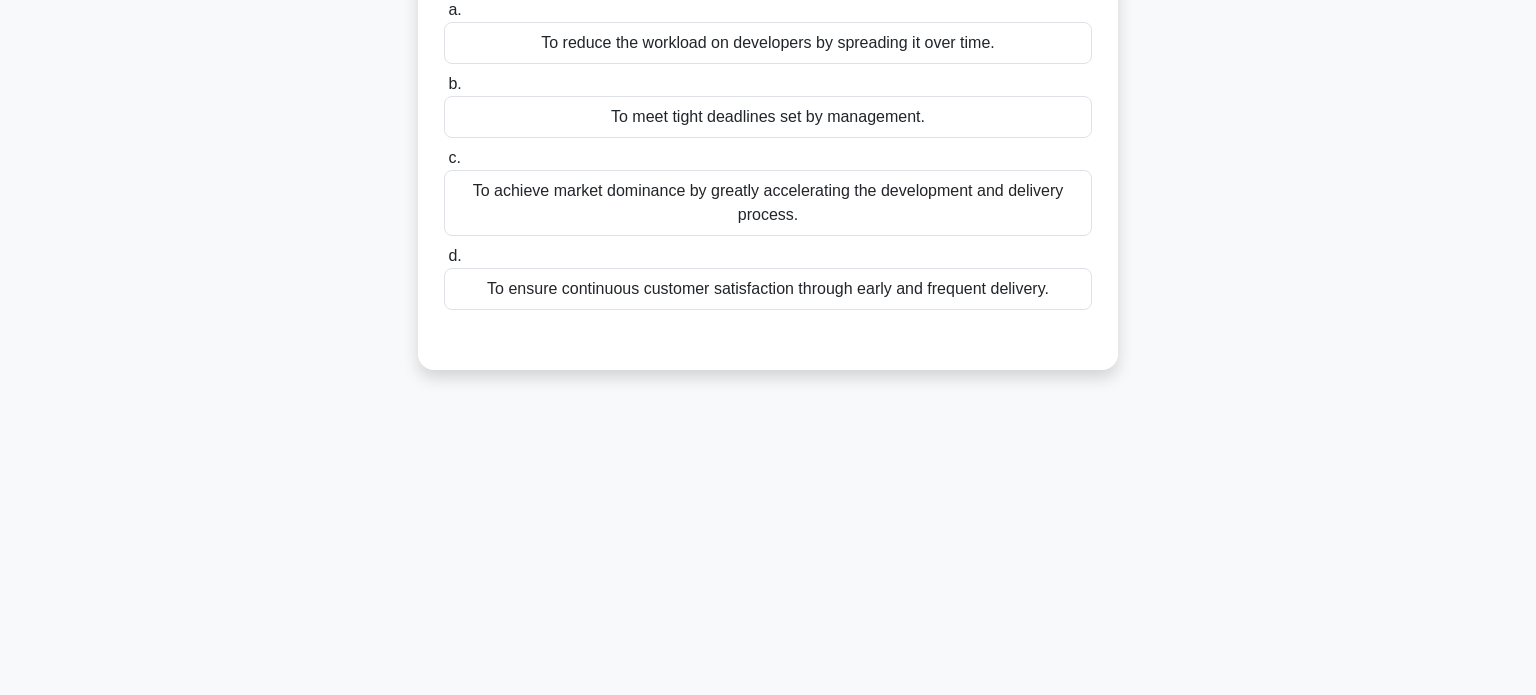 scroll, scrollTop: 0, scrollLeft: 0, axis: both 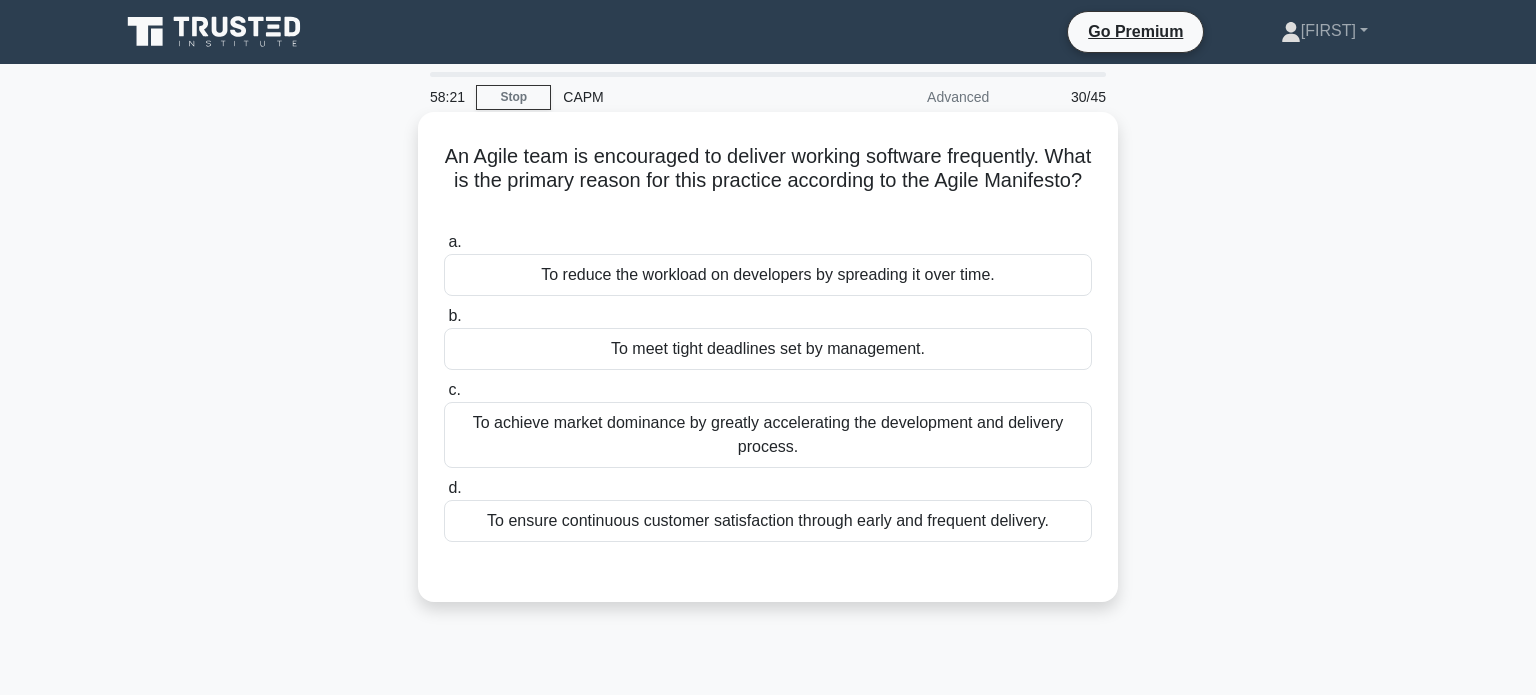 click on "To achieve market dominance by greatly accelerating the development and delivery process." at bounding box center (768, 435) 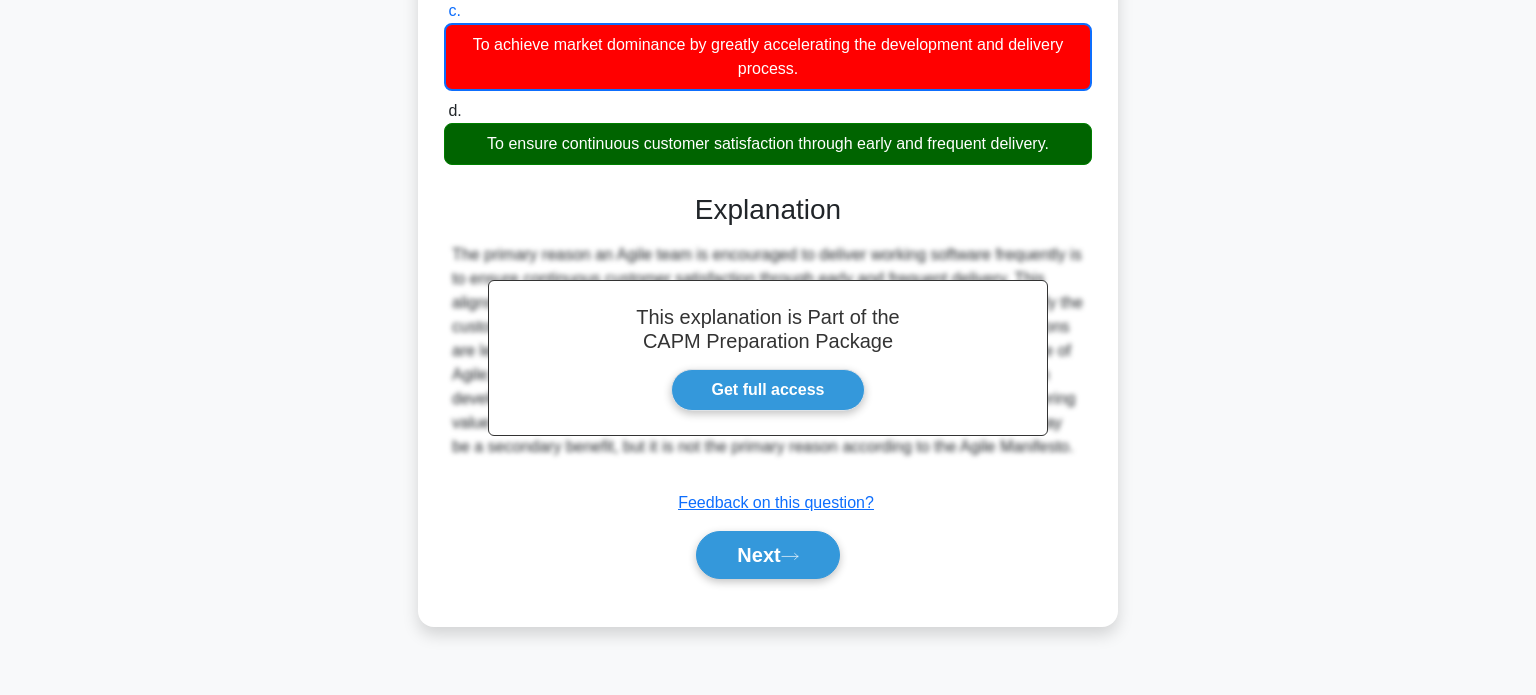 scroll, scrollTop: 385, scrollLeft: 0, axis: vertical 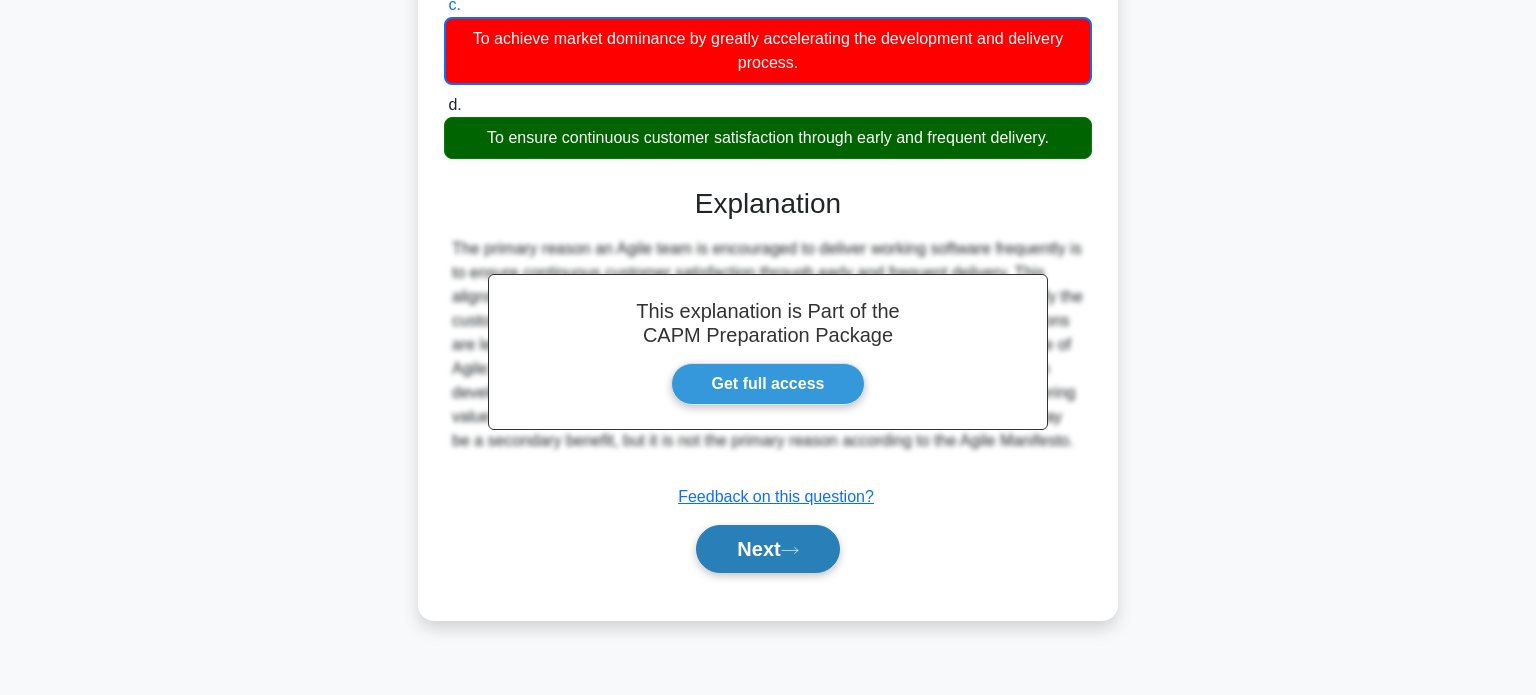 click on "Next" at bounding box center [767, 549] 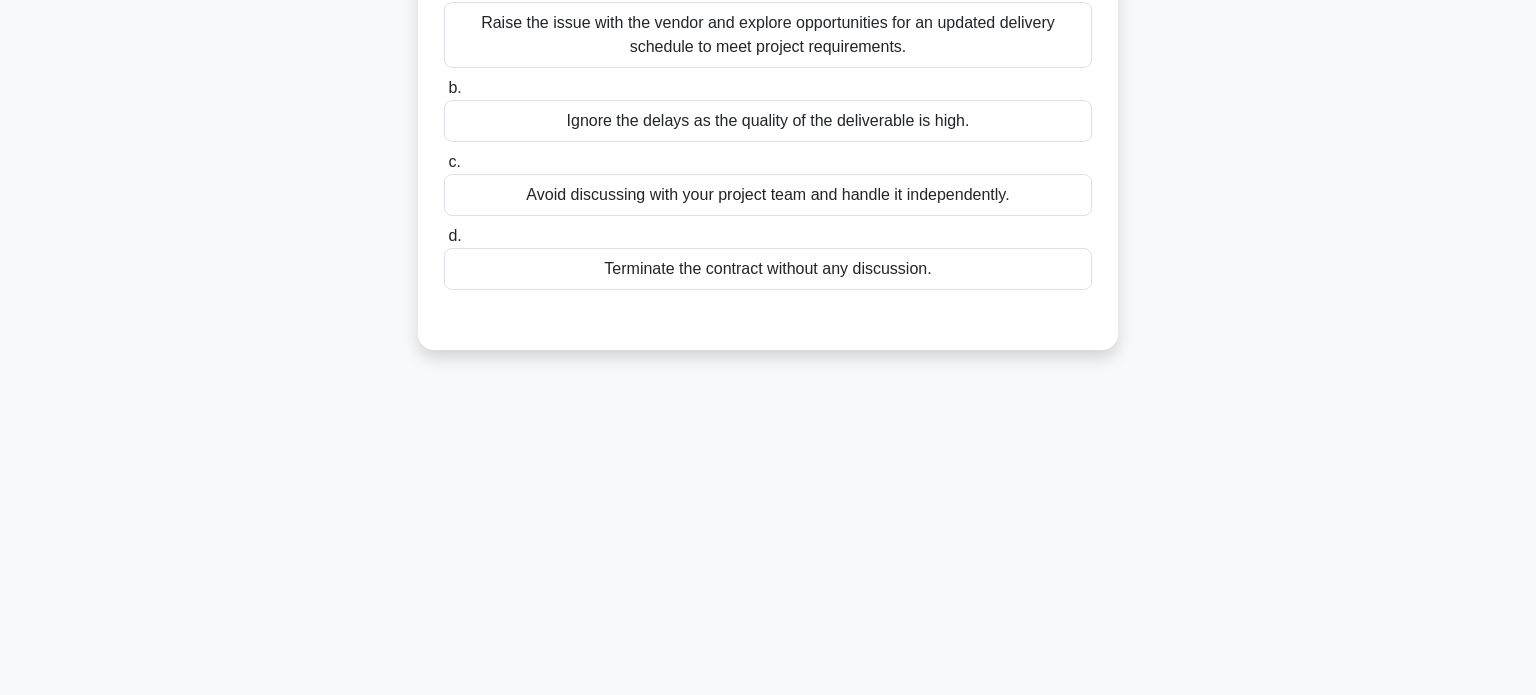 scroll, scrollTop: 0, scrollLeft: 0, axis: both 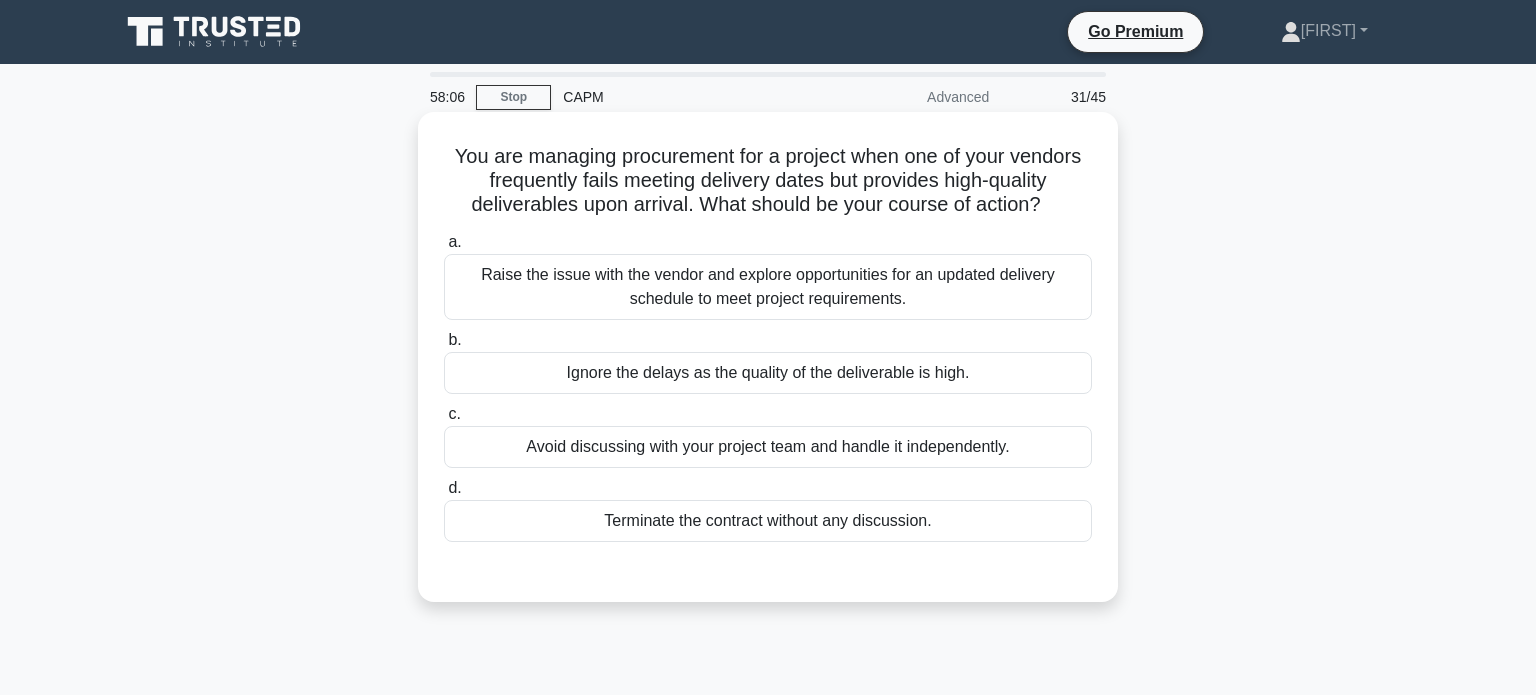 click on "Raise the issue with the vendor and explore opportunities for an updated delivery schedule to meet project requirements." at bounding box center [768, 287] 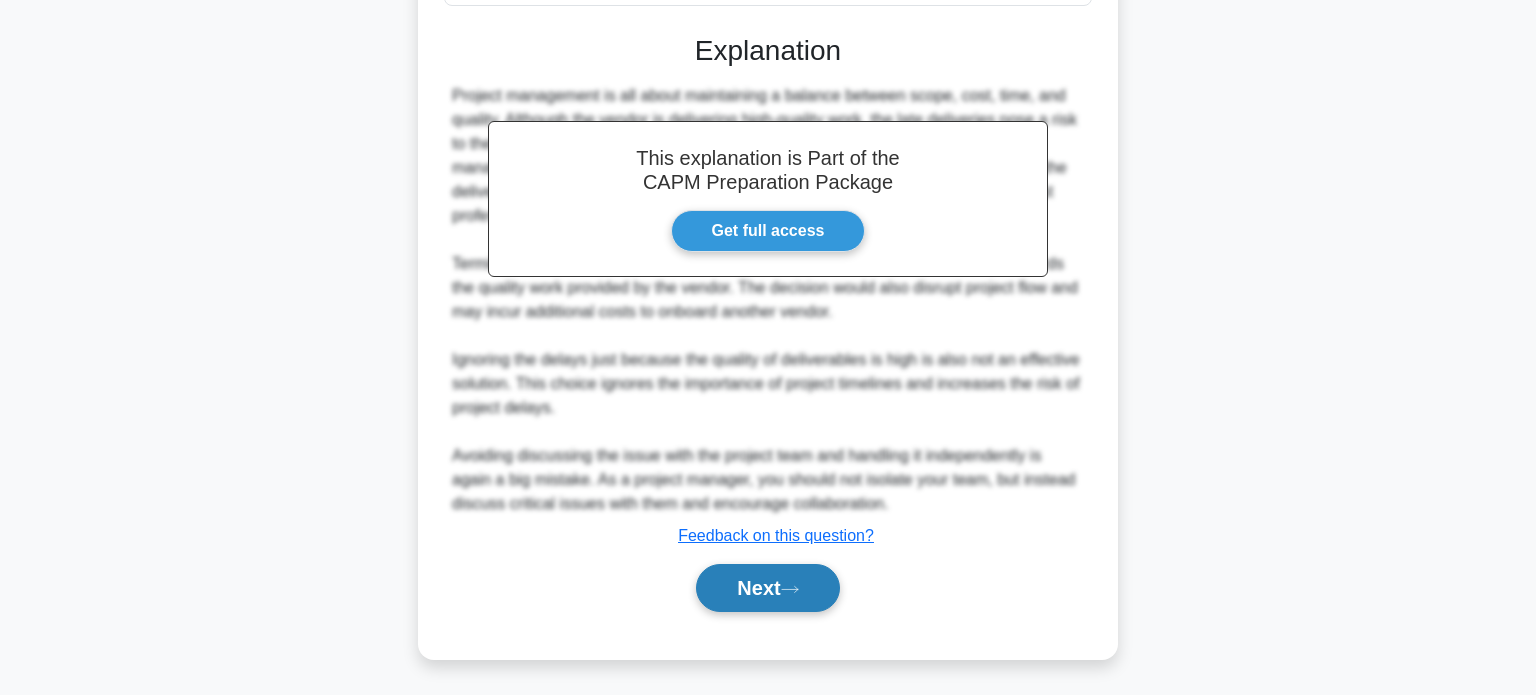 click on "Next" at bounding box center [767, 588] 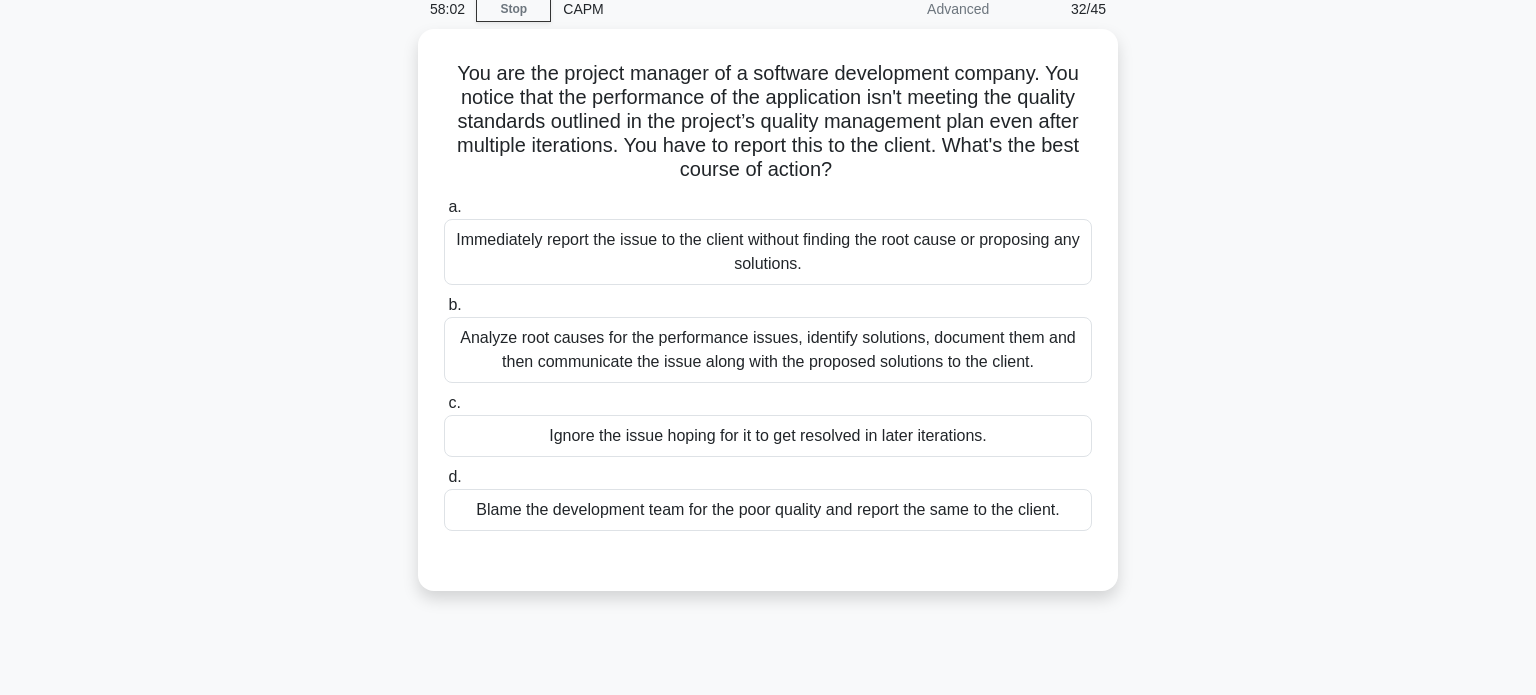 scroll, scrollTop: 91, scrollLeft: 0, axis: vertical 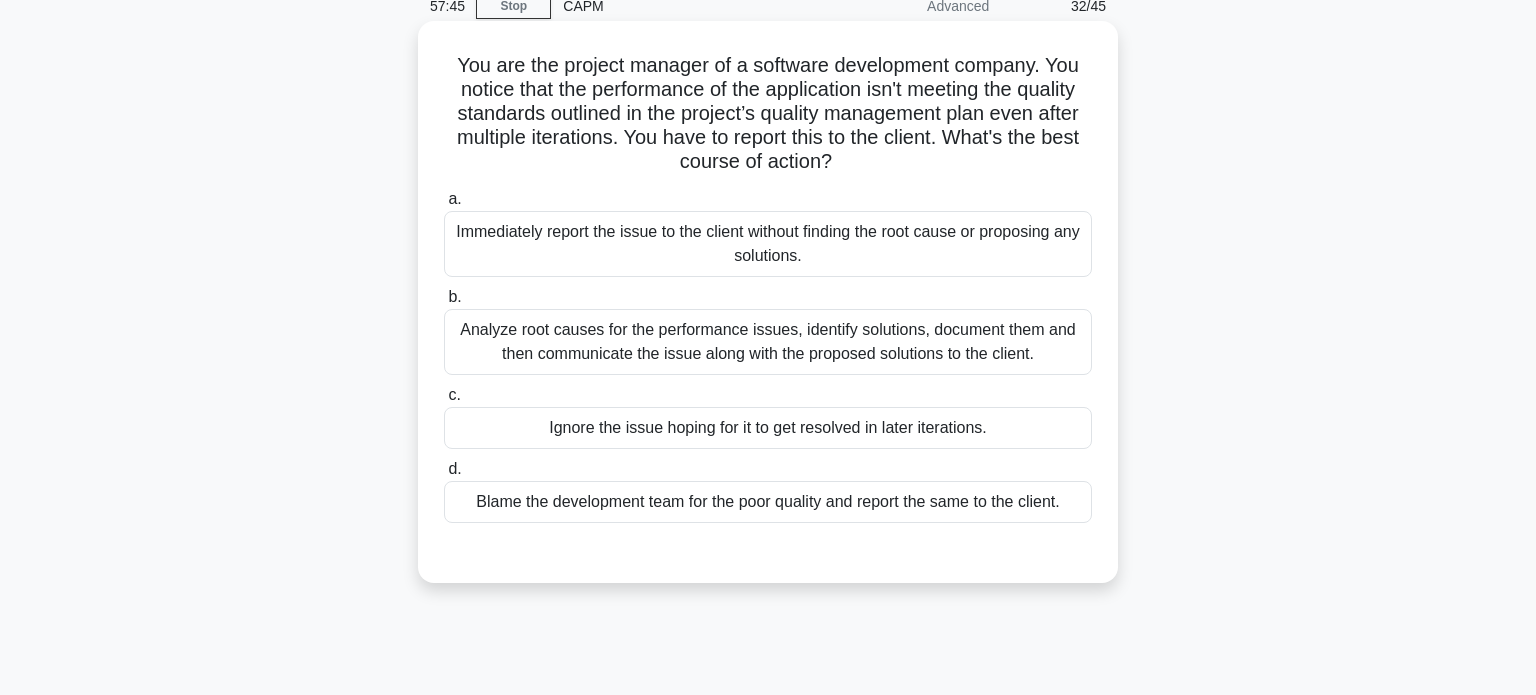 click on "Analyze root causes for the performance issues, identify solutions, document them and then communicate the issue along with the proposed solutions to the client." at bounding box center (768, 342) 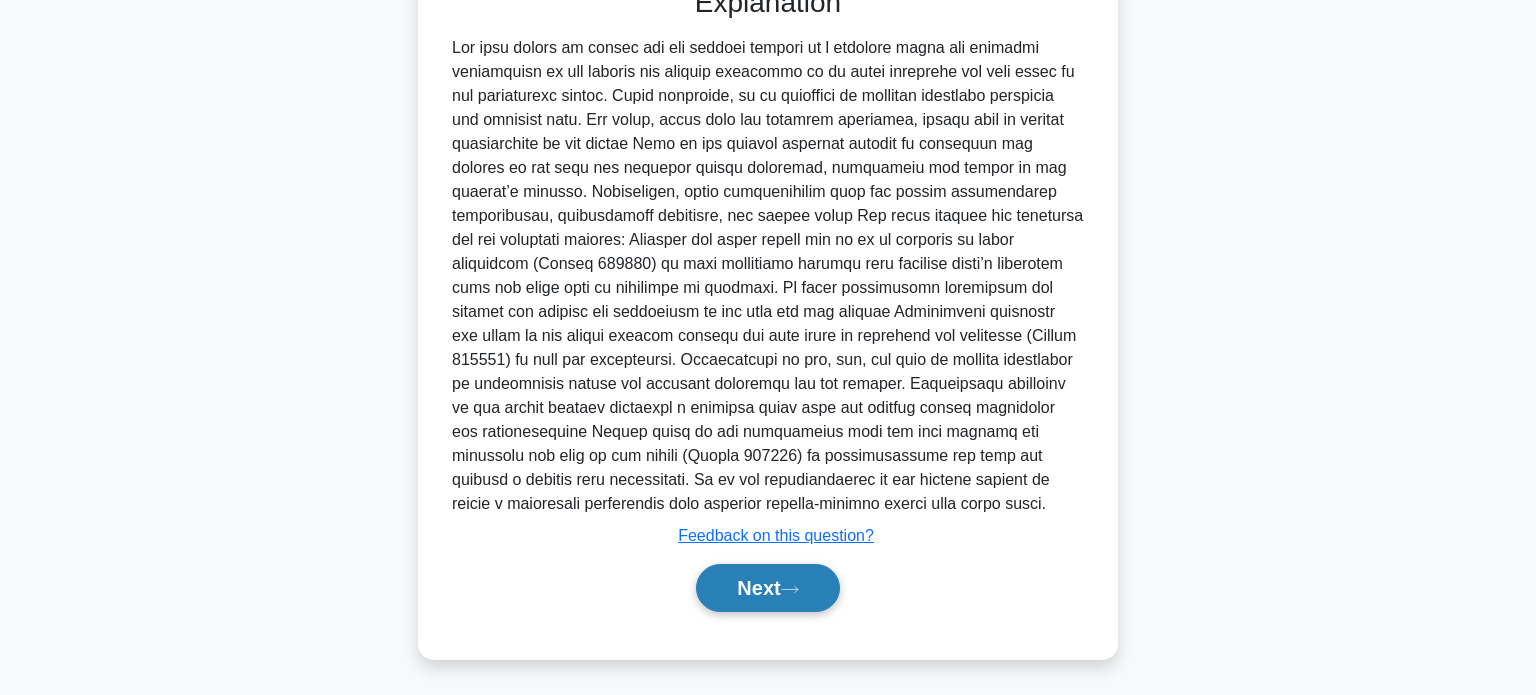 click on "Next" at bounding box center (767, 588) 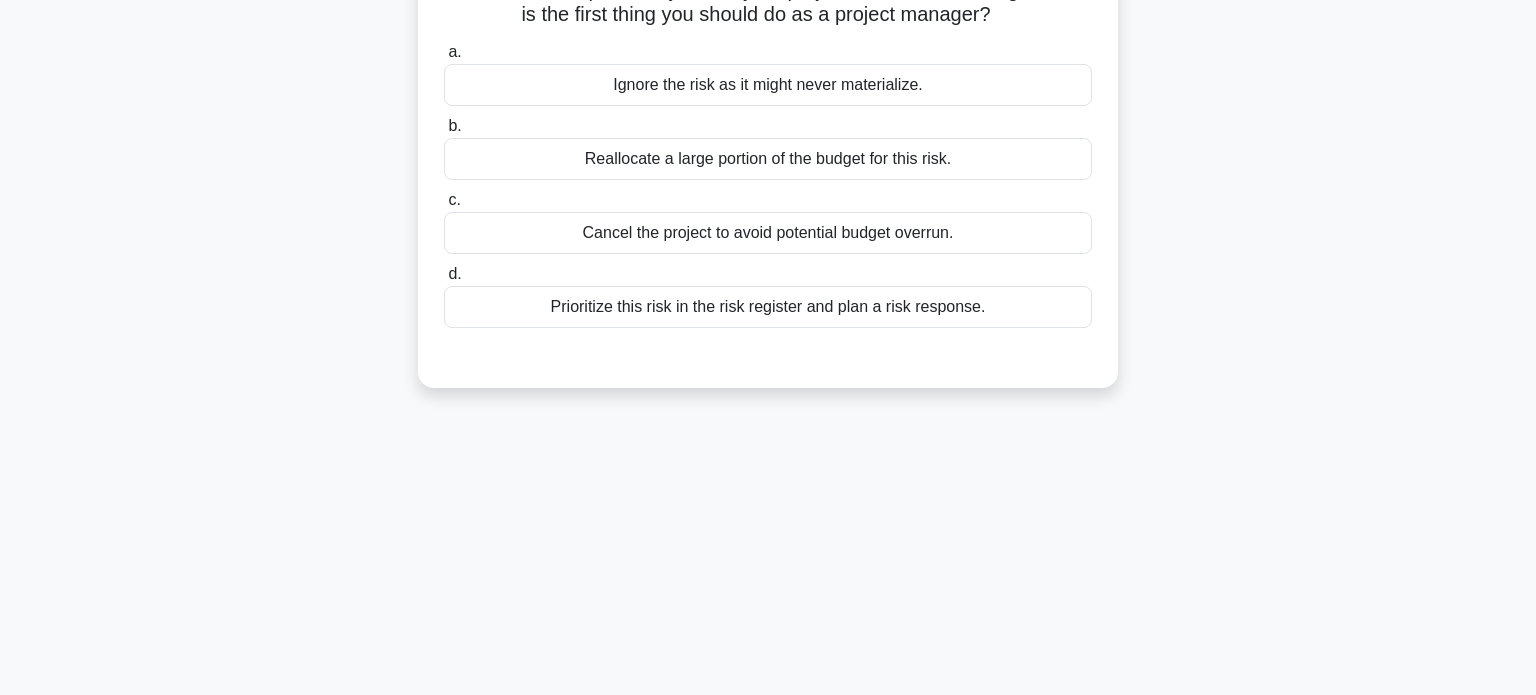 scroll, scrollTop: 0, scrollLeft: 0, axis: both 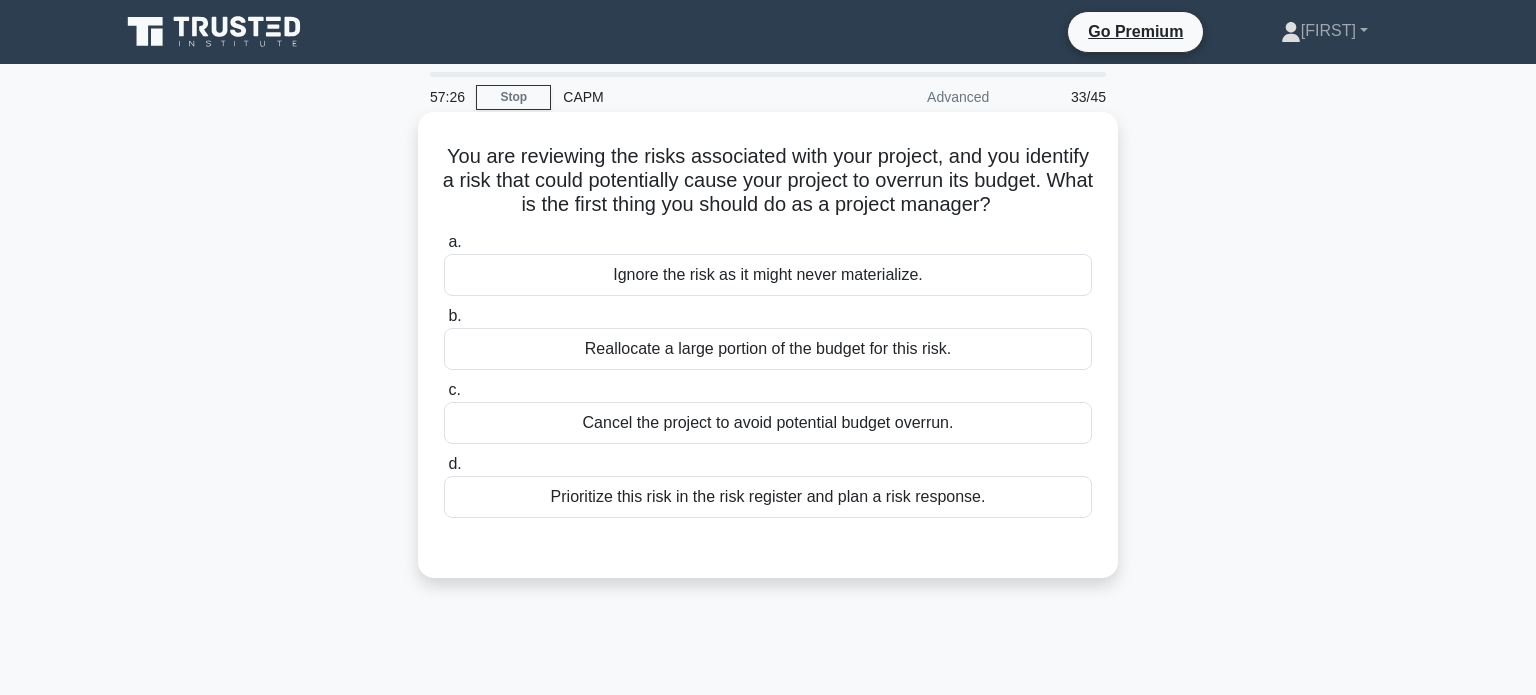 click on "Prioritize this risk in the risk register and plan a risk response." at bounding box center [768, 497] 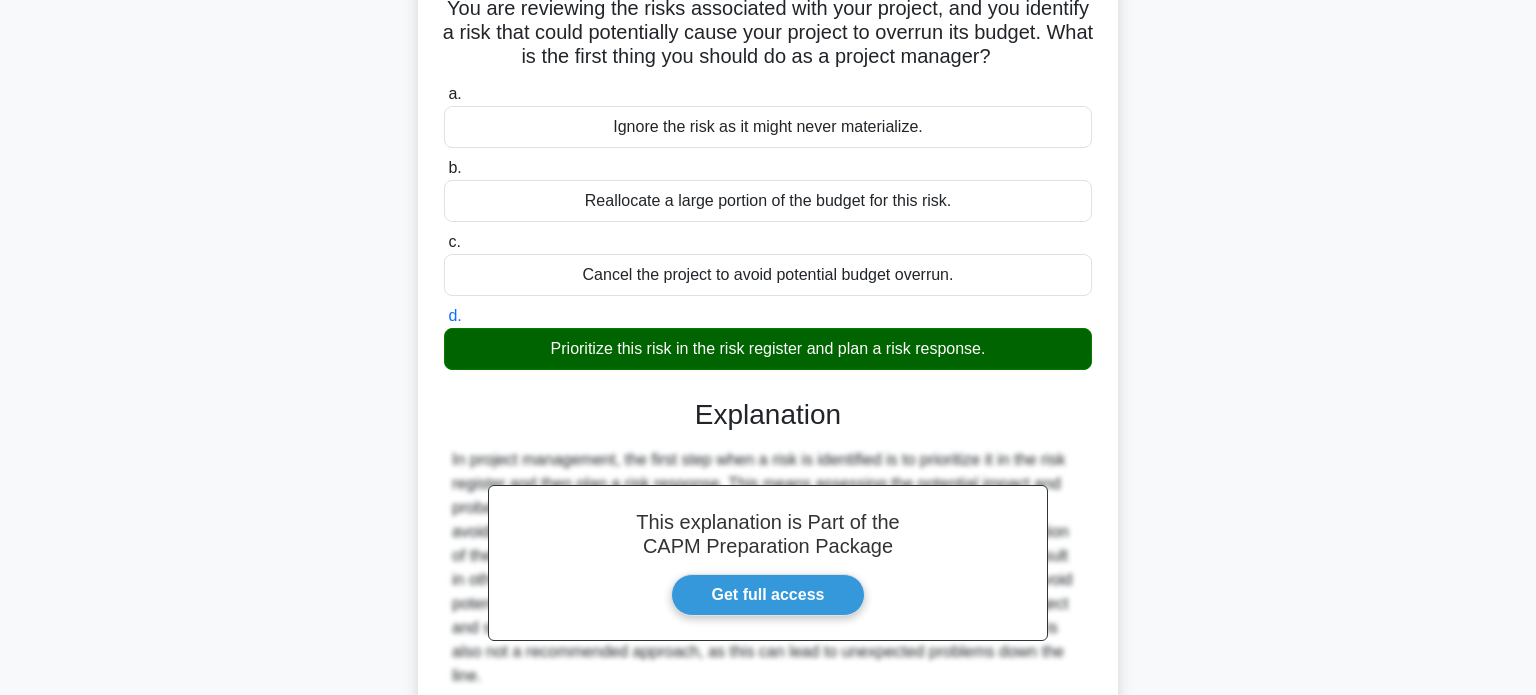 scroll, scrollTop: 385, scrollLeft: 0, axis: vertical 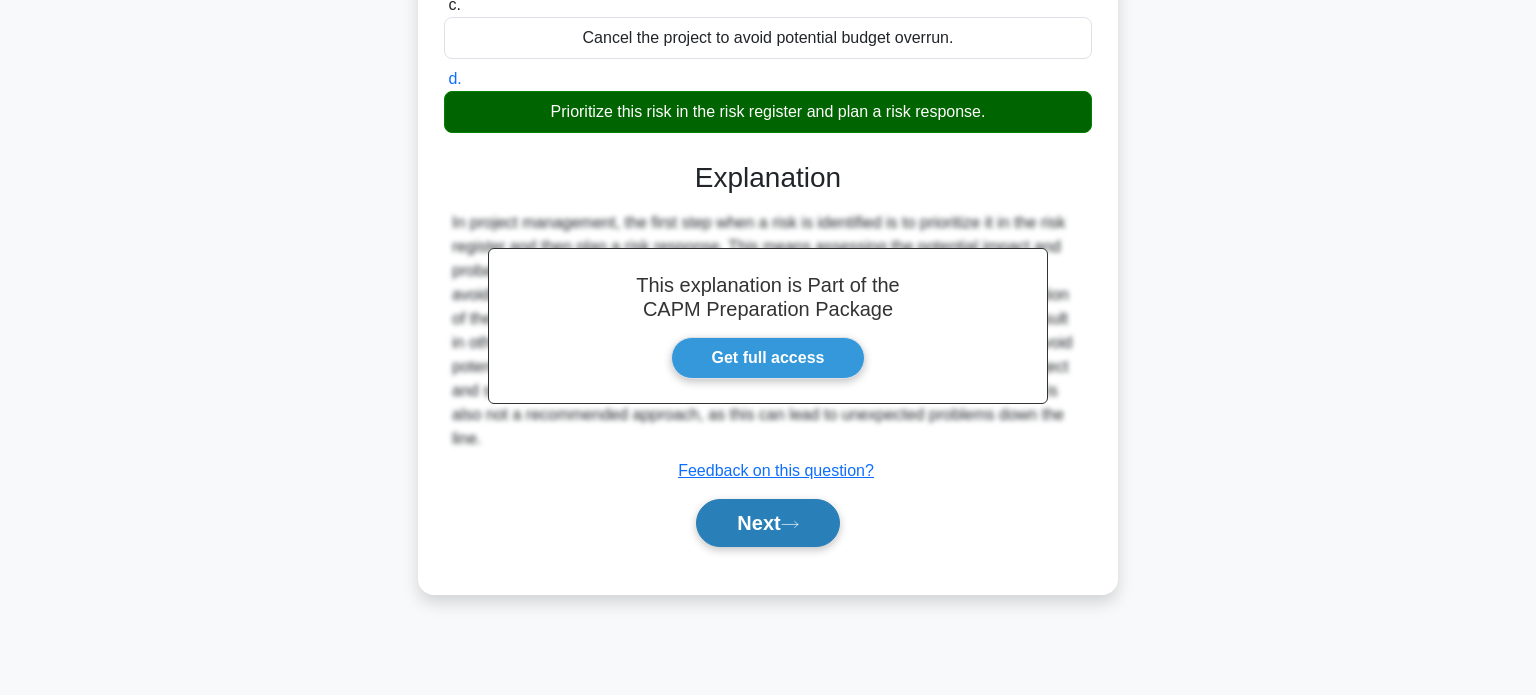 click on "Next" at bounding box center [767, 523] 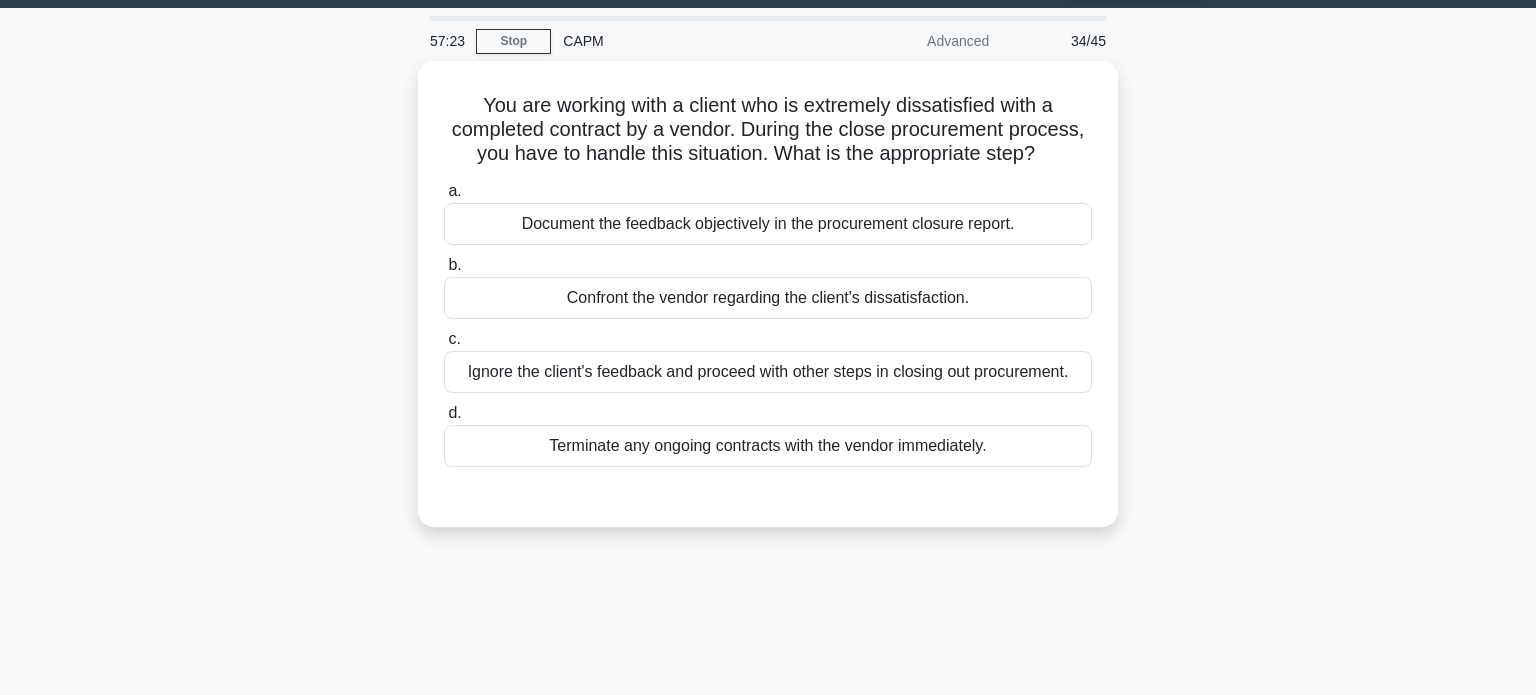 scroll, scrollTop: 0, scrollLeft: 0, axis: both 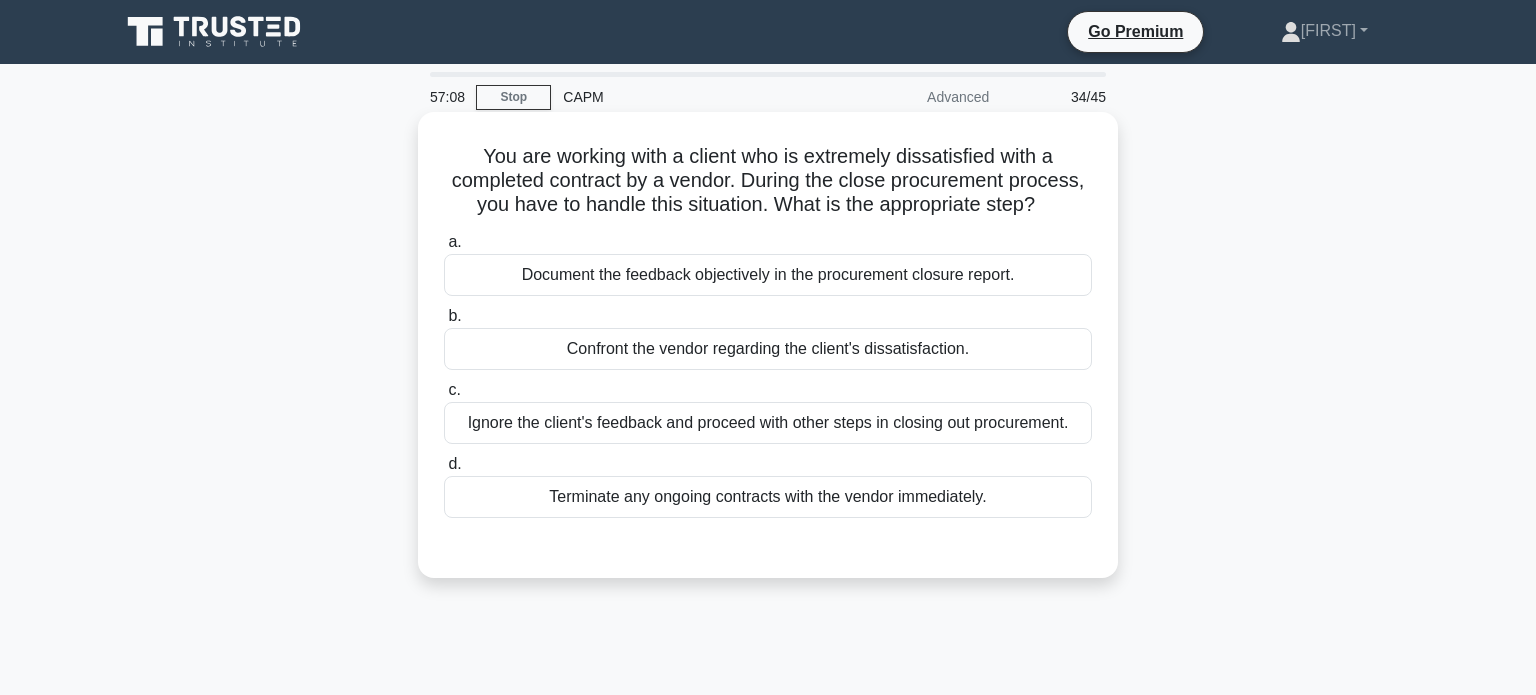 click on "Document the feedback objectively in the procurement closure report." at bounding box center [768, 275] 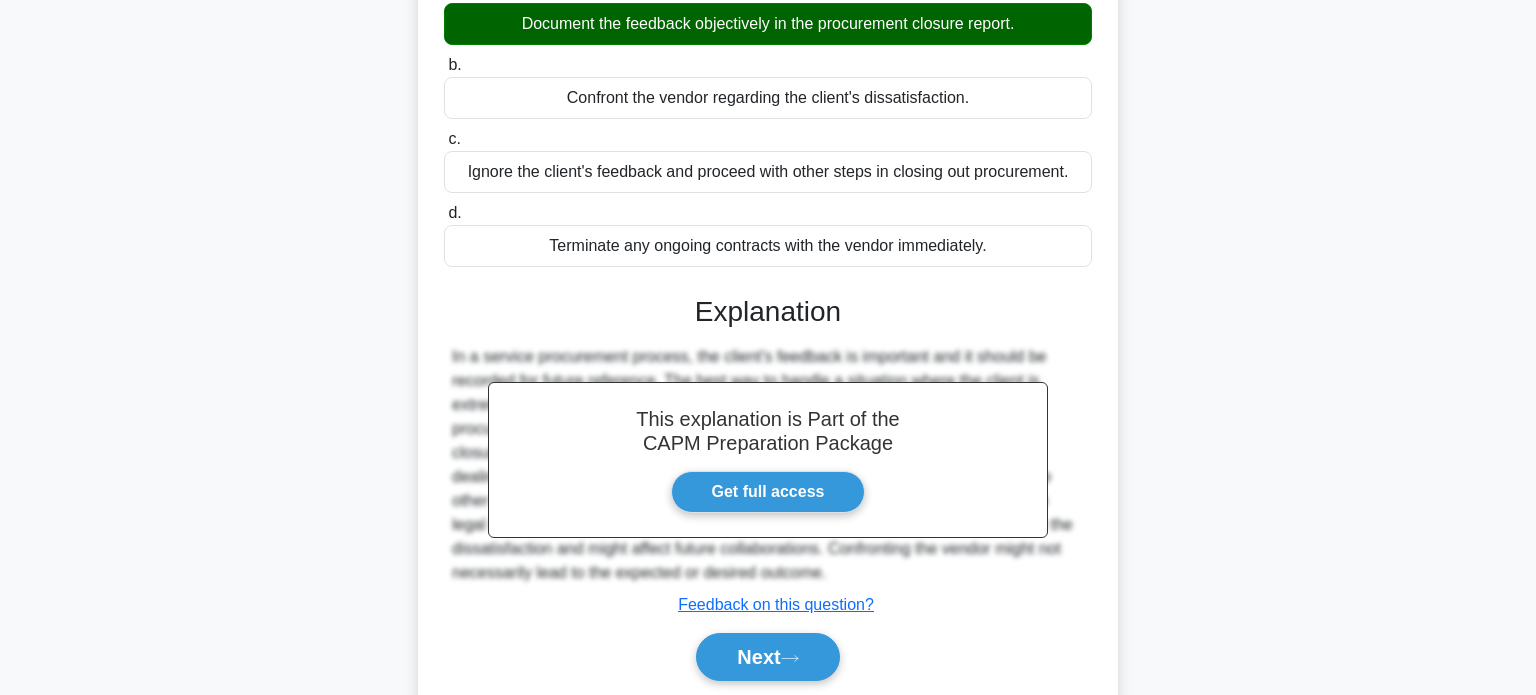 scroll, scrollTop: 288, scrollLeft: 0, axis: vertical 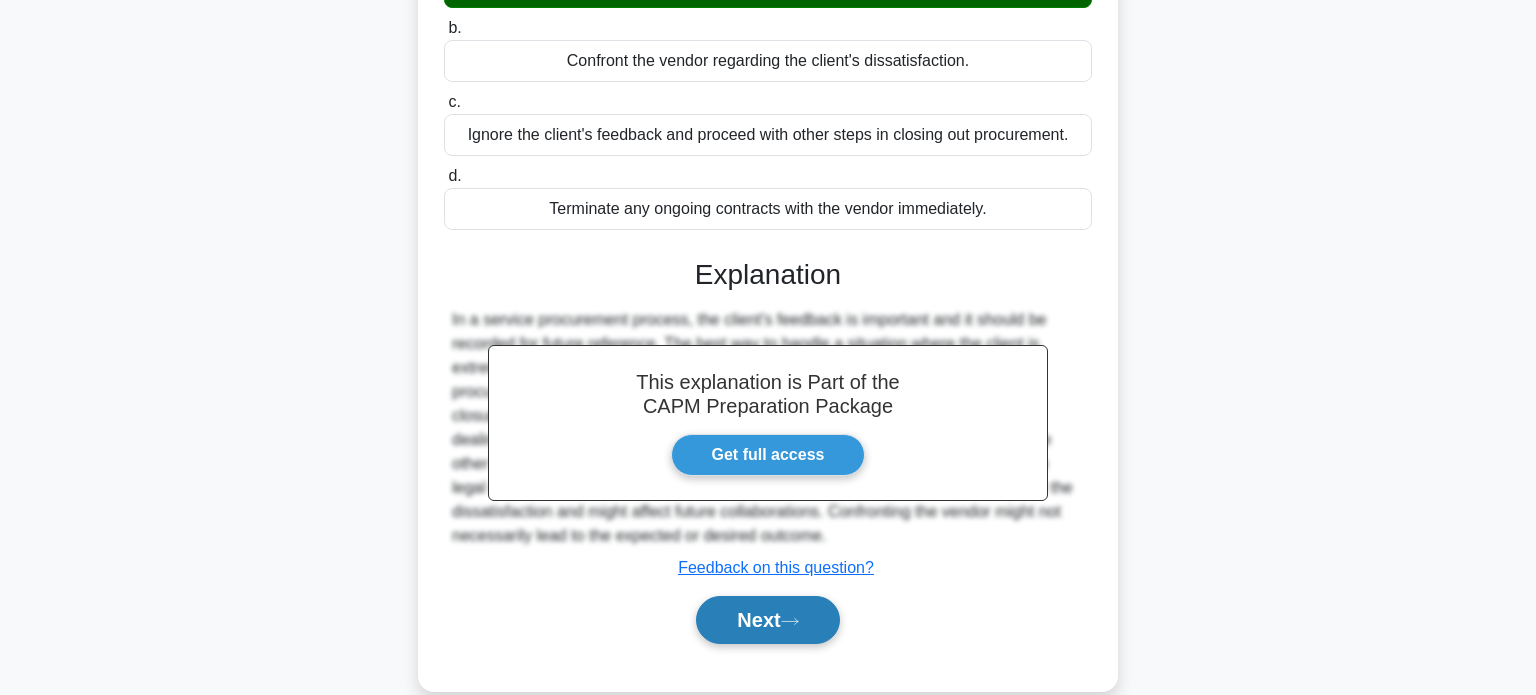 click on "Next" at bounding box center (767, 620) 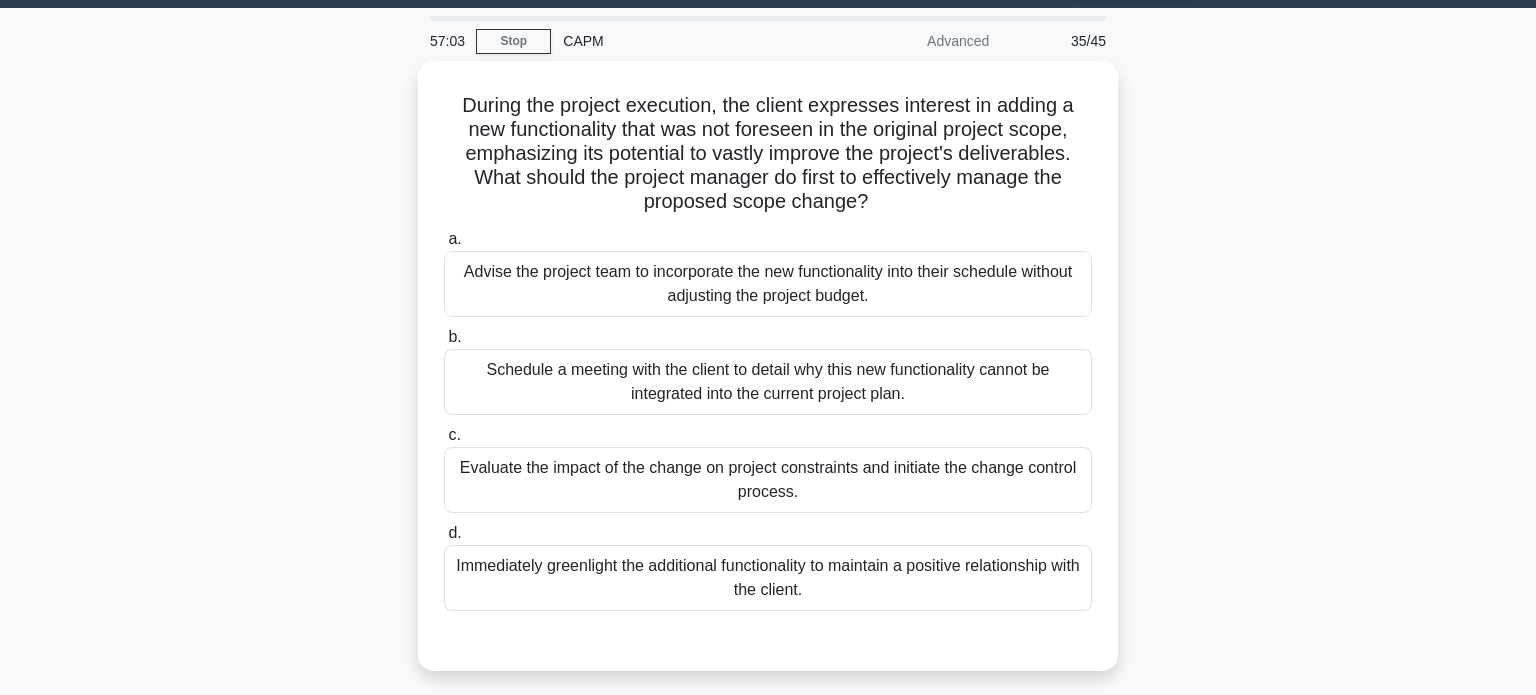 scroll, scrollTop: 57, scrollLeft: 0, axis: vertical 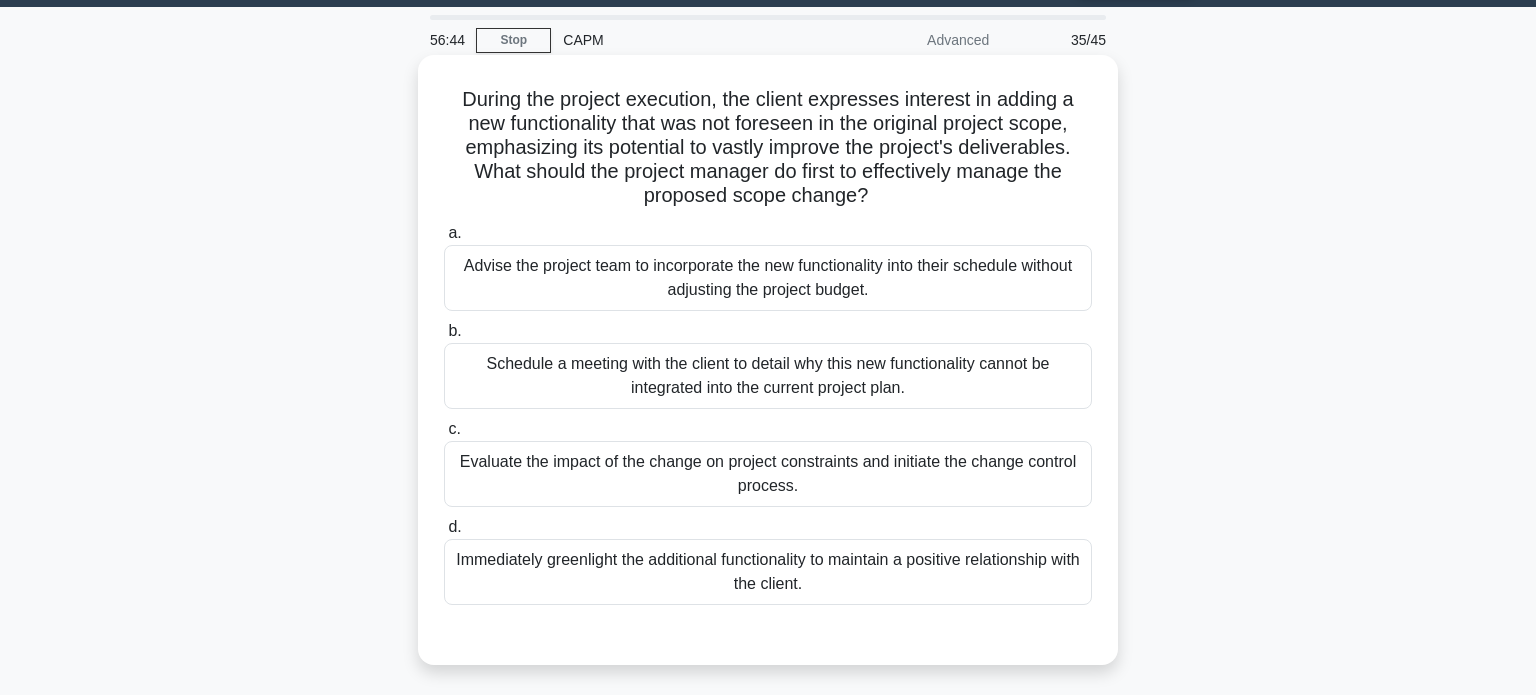 click on "Schedule a meeting with the client to detail why this new functionality cannot be integrated into the current project plan." at bounding box center [768, 376] 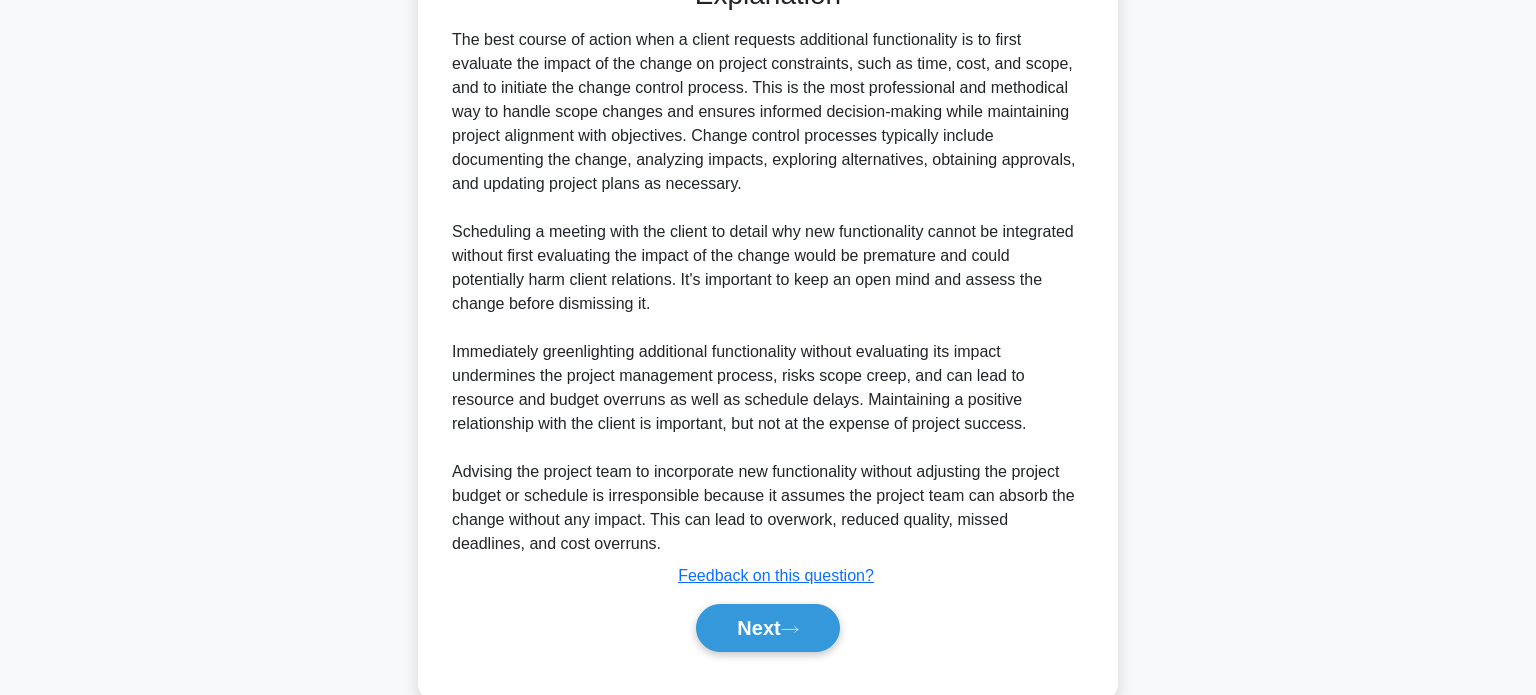 scroll, scrollTop: 716, scrollLeft: 0, axis: vertical 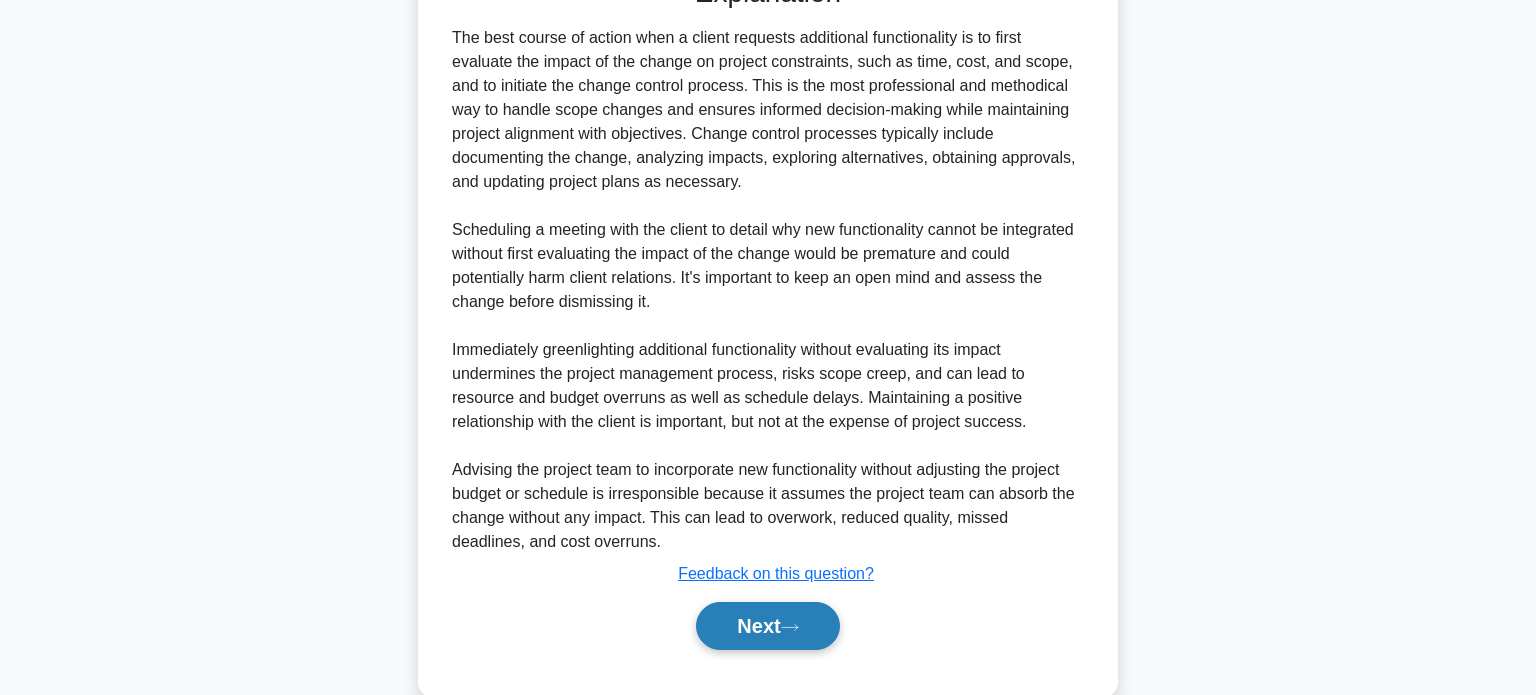 click on "Next" at bounding box center [767, 626] 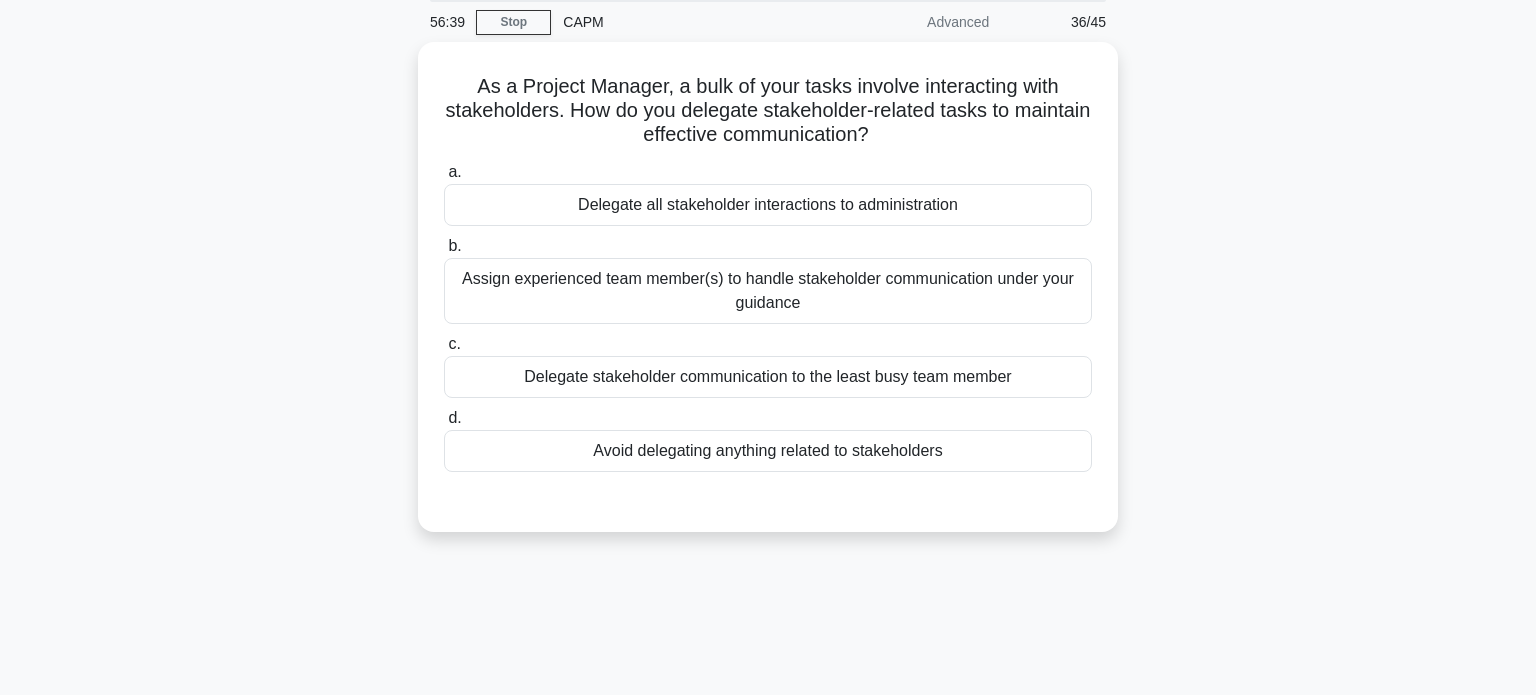 scroll, scrollTop: 0, scrollLeft: 0, axis: both 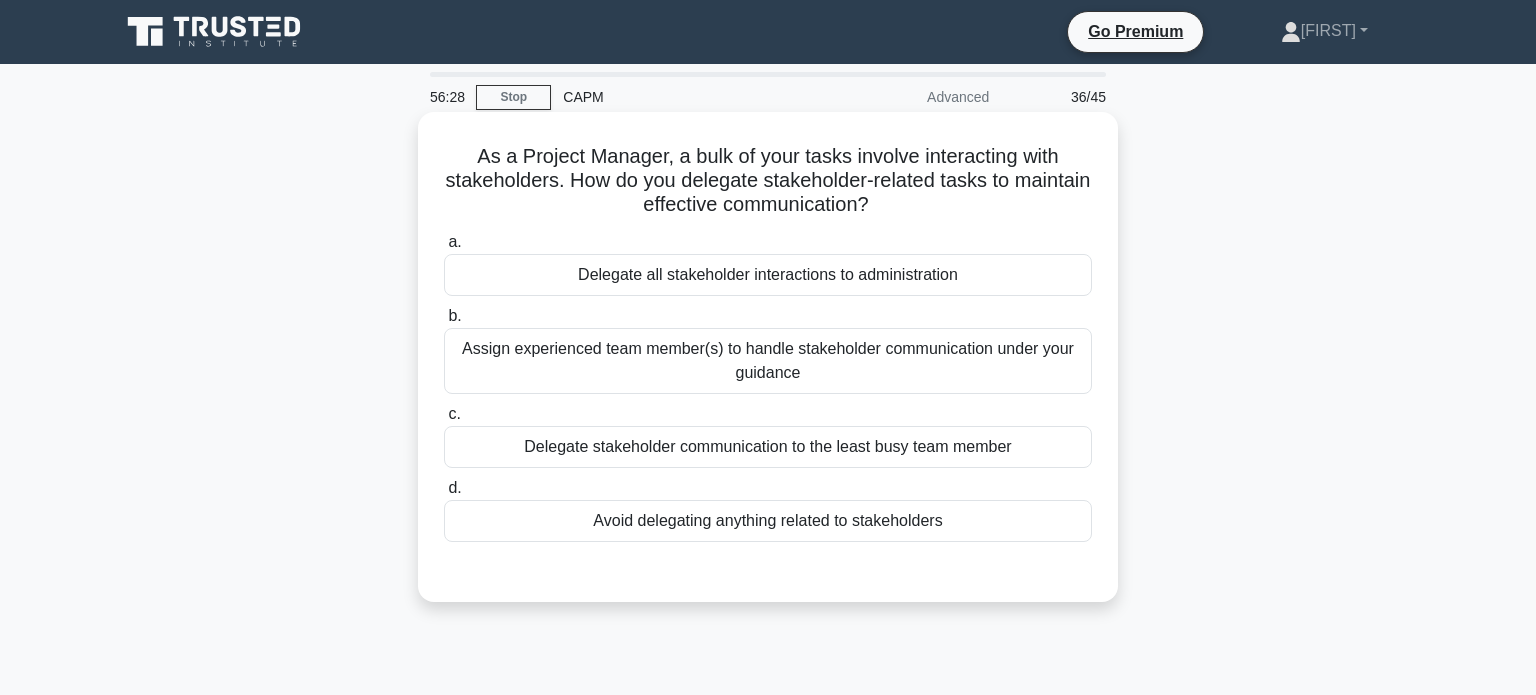 click on "Assign experienced team member(s) to handle stakeholder communication under your guidance" at bounding box center (768, 361) 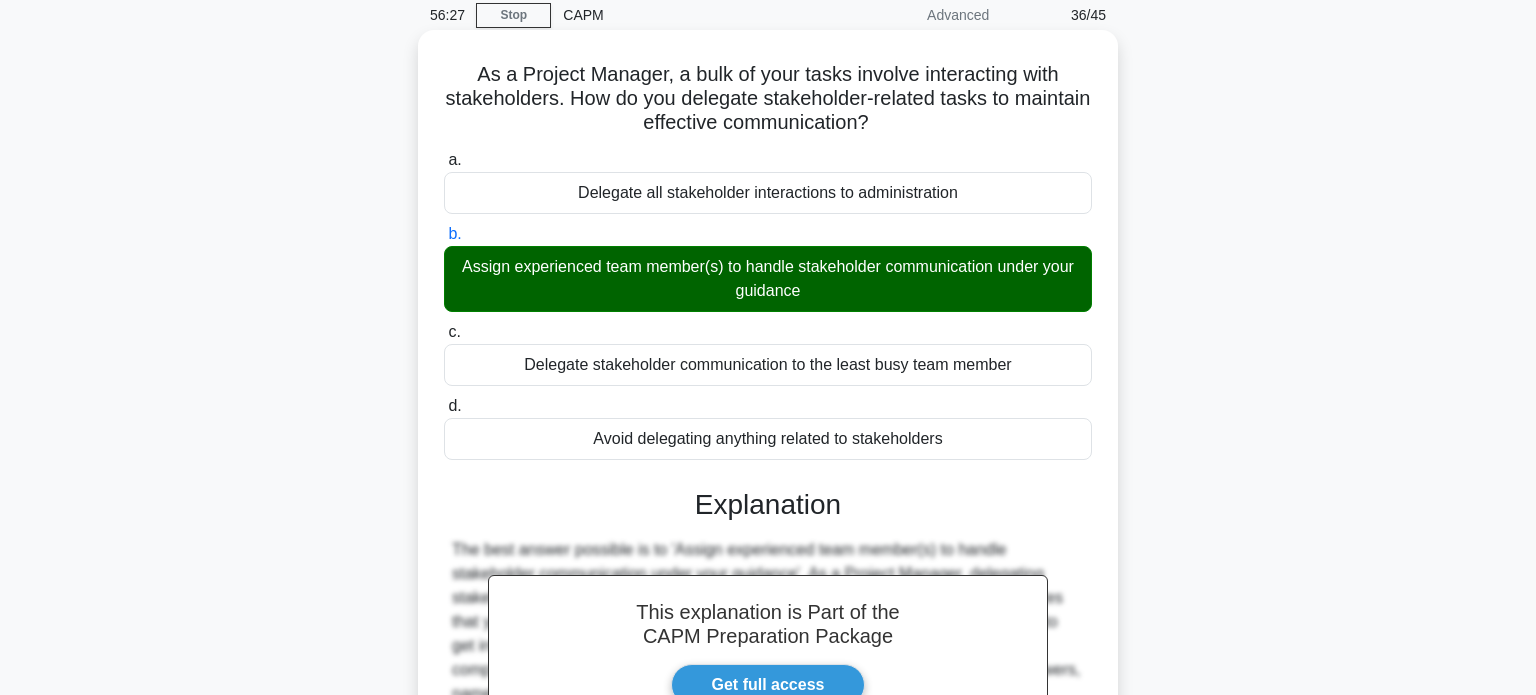 scroll, scrollTop: 385, scrollLeft: 0, axis: vertical 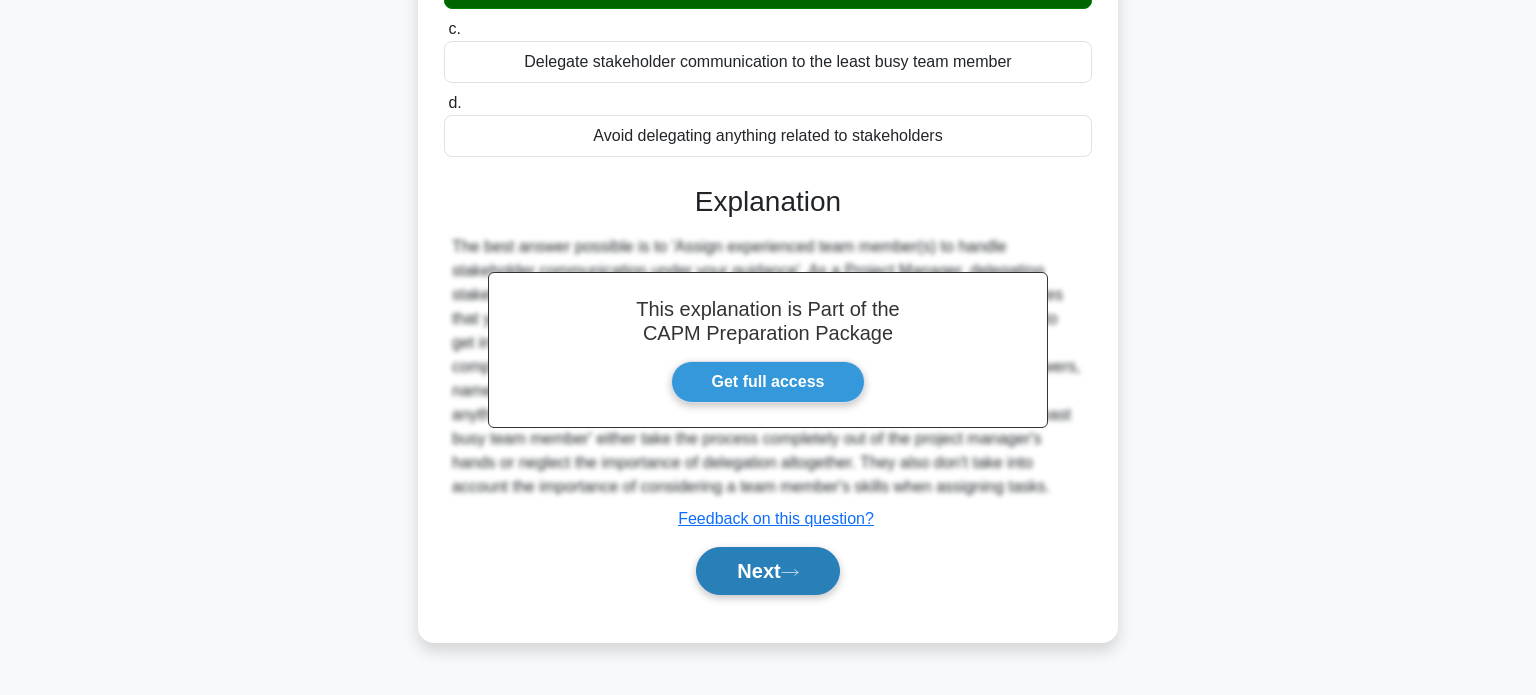 click on "Next" at bounding box center (767, 571) 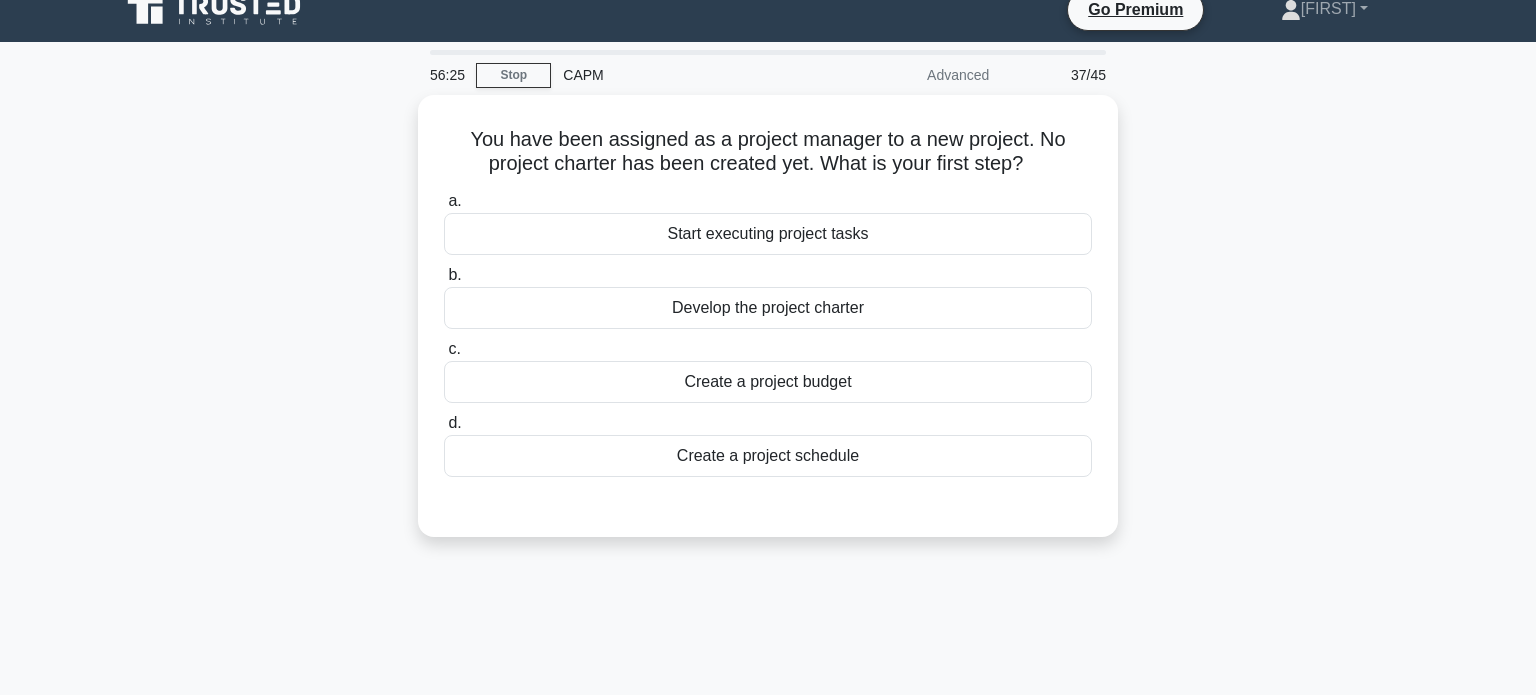 scroll, scrollTop: 0, scrollLeft: 0, axis: both 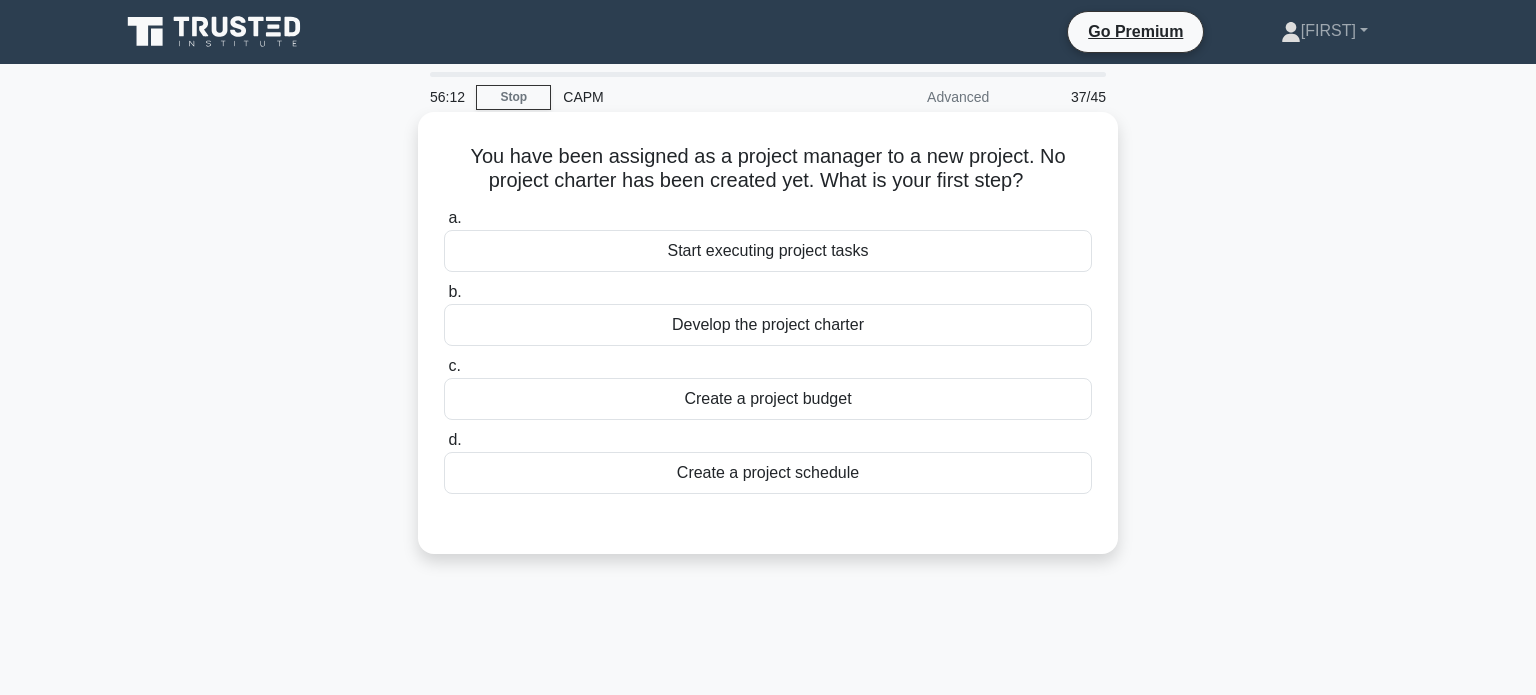 click on "Create a project budget" at bounding box center (768, 399) 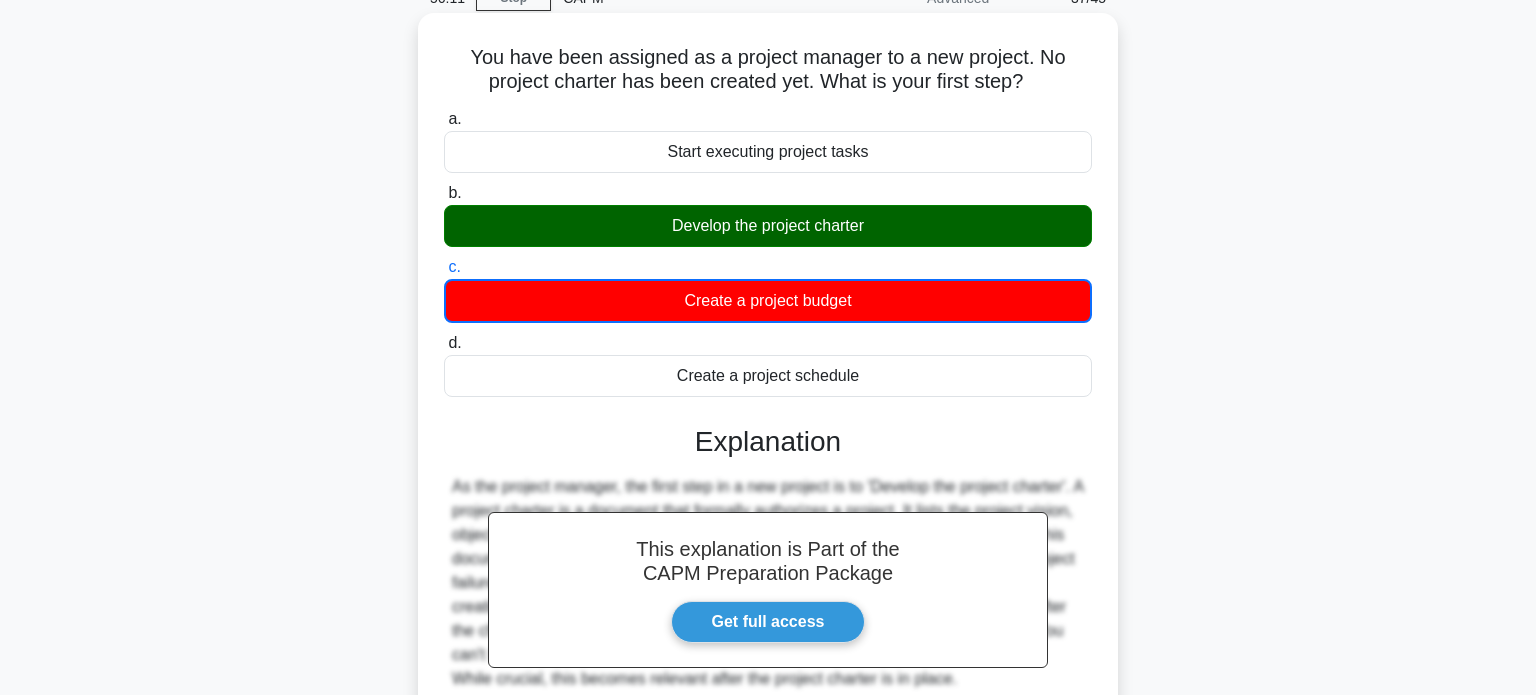 scroll, scrollTop: 385, scrollLeft: 0, axis: vertical 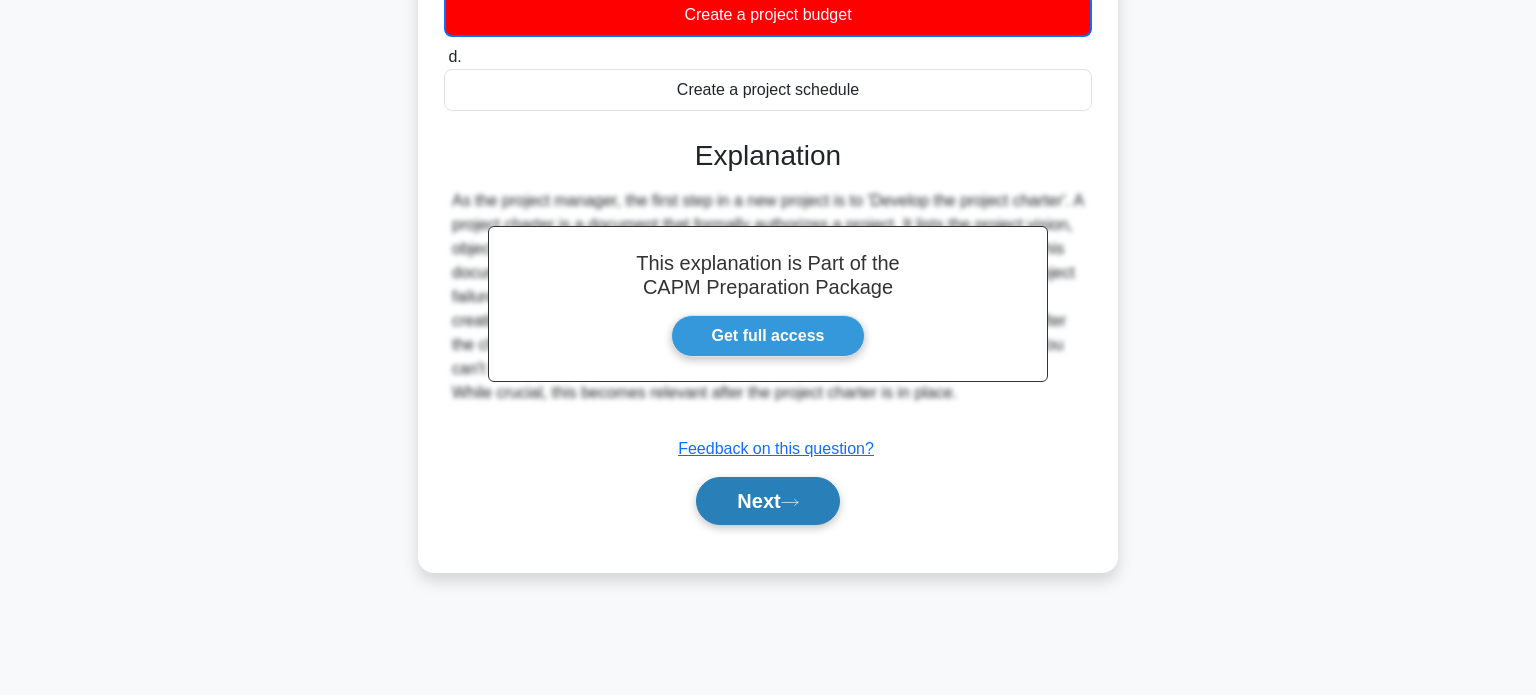 click on "Next" at bounding box center (767, 501) 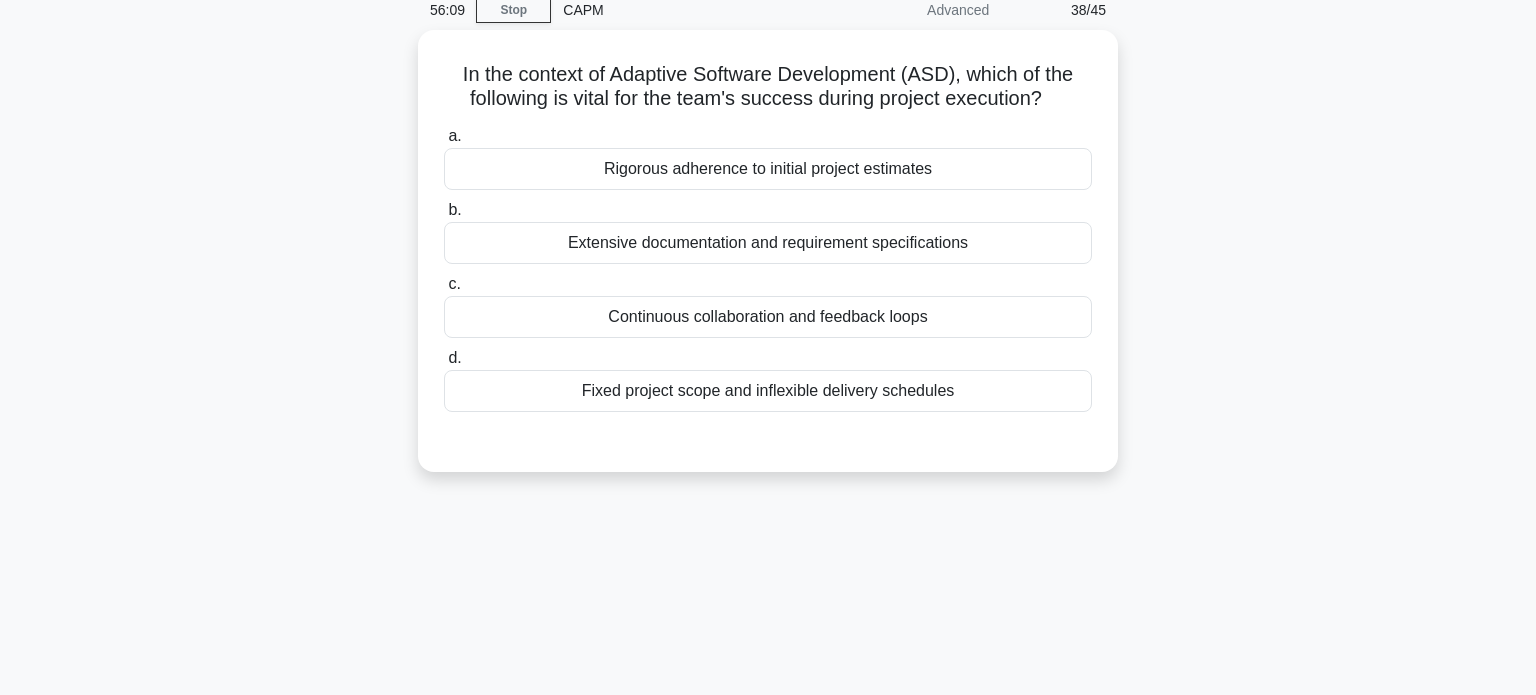 scroll, scrollTop: 0, scrollLeft: 0, axis: both 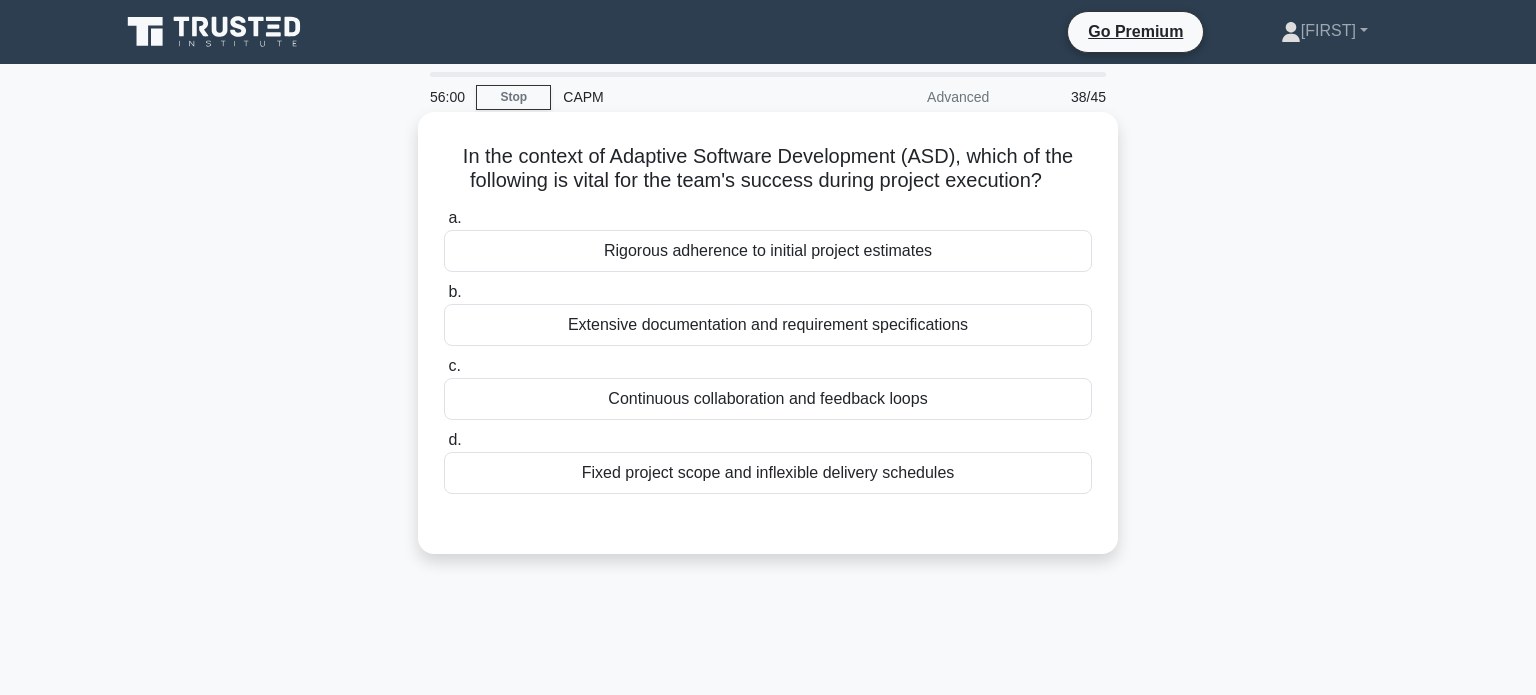 click on "Fixed project scope and inflexible delivery schedules" at bounding box center [768, 473] 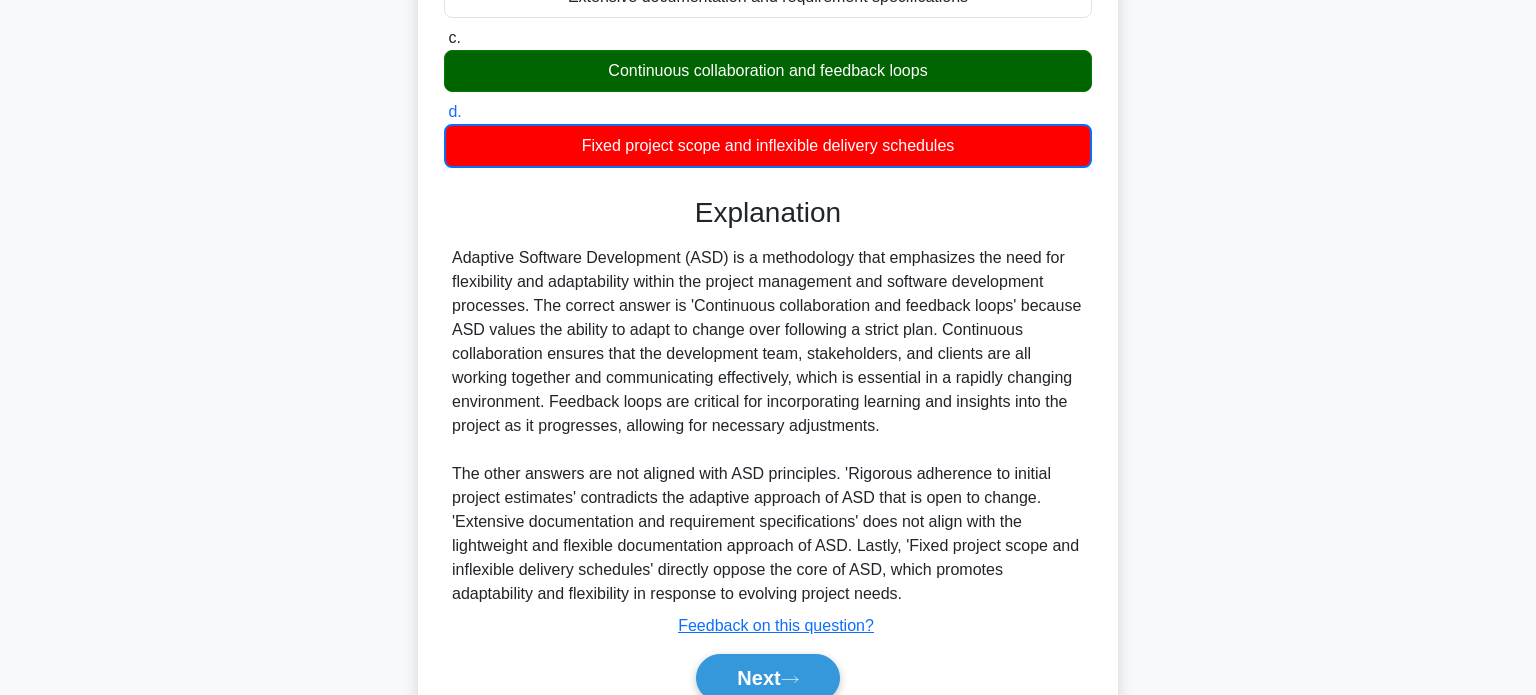 scroll, scrollTop: 332, scrollLeft: 0, axis: vertical 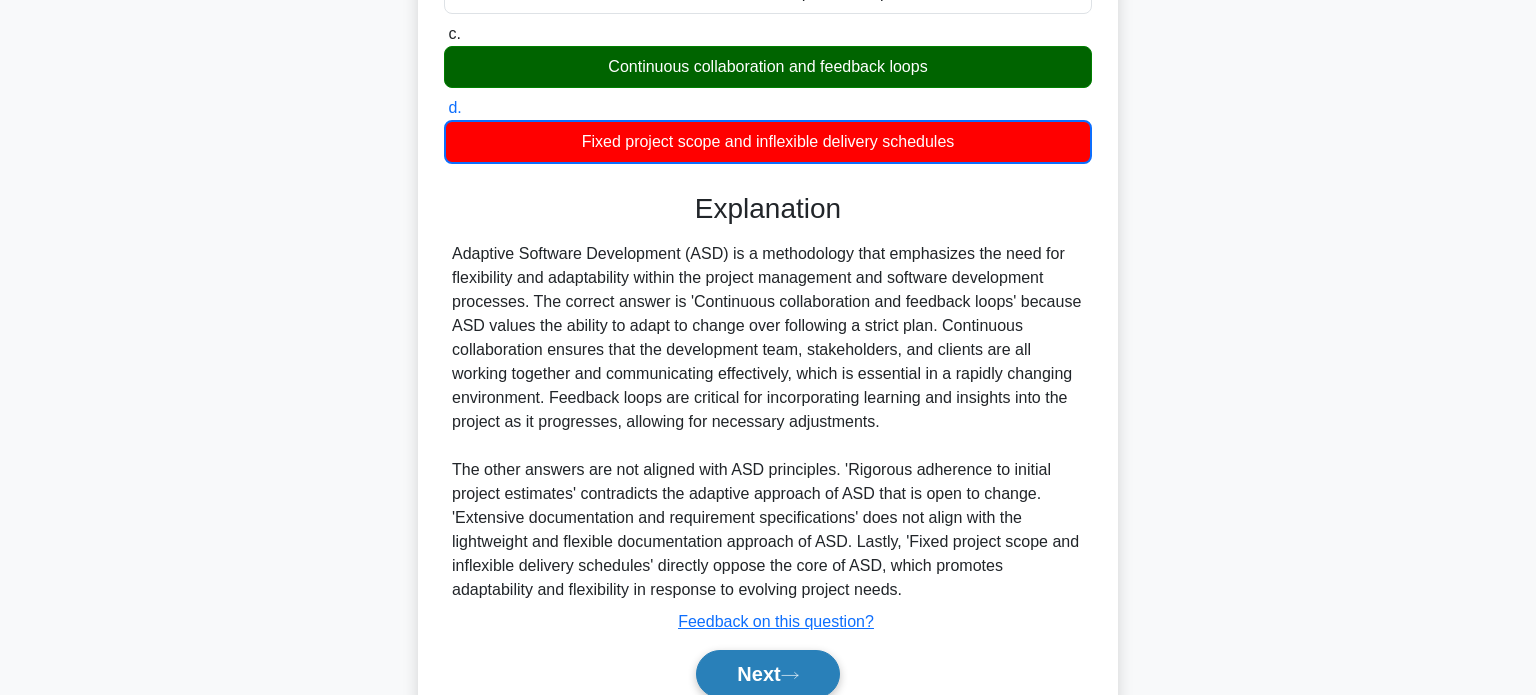 click on "Next" at bounding box center [767, 674] 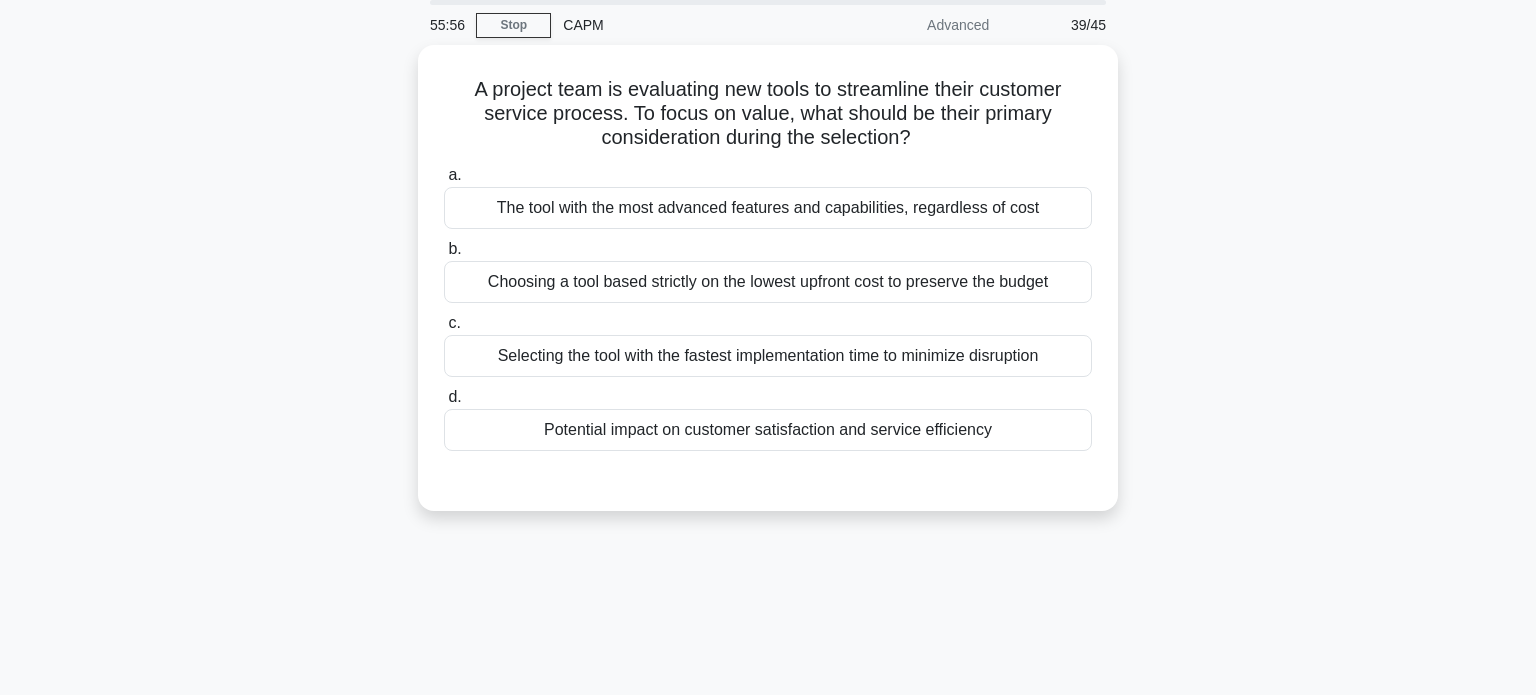 scroll, scrollTop: 0, scrollLeft: 0, axis: both 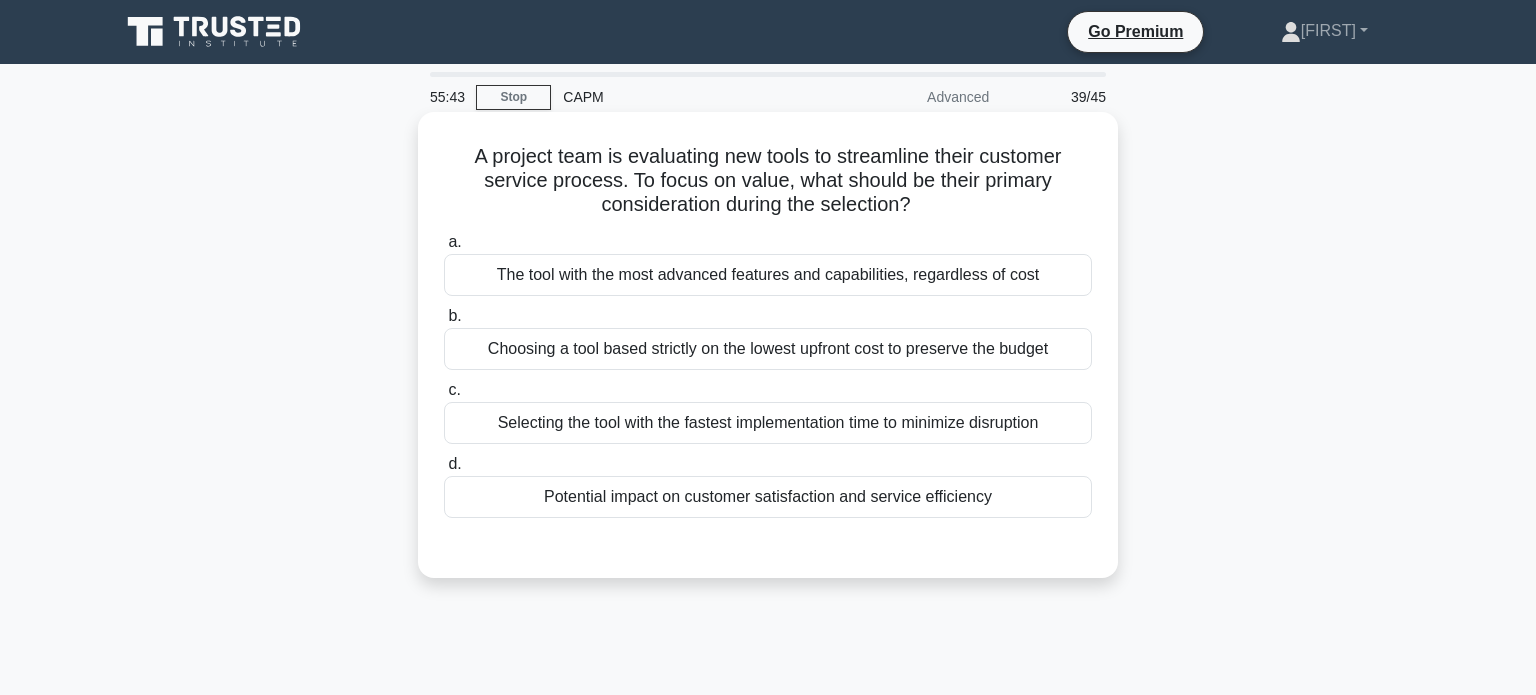 click on "The tool with the most advanced features and capabilities, regardless of cost" at bounding box center [768, 275] 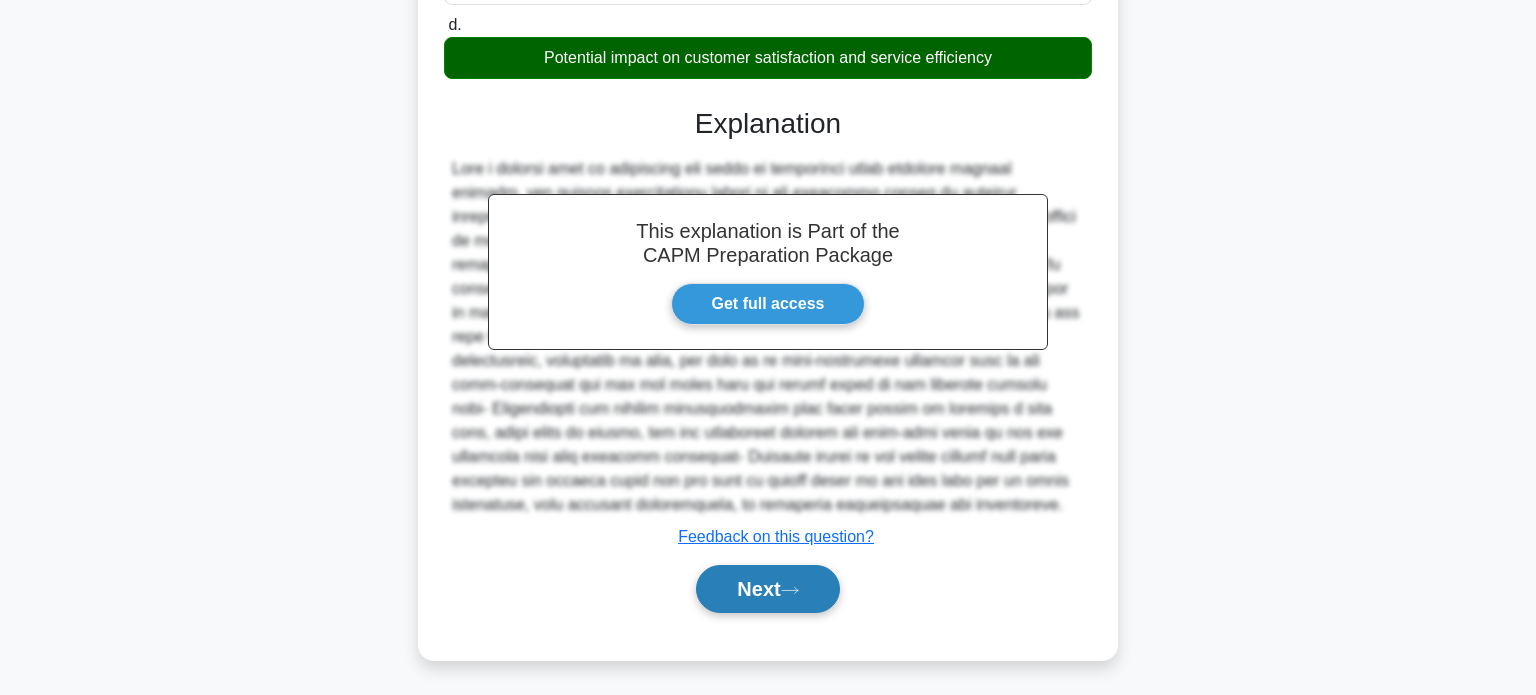 click 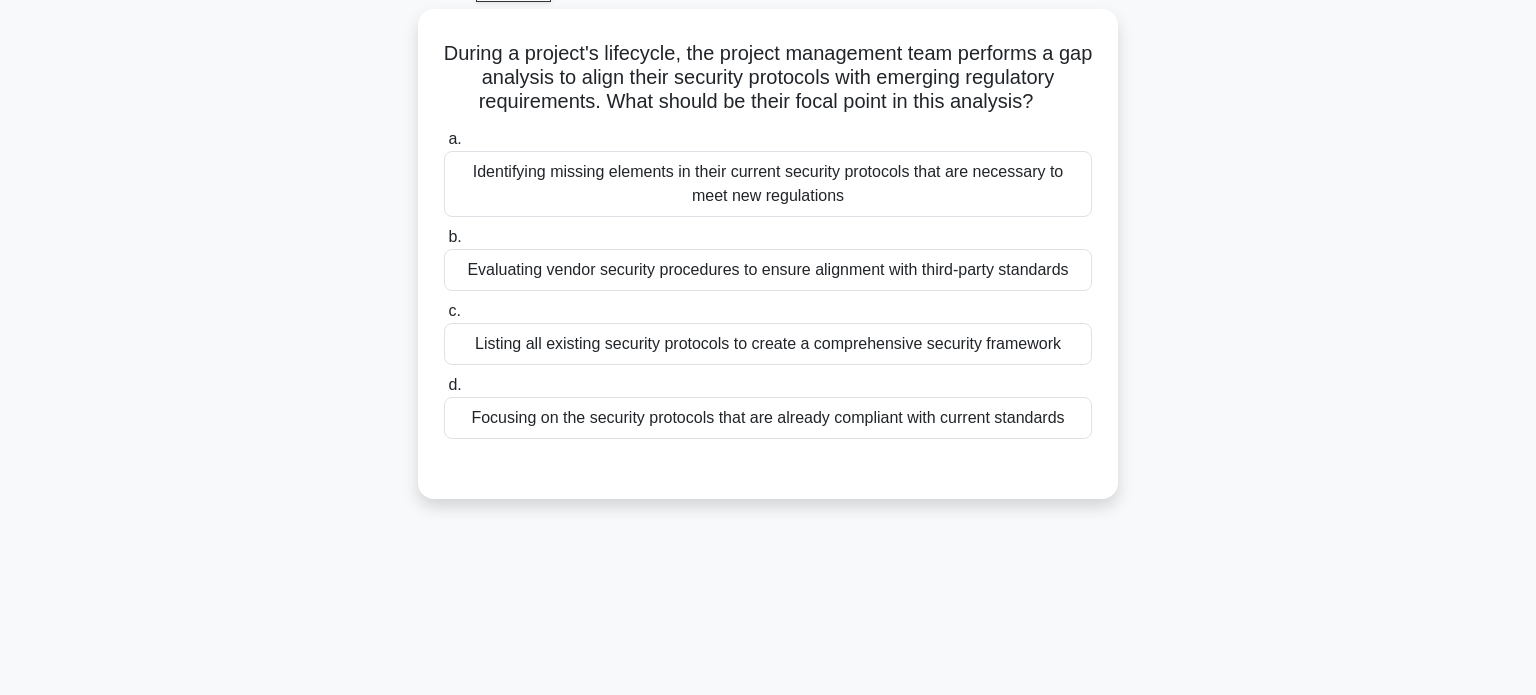 scroll, scrollTop: 0, scrollLeft: 0, axis: both 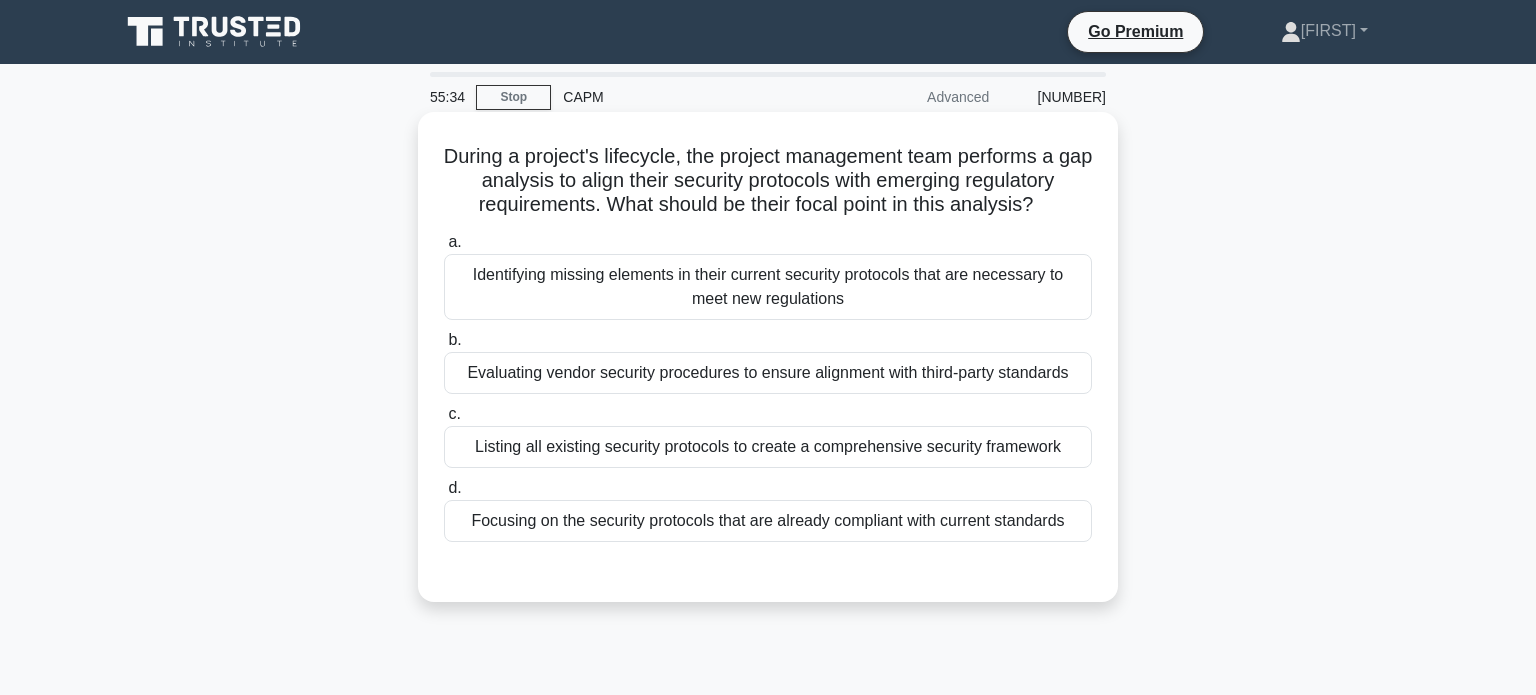 click on "Identifying missing elements in their current security protocols that are necessary to meet new regulations" at bounding box center [768, 287] 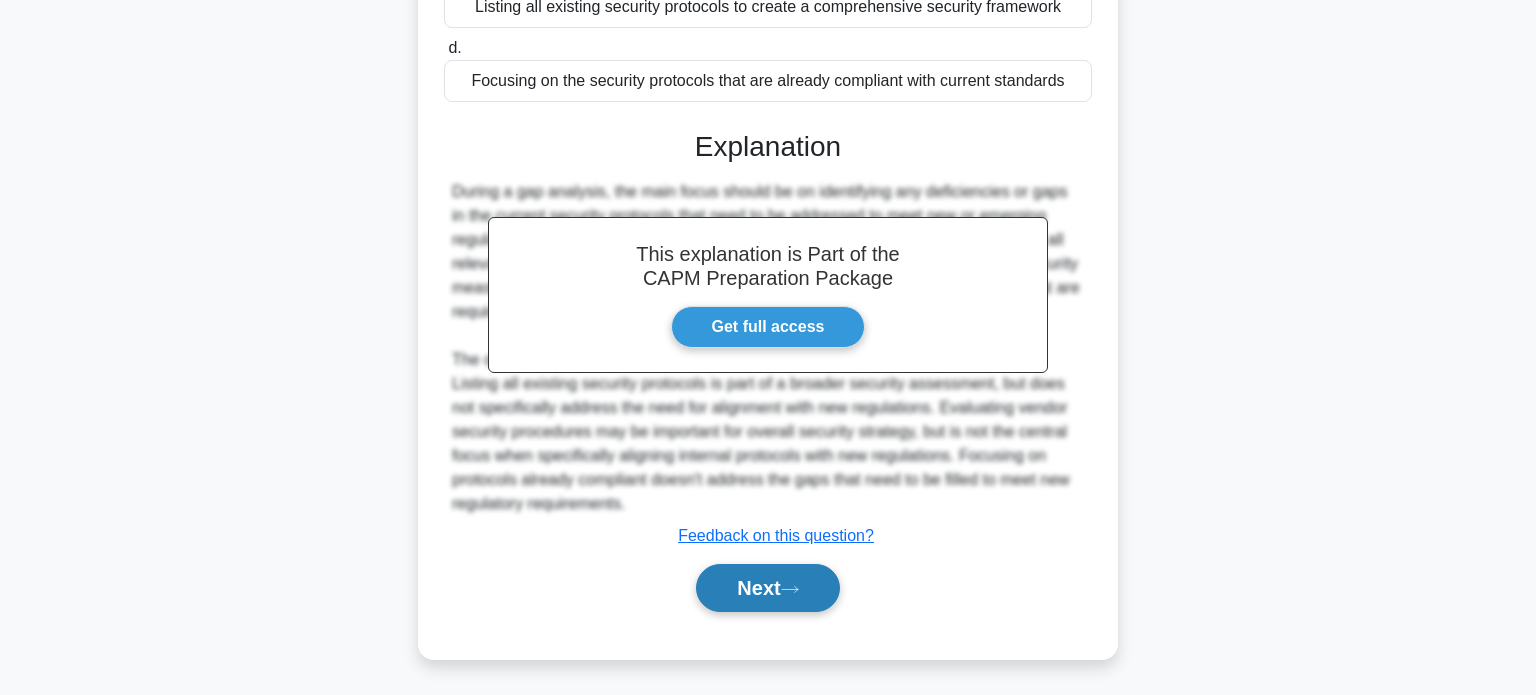 click on "Next" at bounding box center (767, 588) 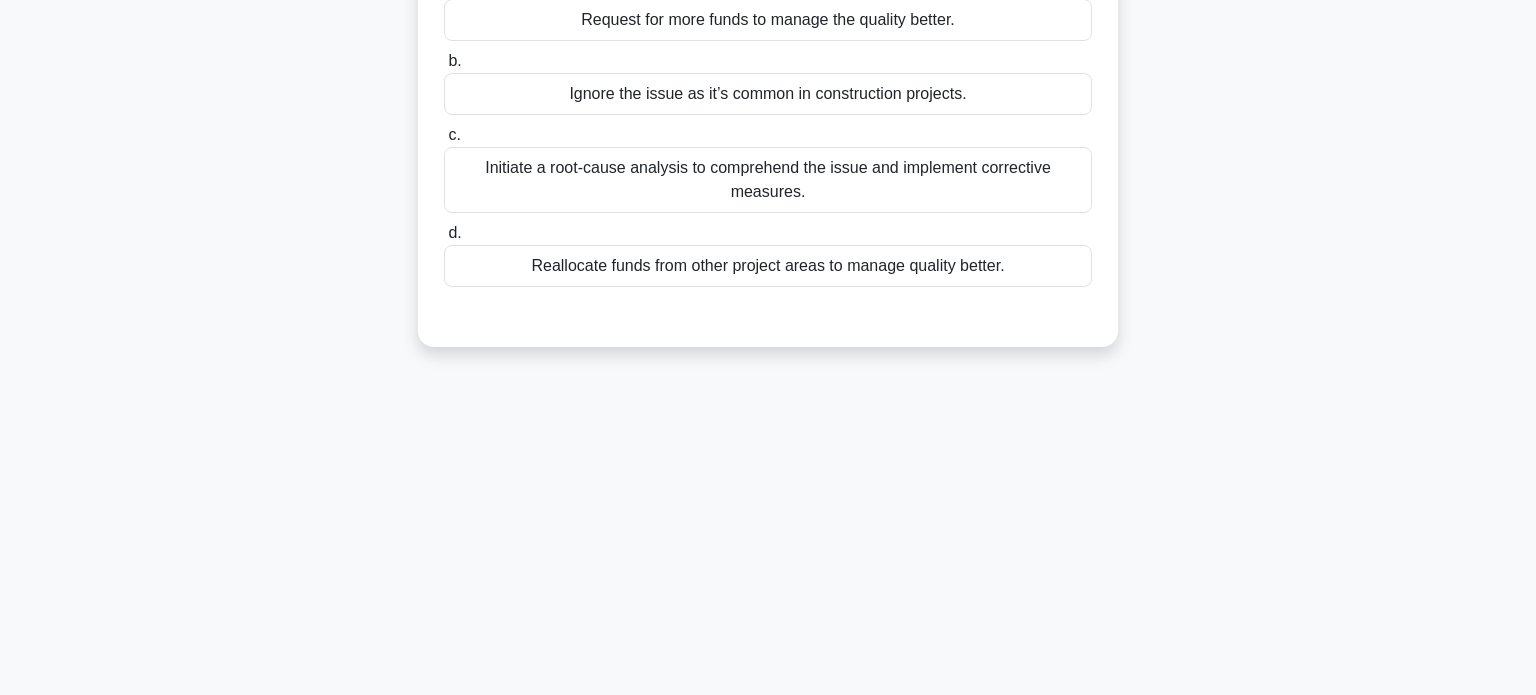 scroll, scrollTop: 0, scrollLeft: 0, axis: both 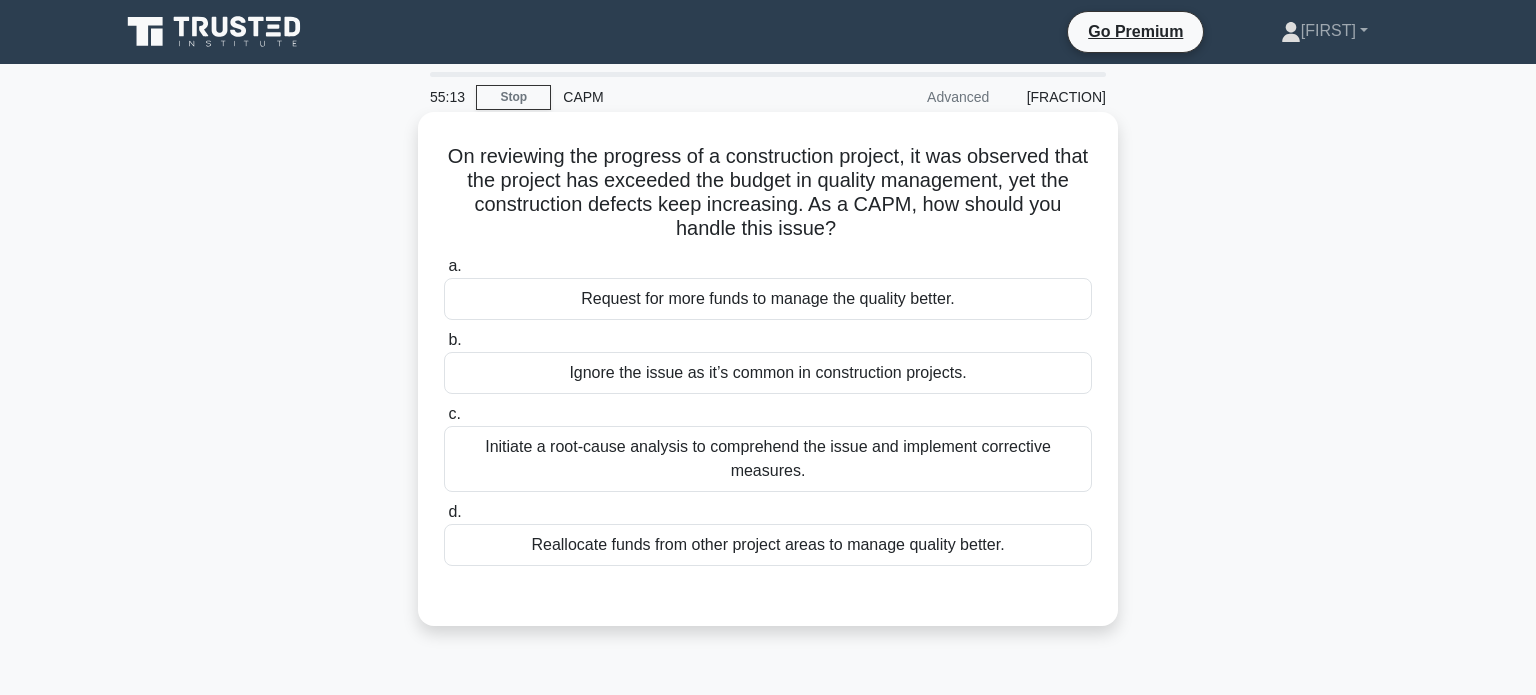 click on "Initiate a root-cause analysis to comprehend the issue and implement corrective measures." at bounding box center [768, 459] 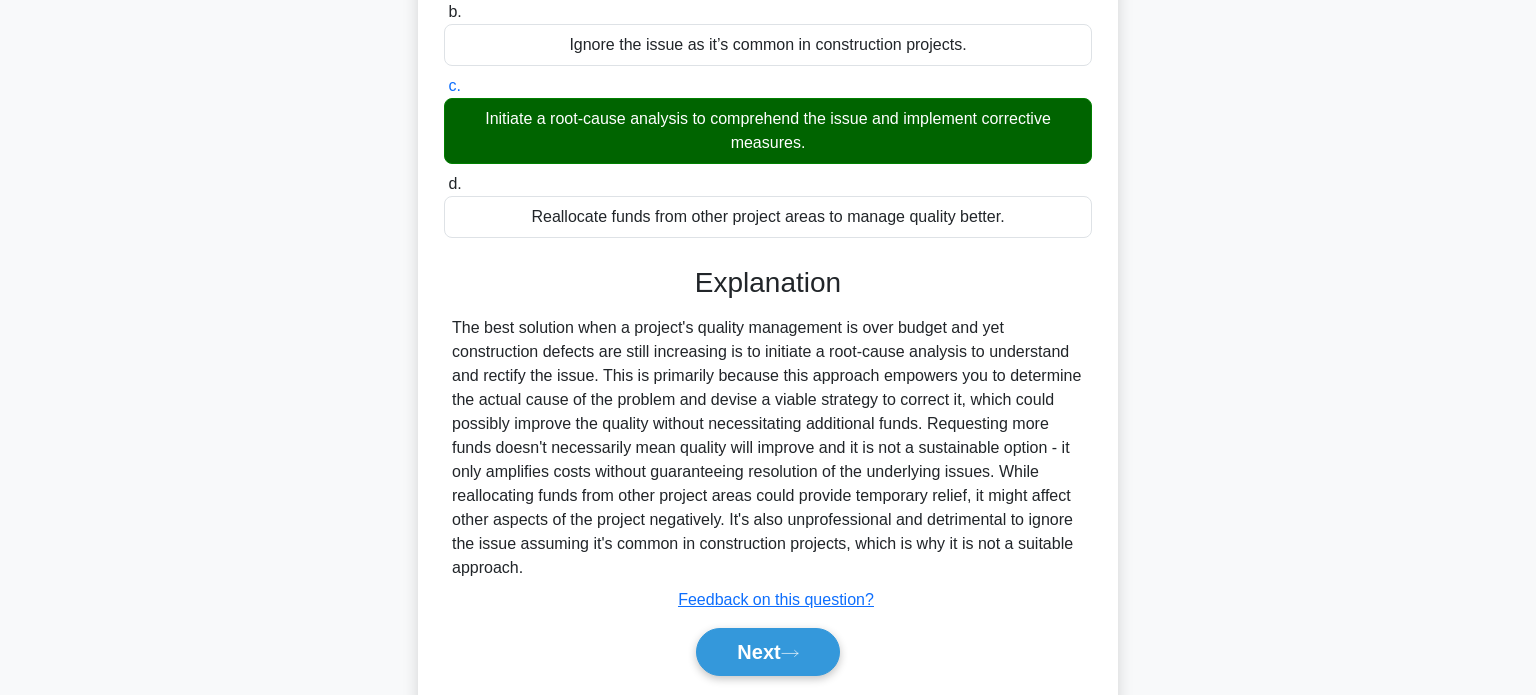 scroll, scrollTop: 392, scrollLeft: 0, axis: vertical 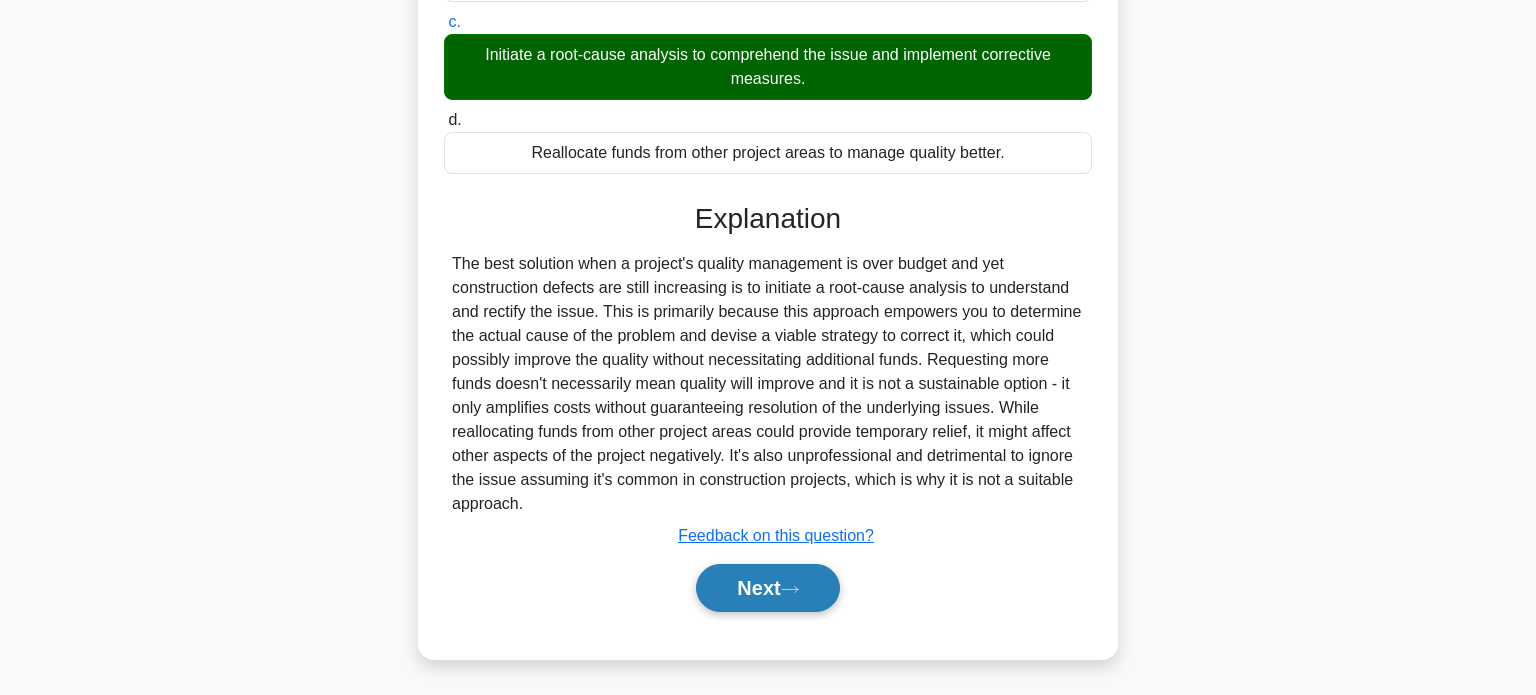 click on "Next" at bounding box center [767, 588] 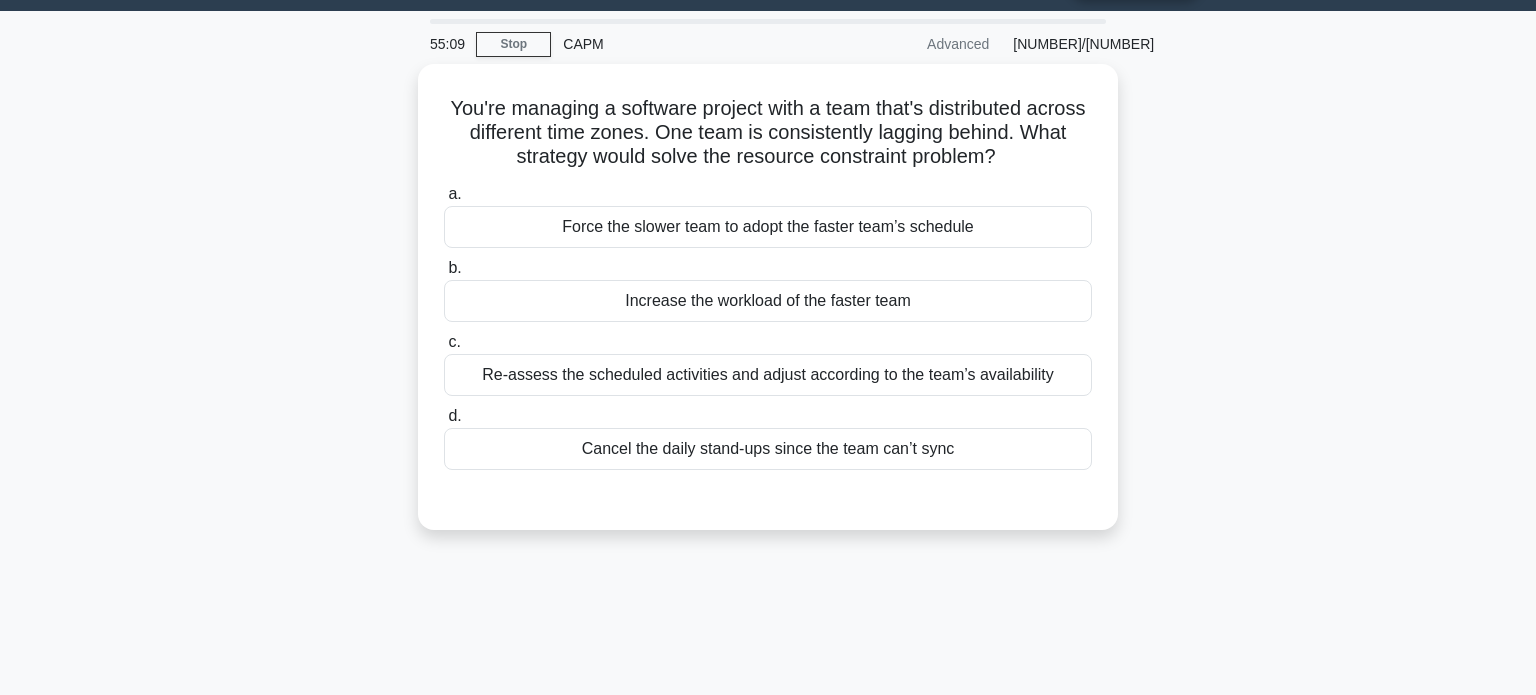 scroll, scrollTop: 0, scrollLeft: 0, axis: both 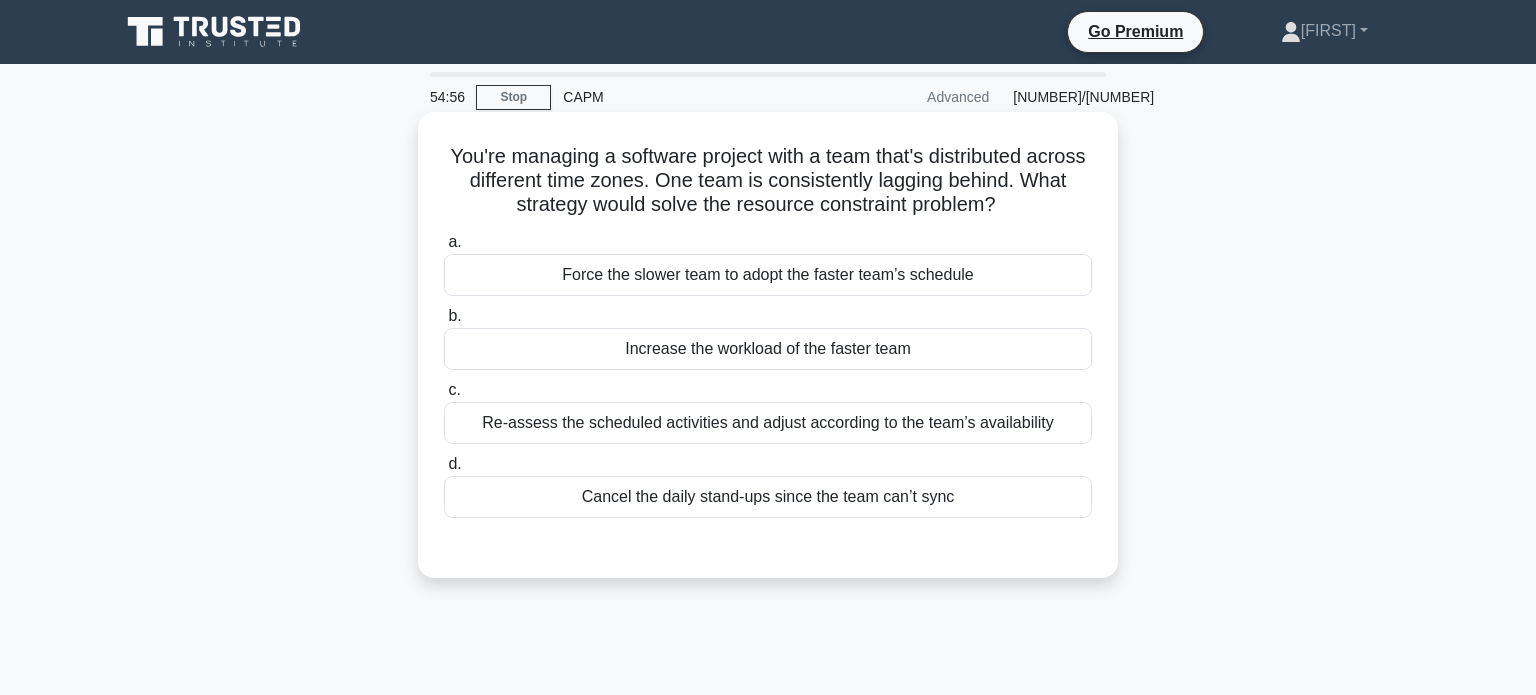 click on "Re-assess the scheduled activities and adjust according to the team’s availability" at bounding box center (768, 423) 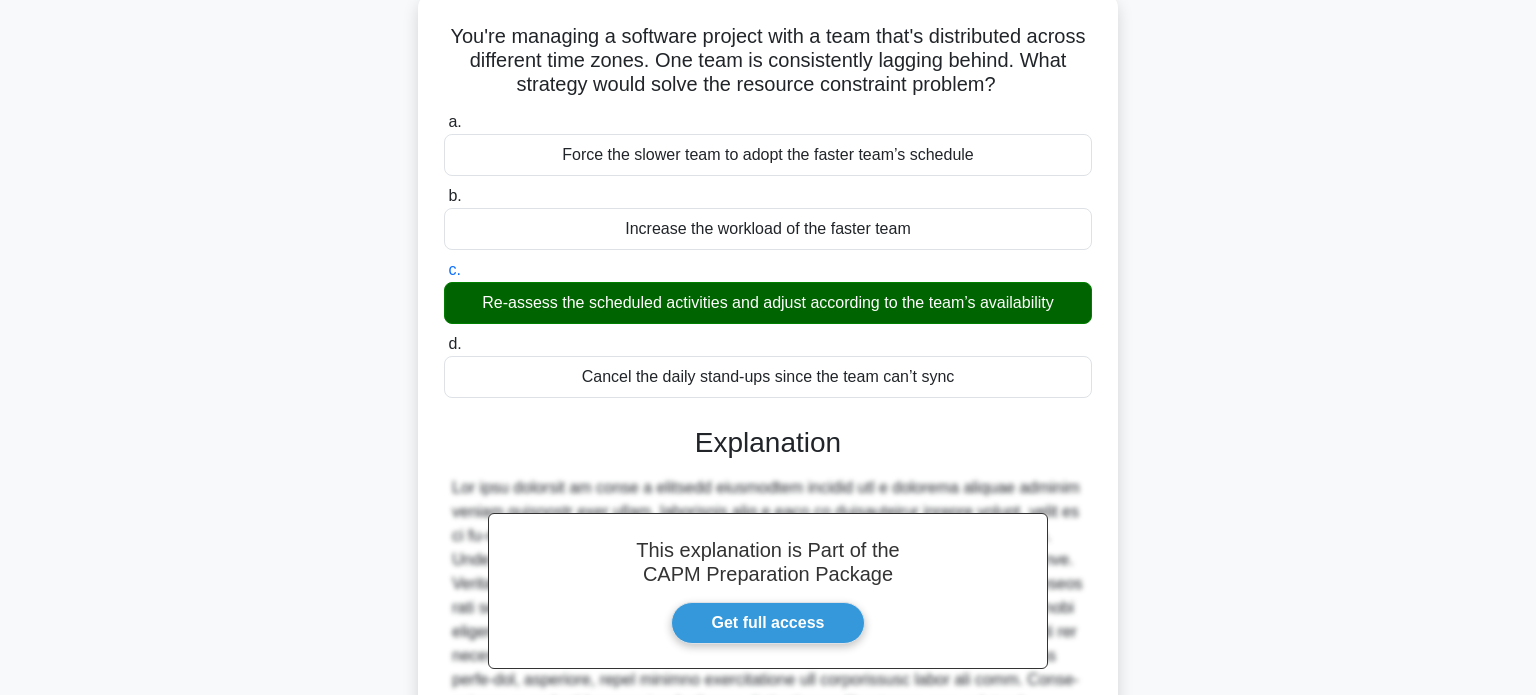 scroll, scrollTop: 392, scrollLeft: 0, axis: vertical 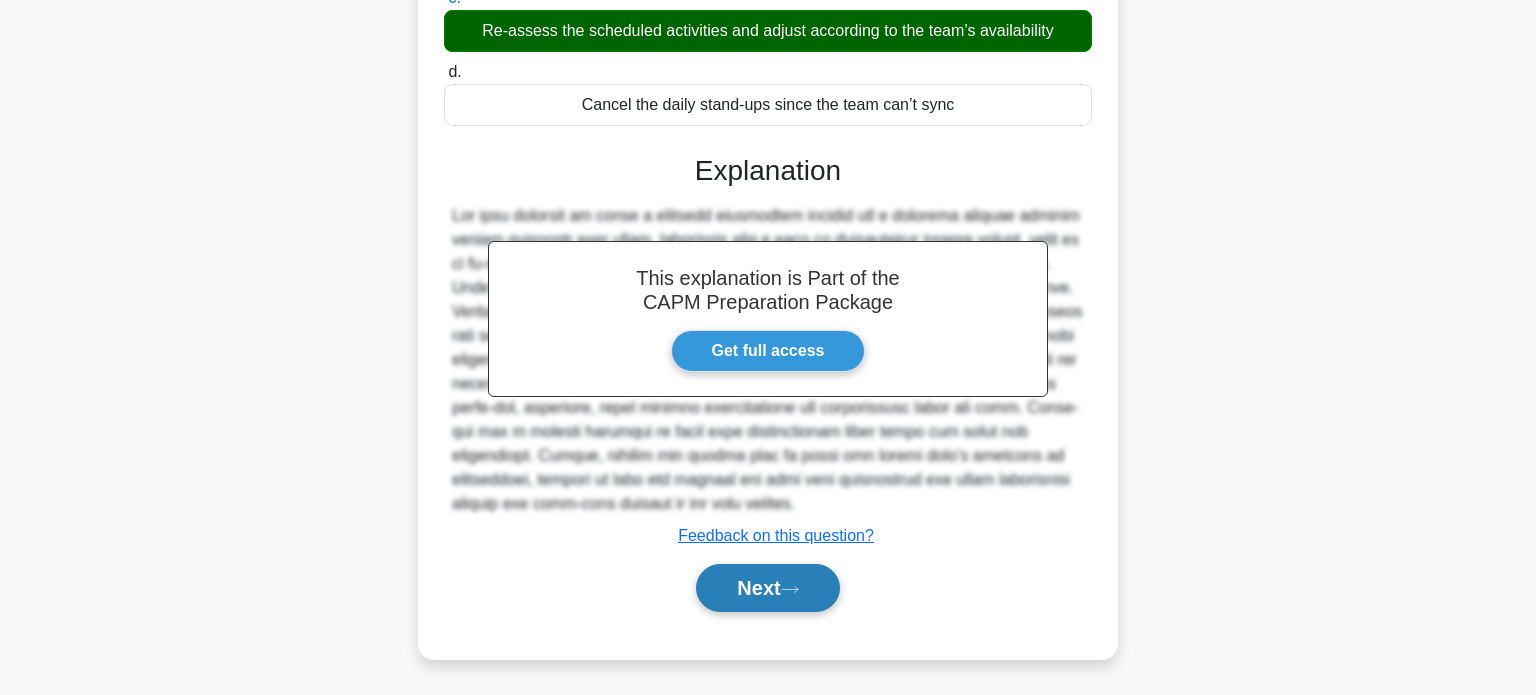 click on "Next" at bounding box center [767, 588] 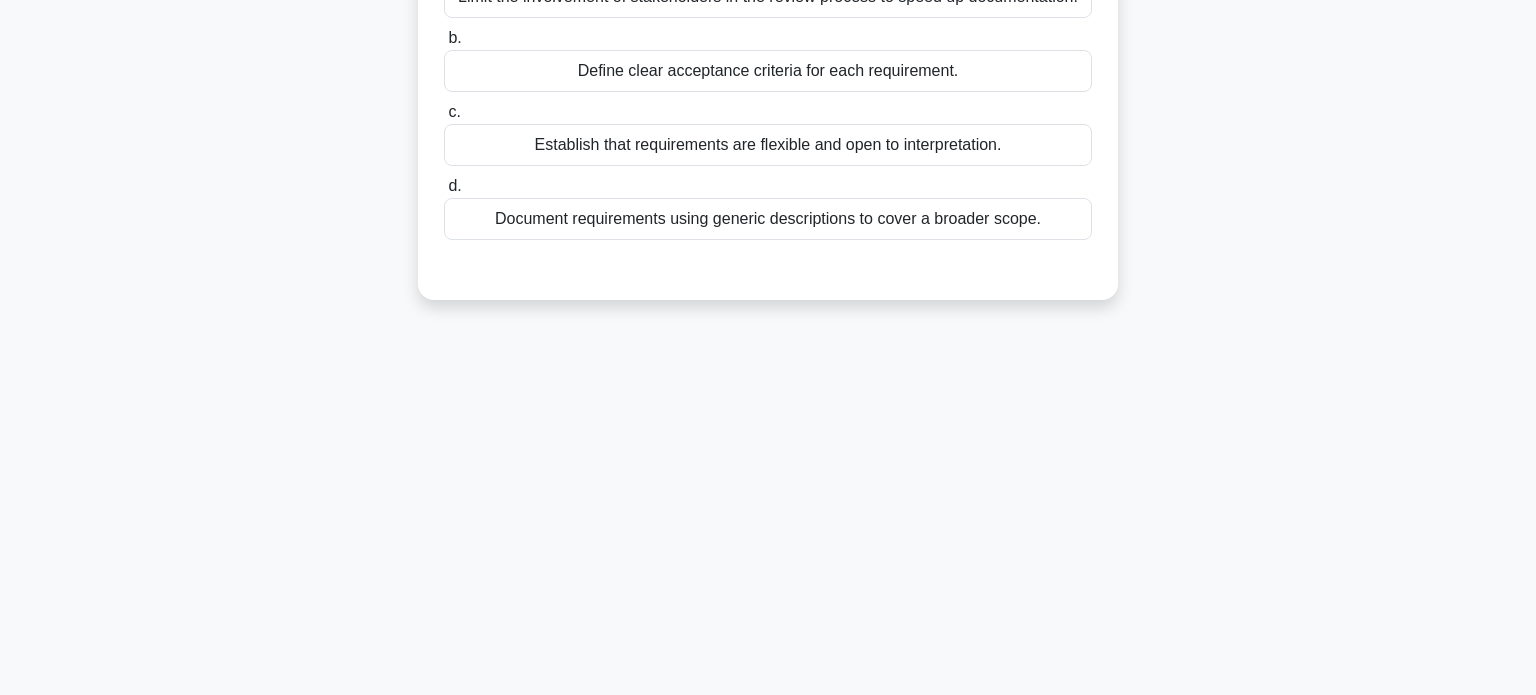 scroll, scrollTop: 0, scrollLeft: 0, axis: both 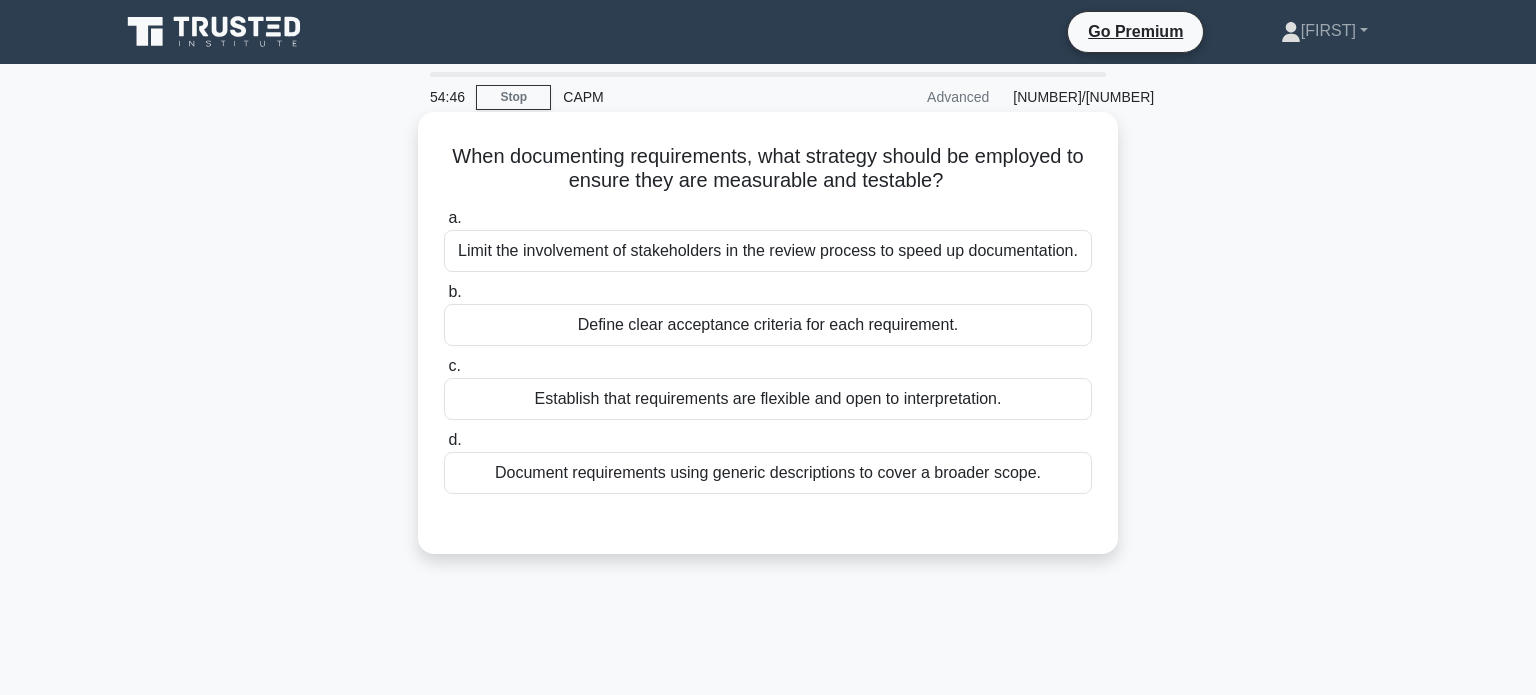 click on "Establish that requirements are flexible and open to interpretation." at bounding box center [768, 399] 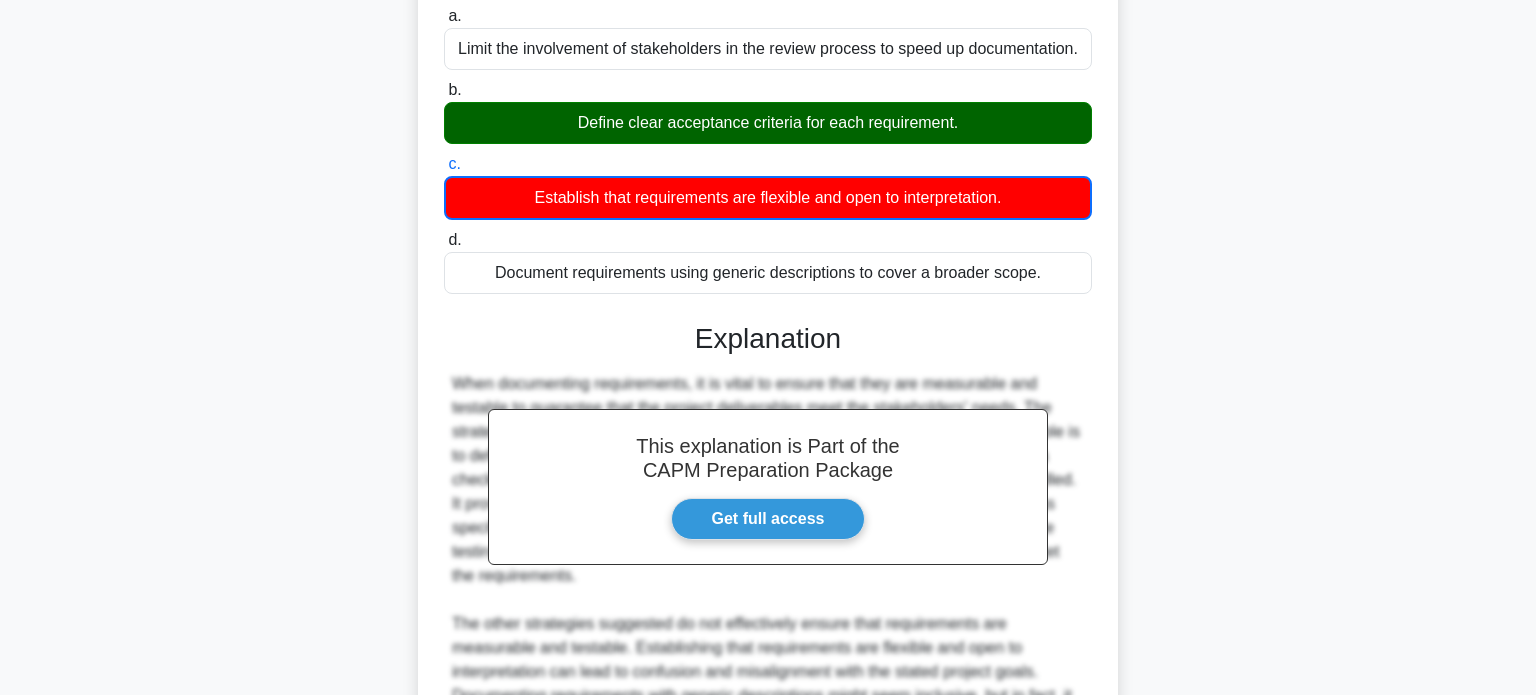 scroll, scrollTop: 489, scrollLeft: 0, axis: vertical 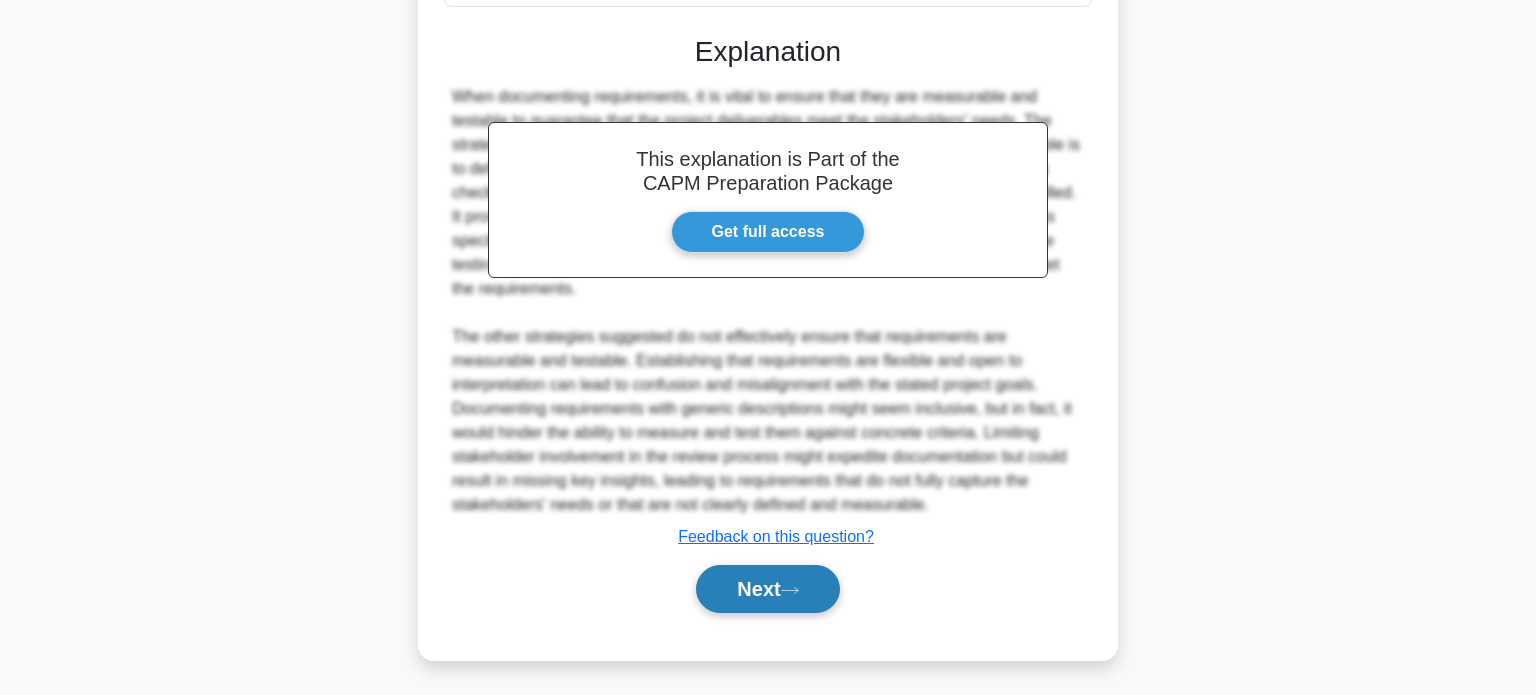 click on "Next" at bounding box center (767, 589) 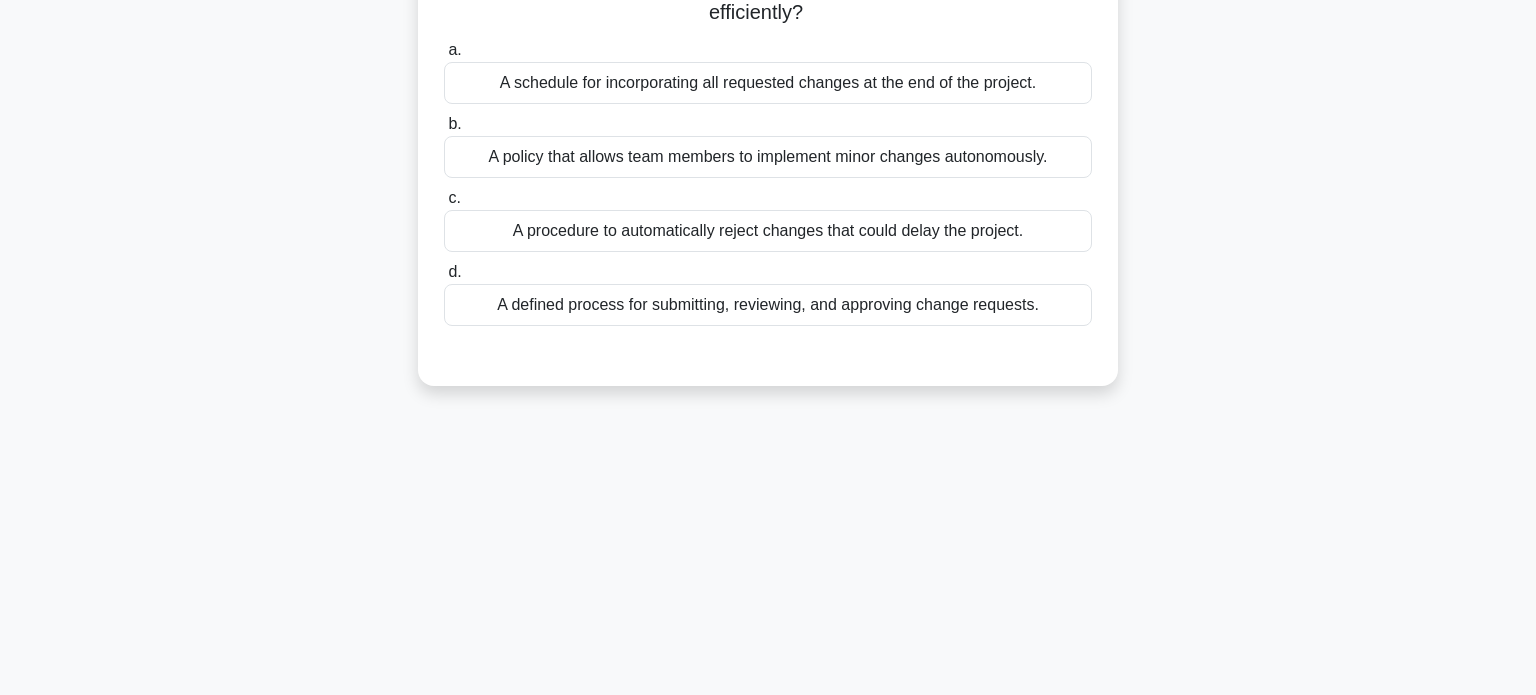 scroll, scrollTop: 0, scrollLeft: 0, axis: both 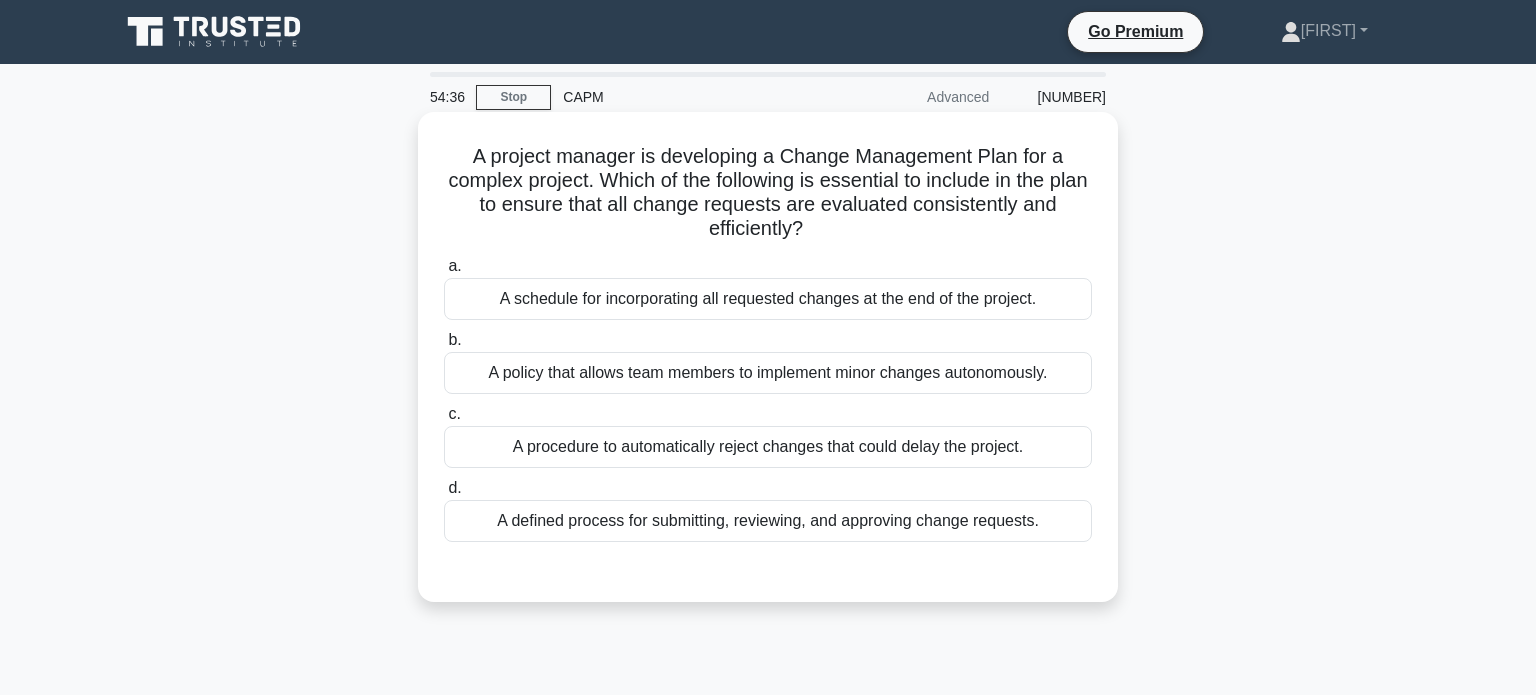 click on "A schedule for incorporating all requested changes at the end of the project." at bounding box center (768, 299) 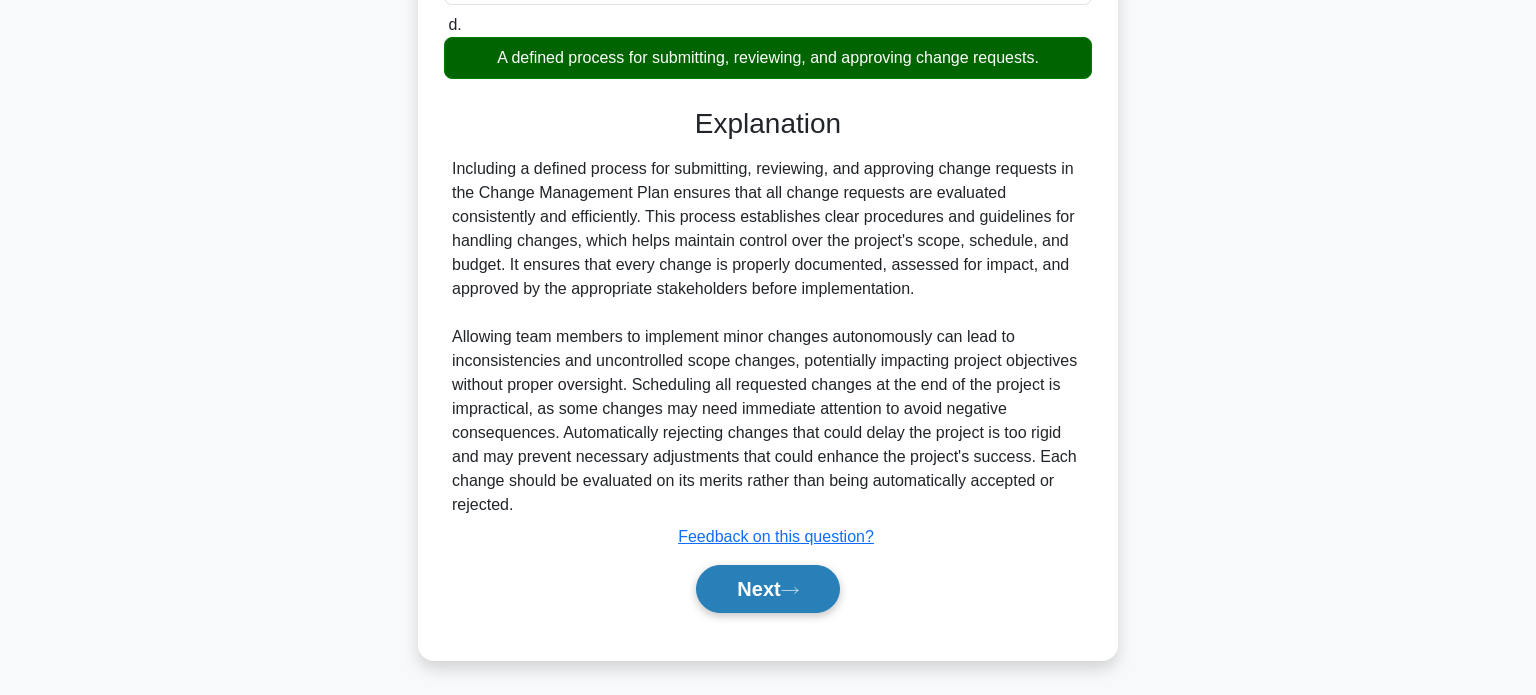 click on "Next" at bounding box center [767, 589] 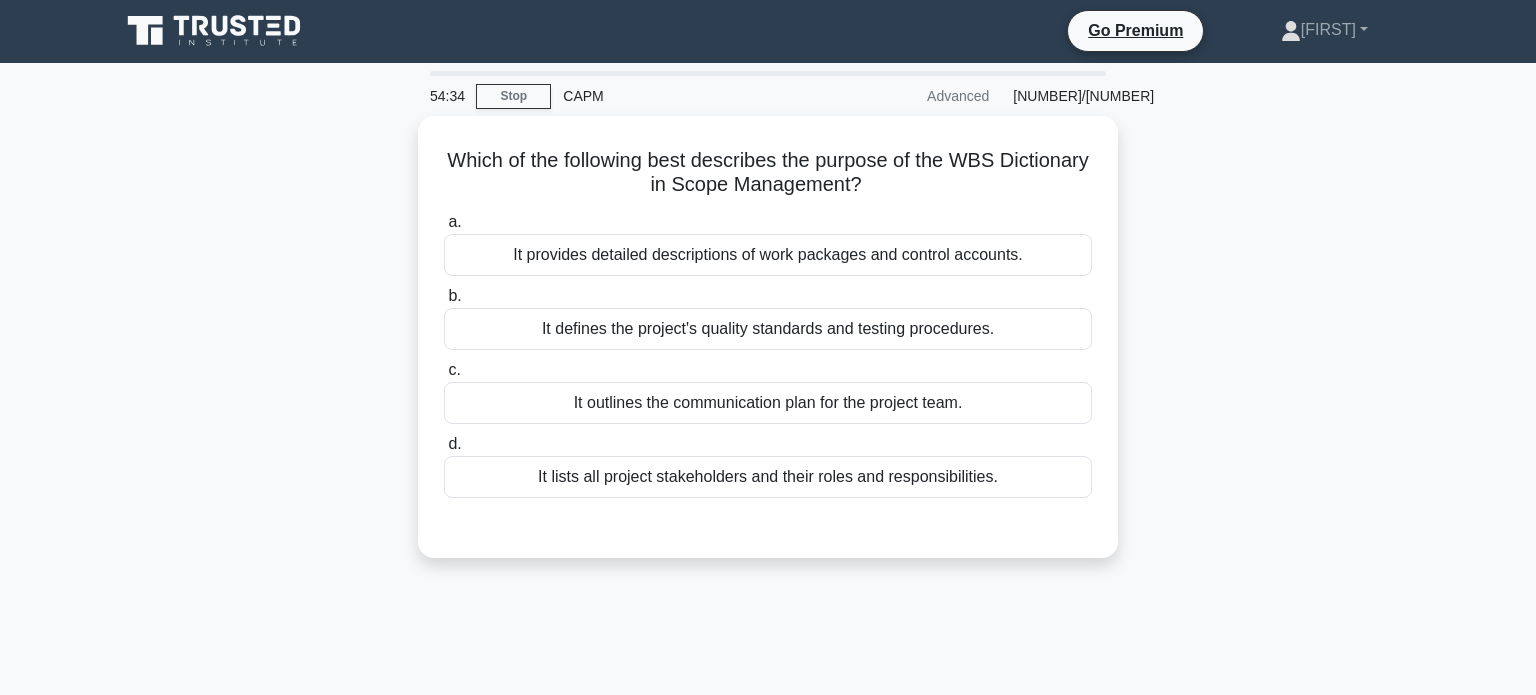 scroll, scrollTop: 0, scrollLeft: 0, axis: both 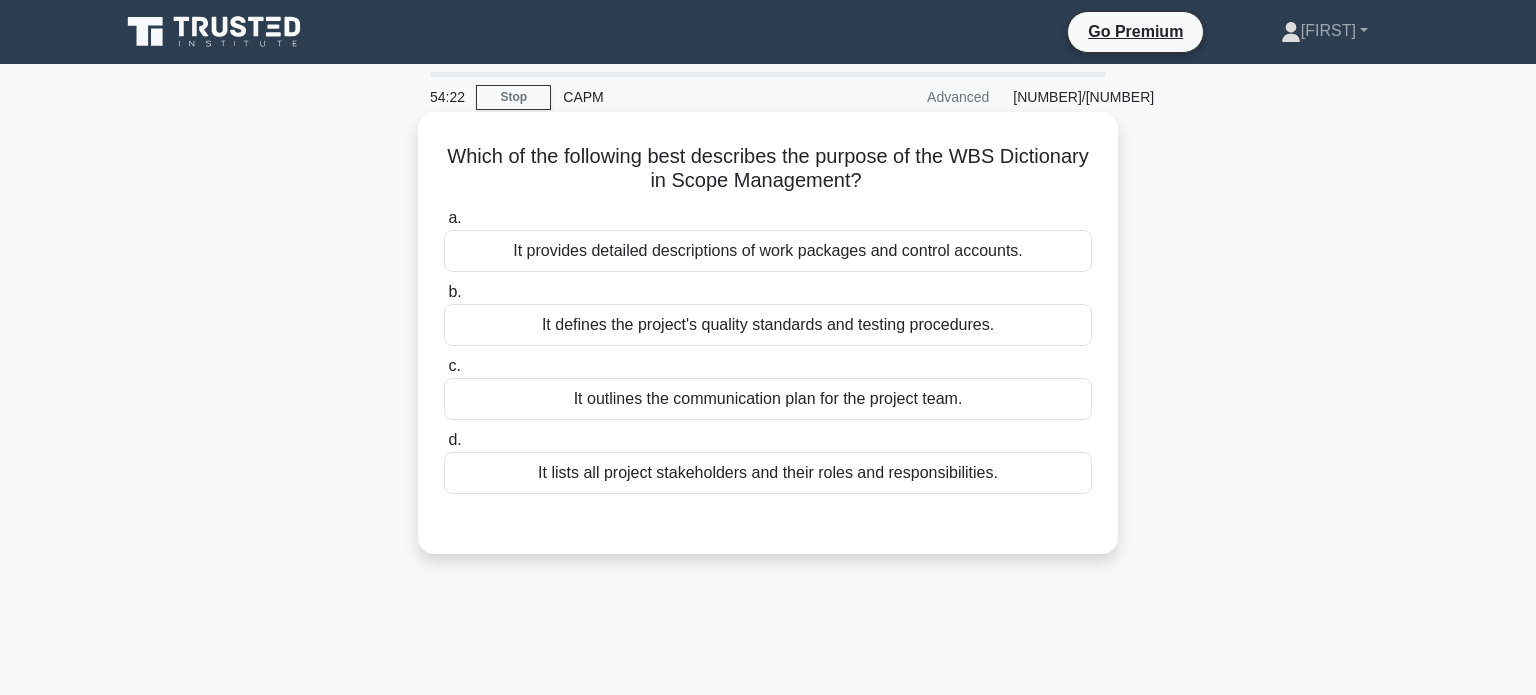 click on "It defines the project's quality standards and testing procedures." at bounding box center [768, 325] 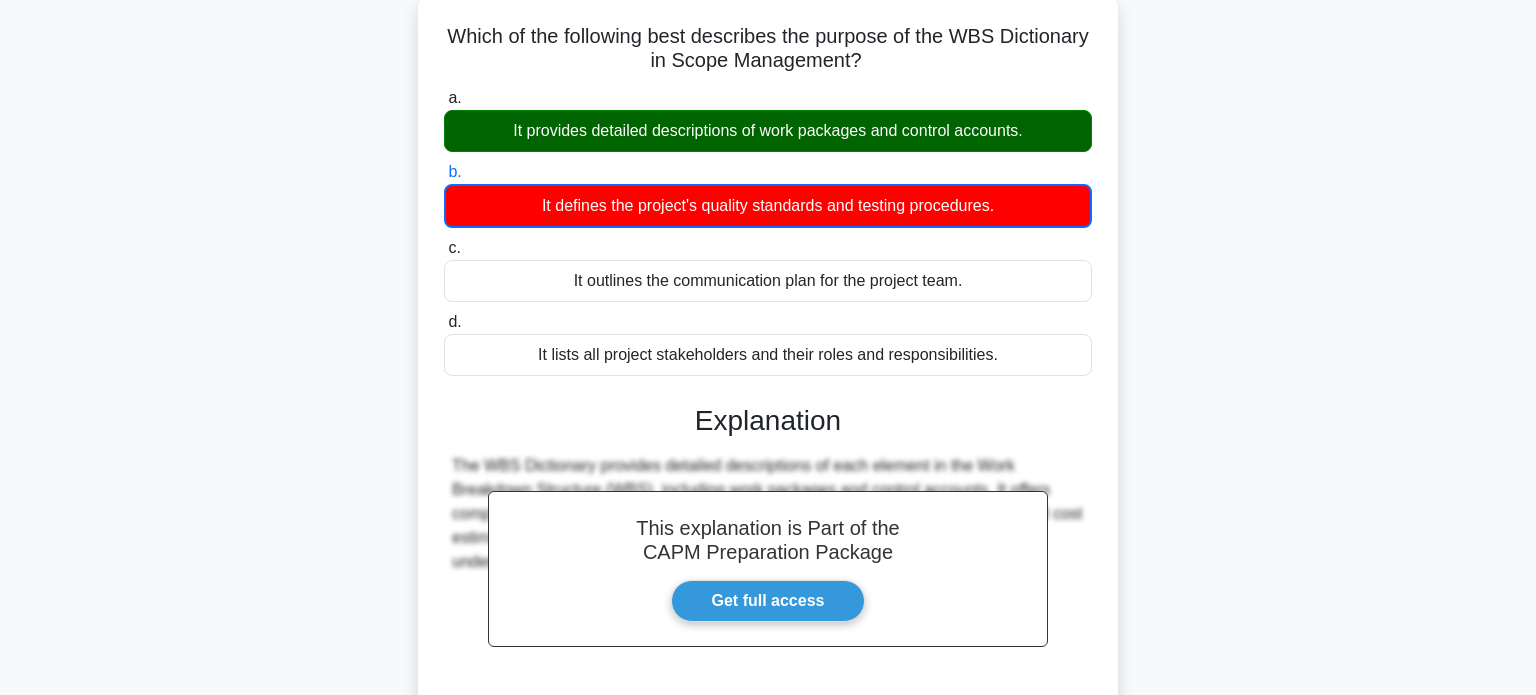 scroll, scrollTop: 385, scrollLeft: 0, axis: vertical 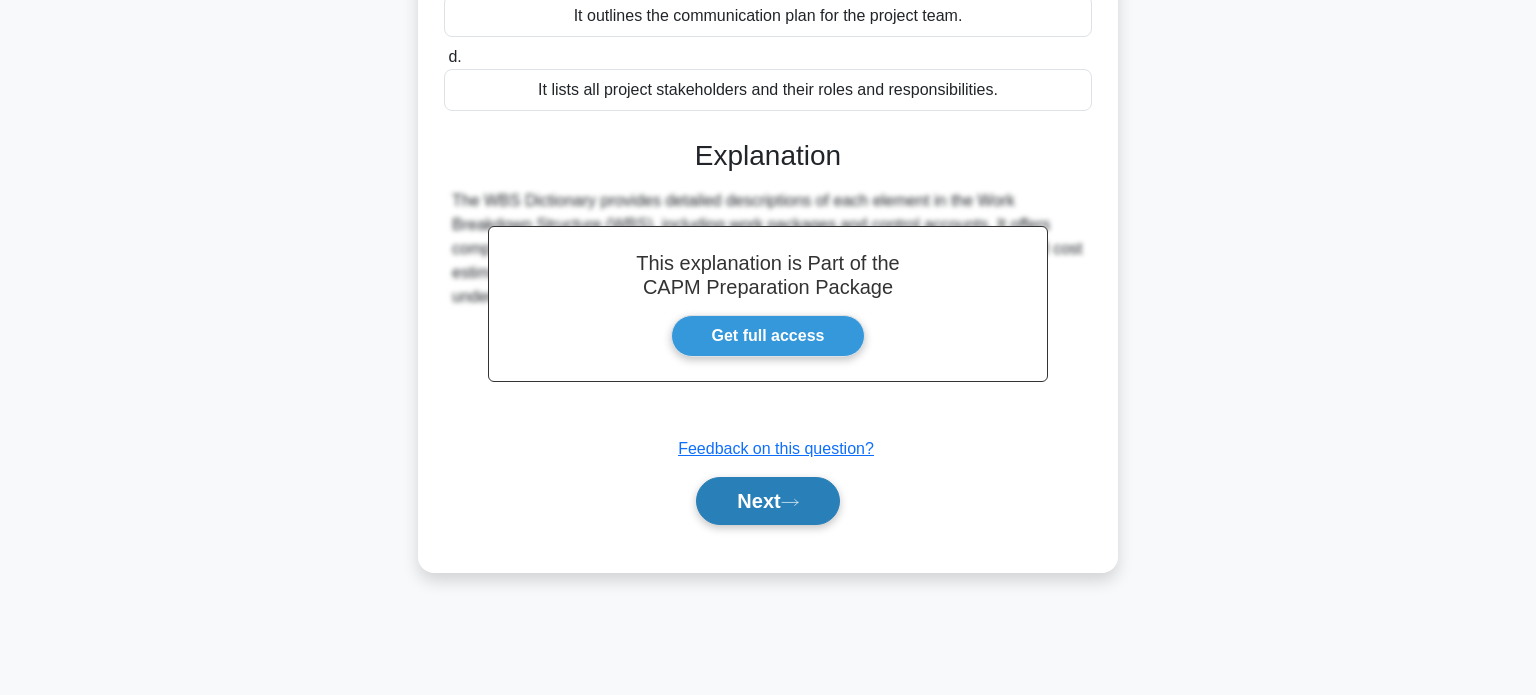 click on "Next" at bounding box center (767, 501) 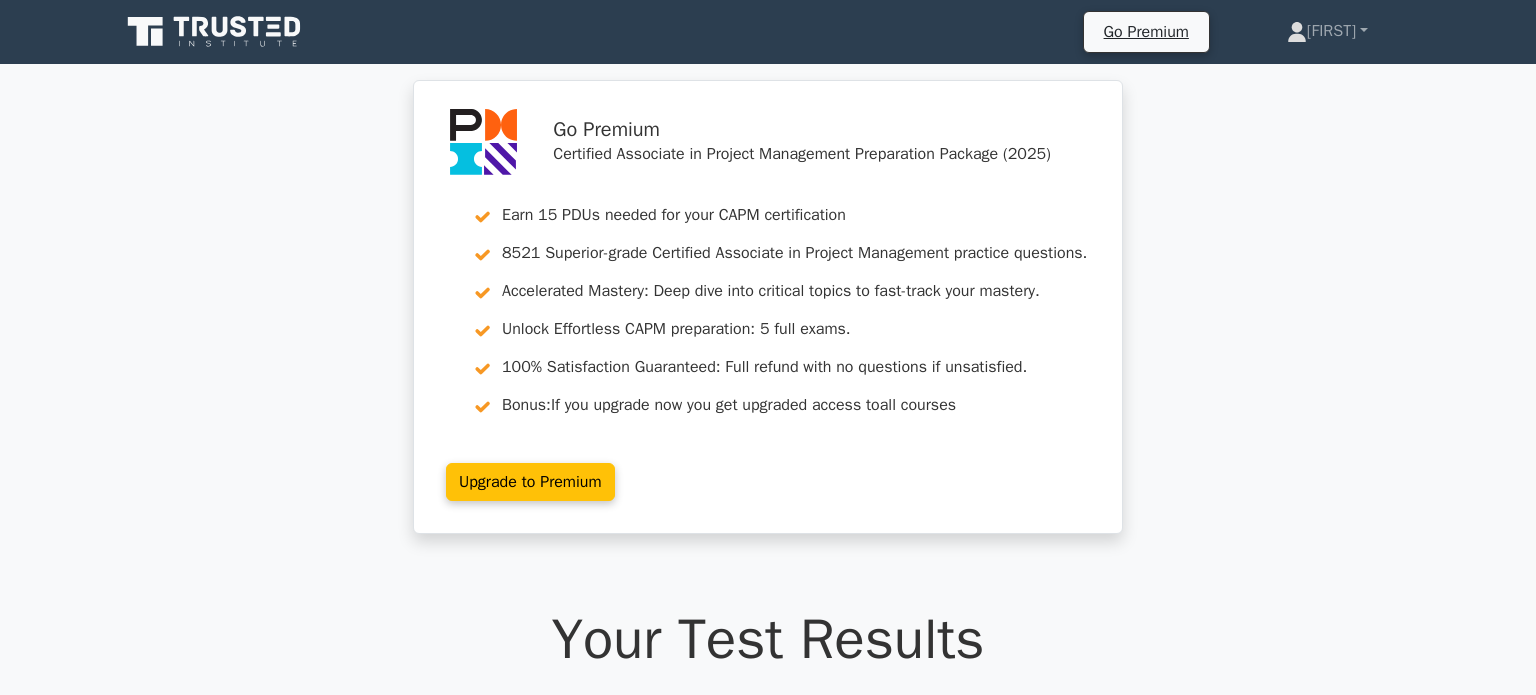 scroll, scrollTop: 0, scrollLeft: 0, axis: both 